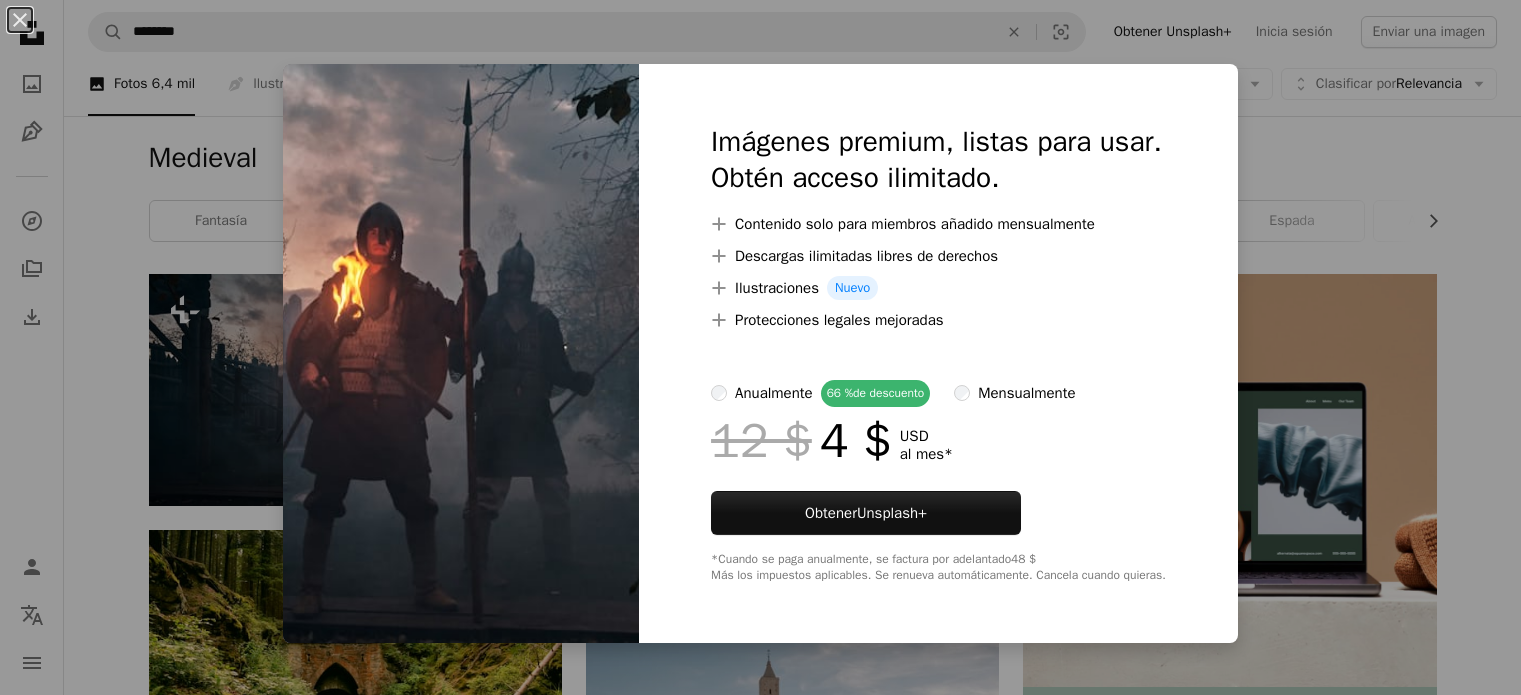 scroll, scrollTop: 36, scrollLeft: 0, axis: vertical 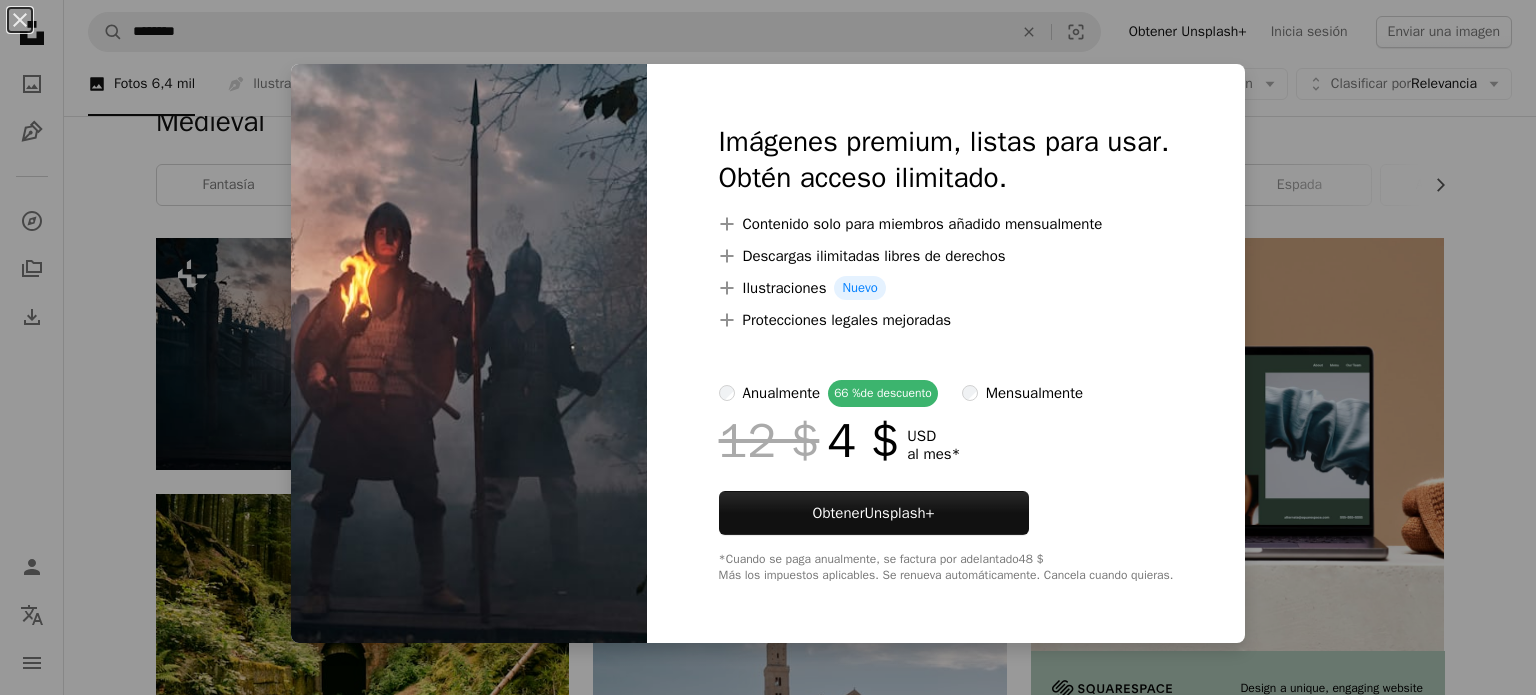 click on "An X shape Imágenes premium, listas para usar. Obtén acceso ilimitado. A plus sign Contenido solo para miembros añadido mensualmente A plus sign Descargas ilimitadas libres de derechos A plus sign Ilustraciones  Nuevo A plus sign Protecciones legales mejoradas anualmente 66 %  de descuento mensualmente 12 $   4 $ USD al mes * Obtener  Unsplash+ *Cuando se paga anualmente, se factura por adelantado  48 $ Más los impuestos aplicables. Se renueva automáticamente. Cancela cuando quieras." at bounding box center [768, 347] 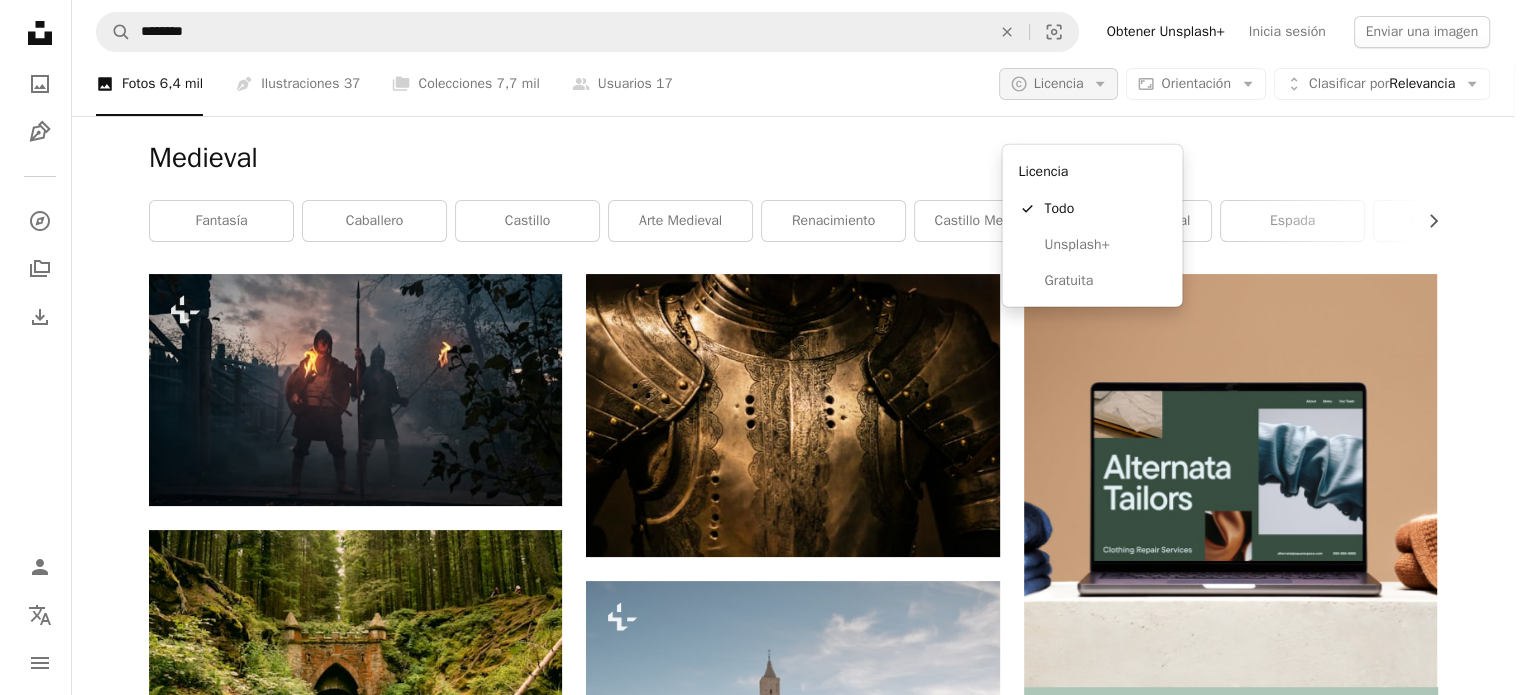 scroll, scrollTop: 0, scrollLeft: 0, axis: both 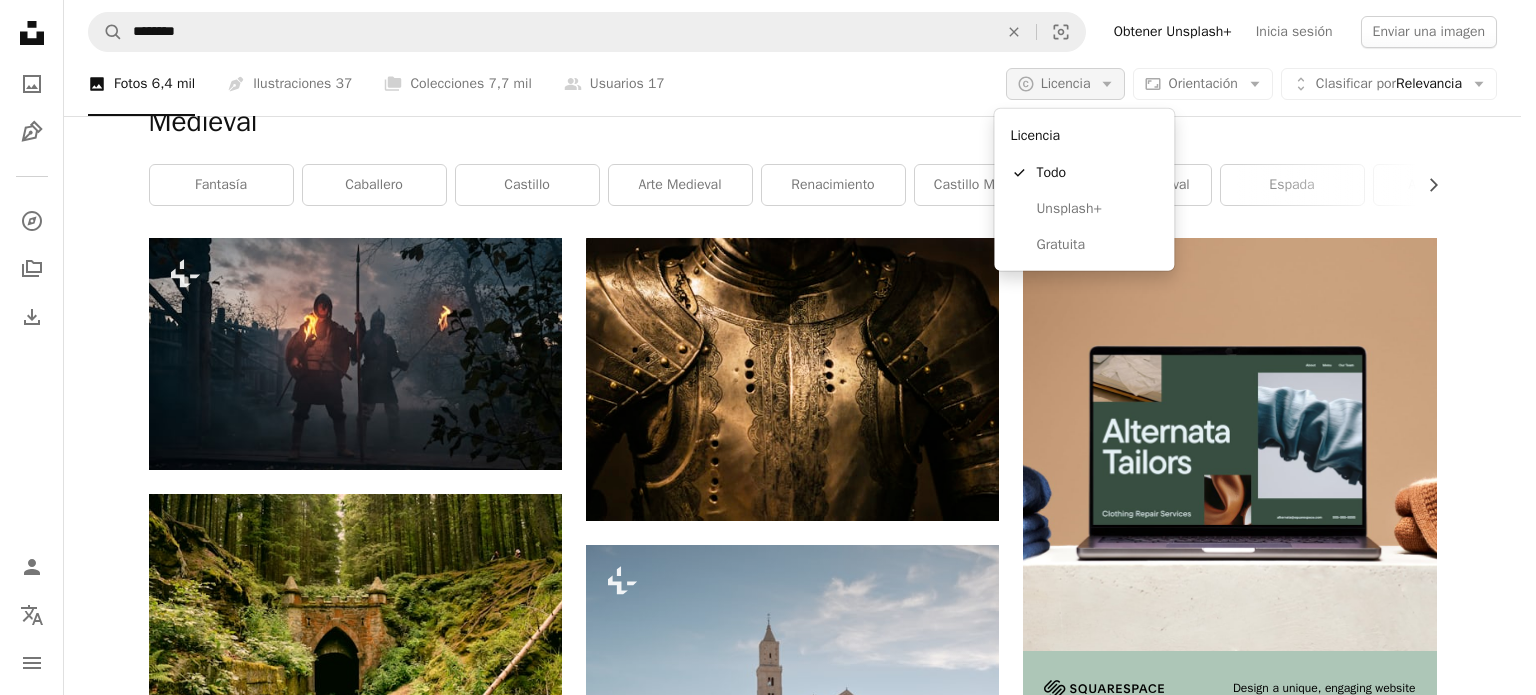 click on "Licencia" at bounding box center (1066, 83) 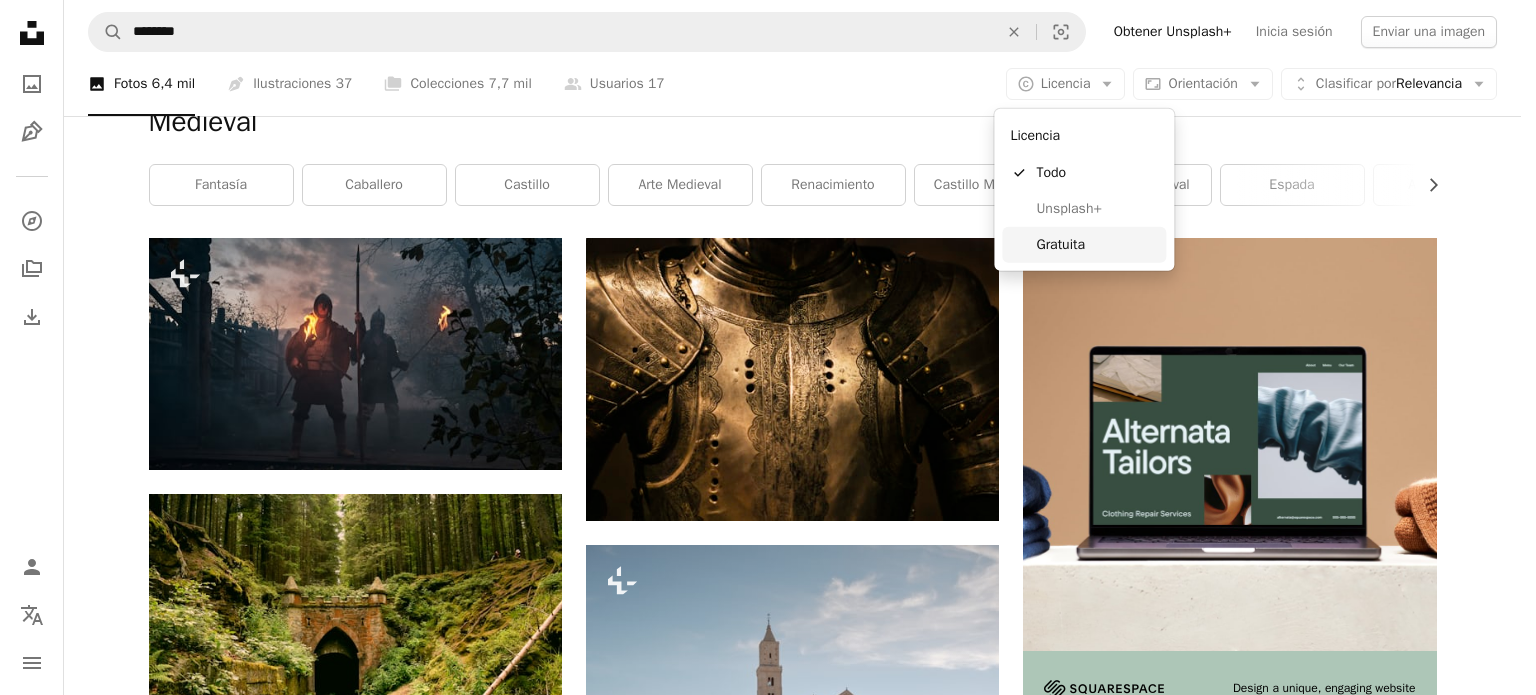 click on "Gratuita" at bounding box center [1097, 245] 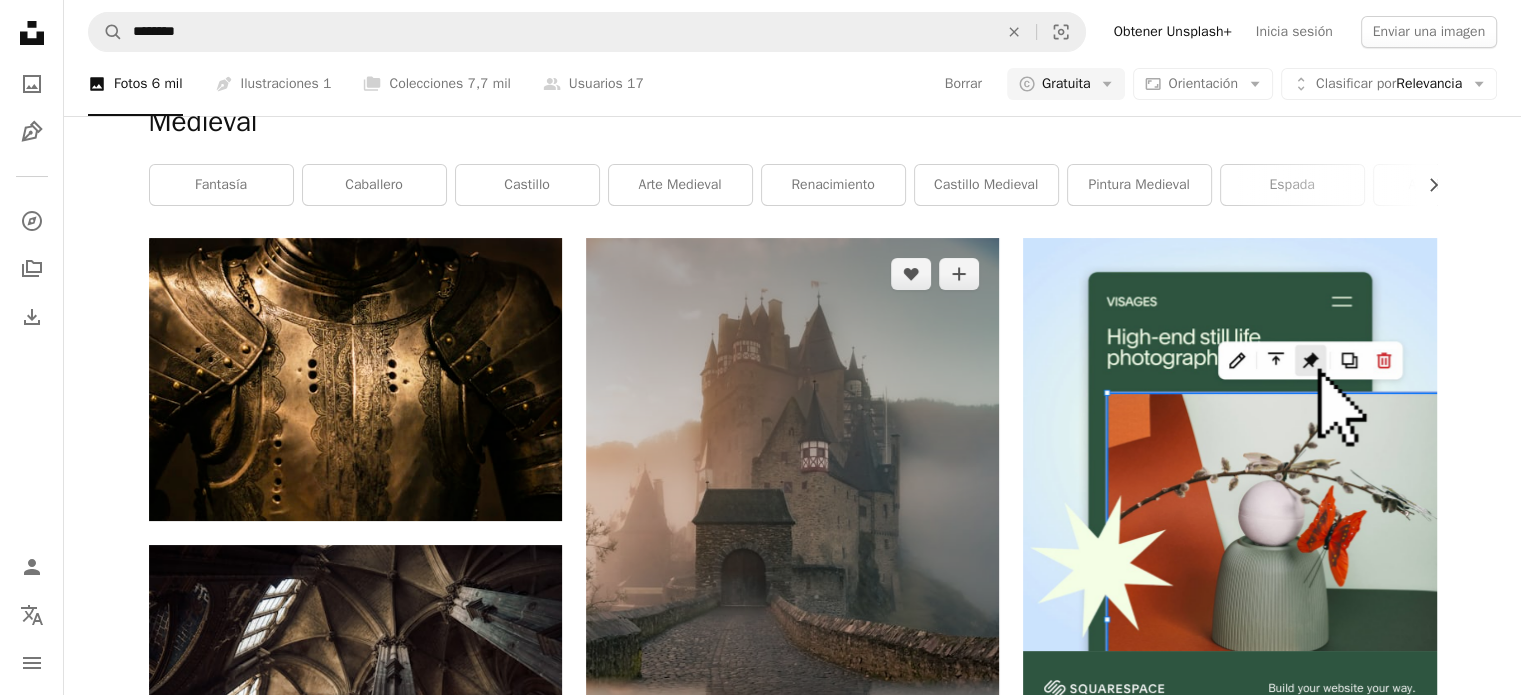 scroll, scrollTop: 171, scrollLeft: 0, axis: vertical 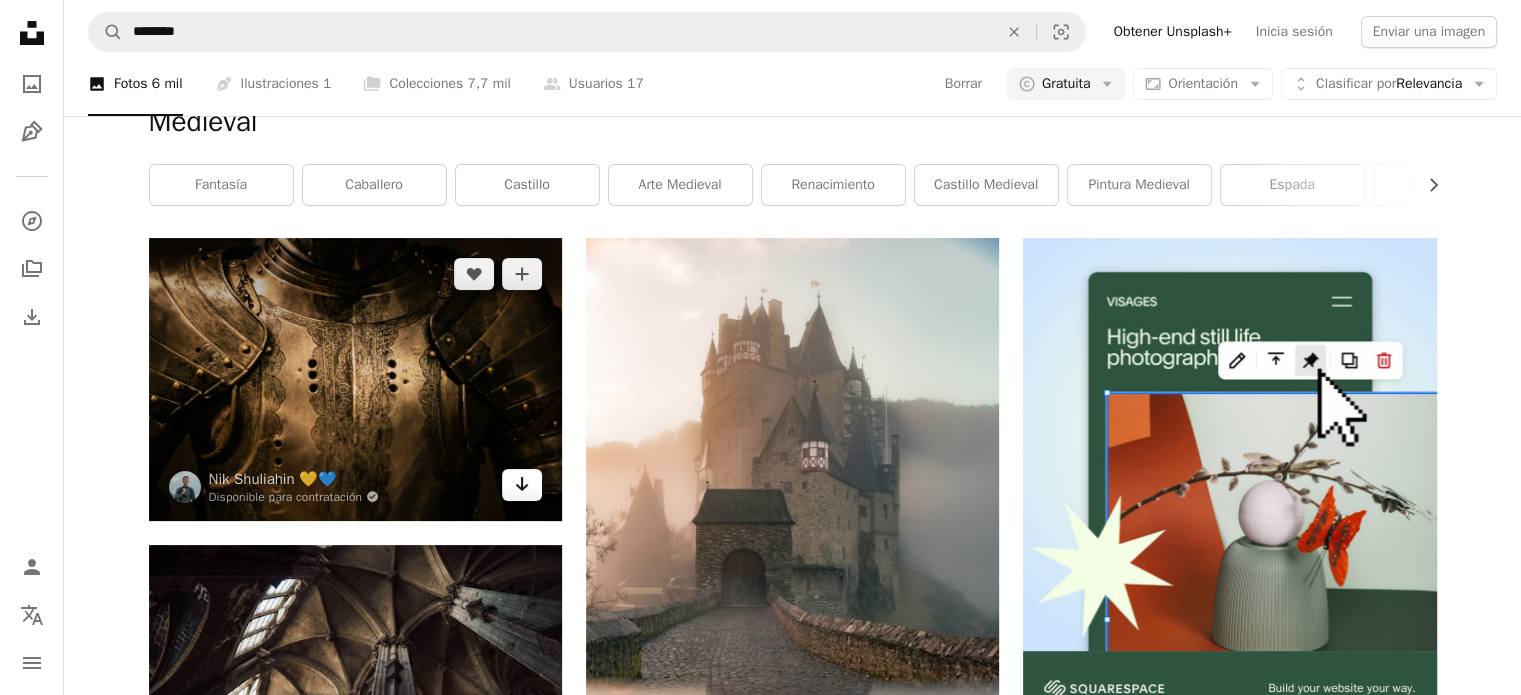 click on "Arrow pointing down" 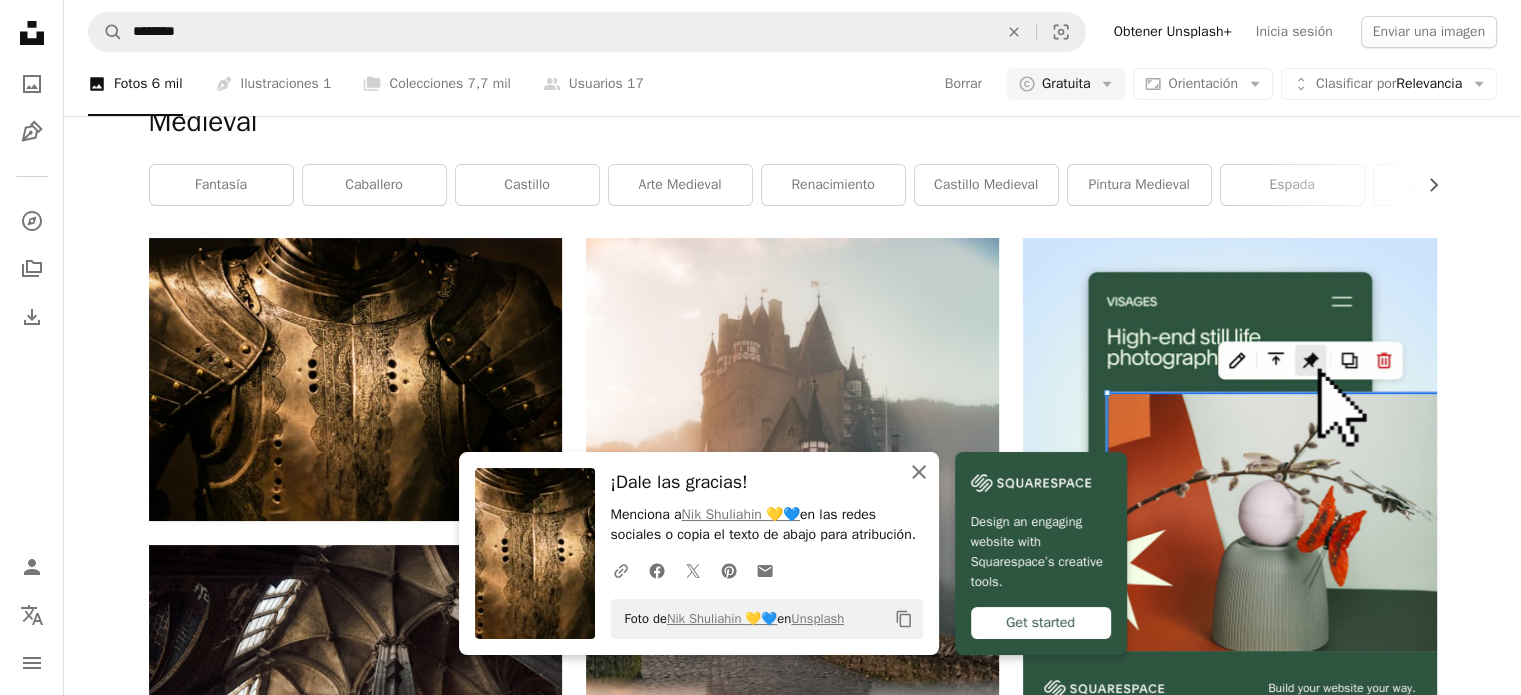 click 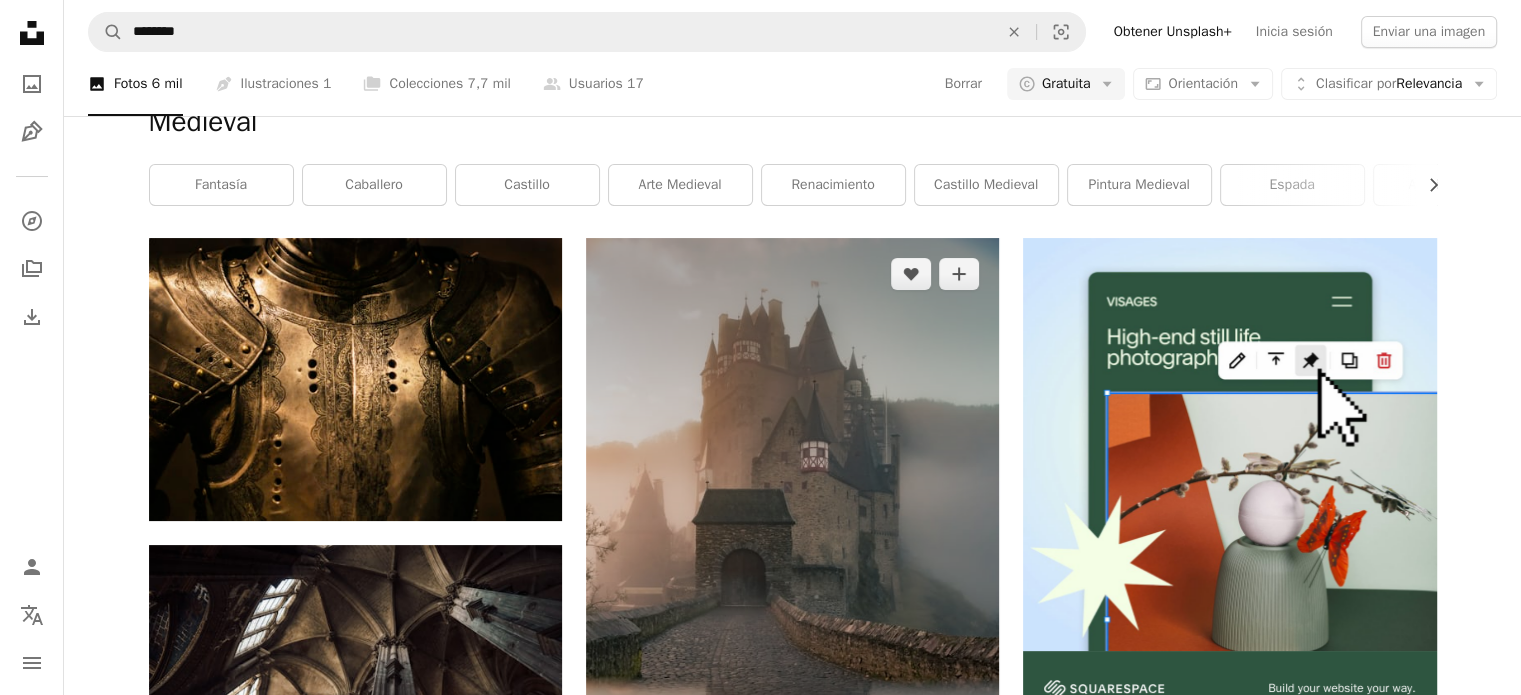 scroll, scrollTop: 220, scrollLeft: 0, axis: vertical 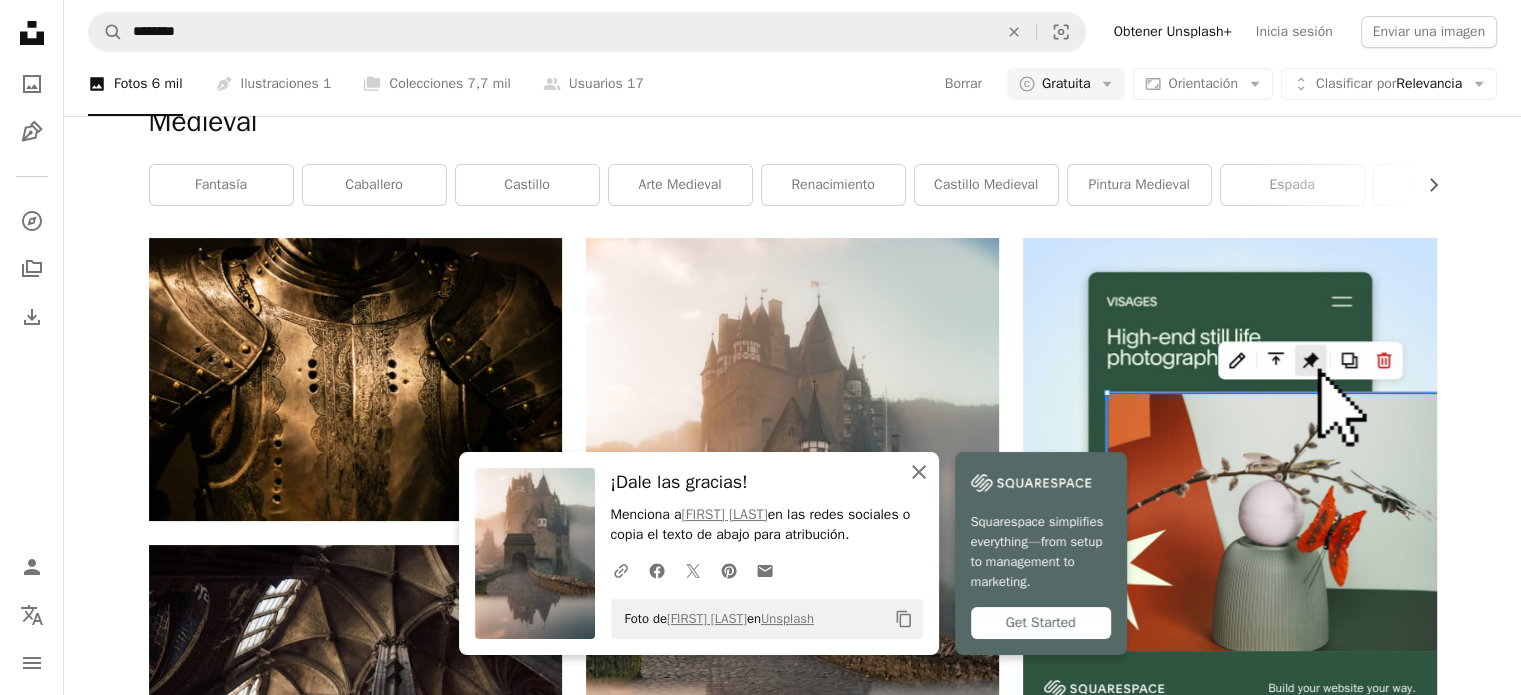 click on "An X shape" 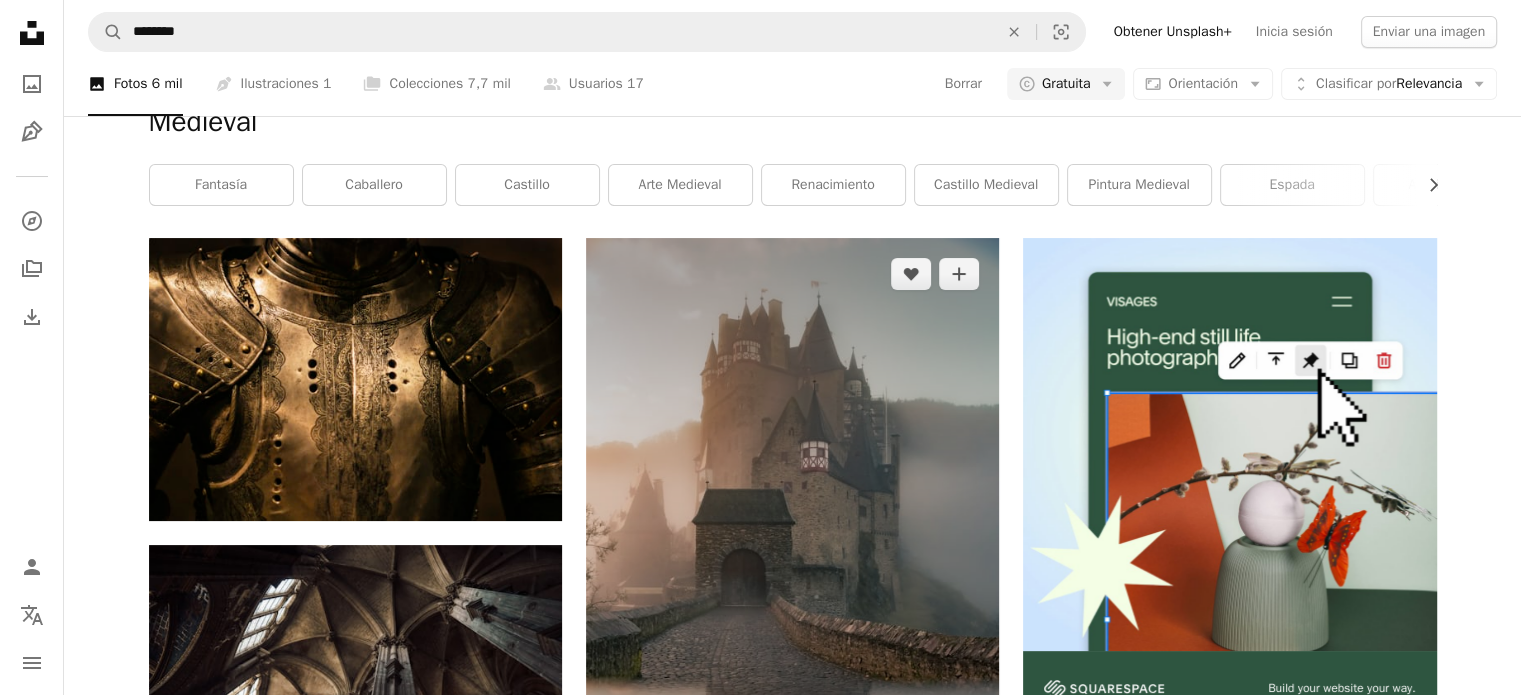 scroll, scrollTop: 628, scrollLeft: 0, axis: vertical 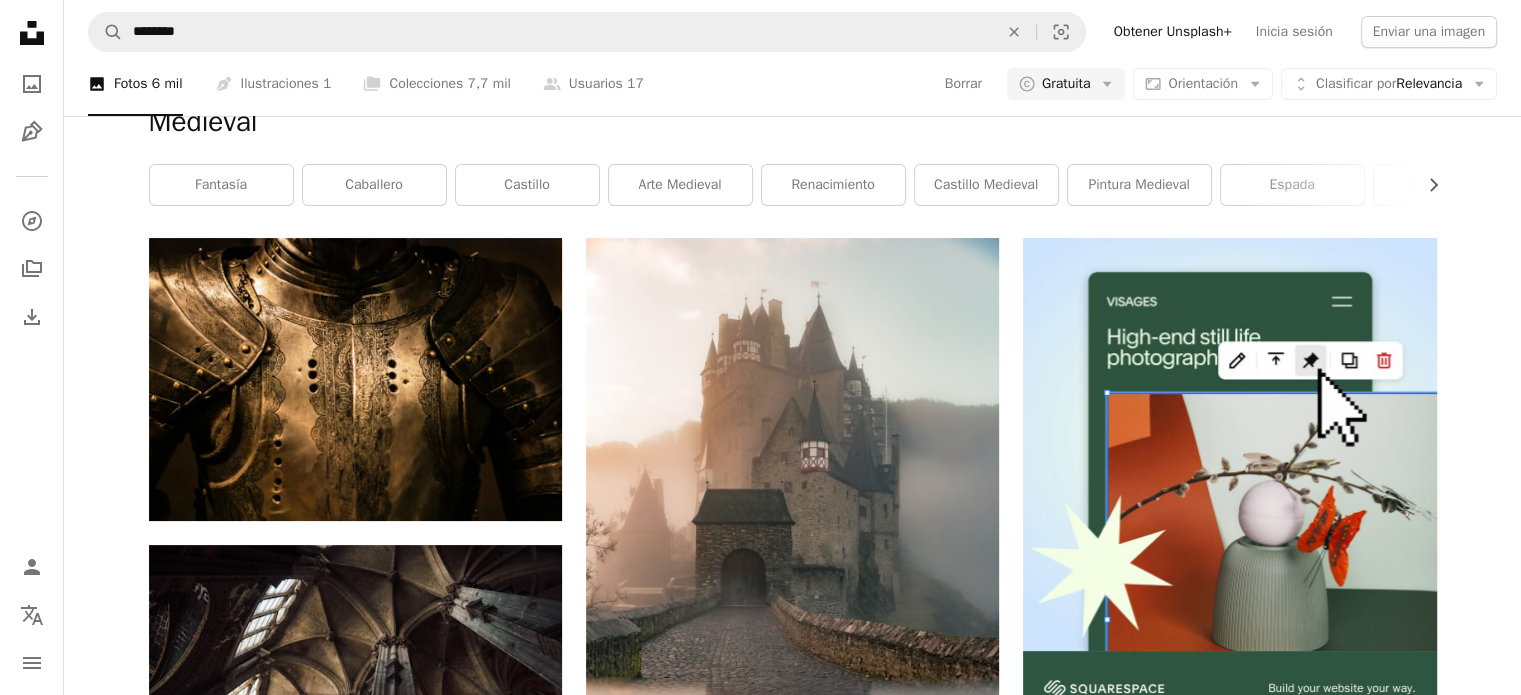 click on "Arrow pointing down" 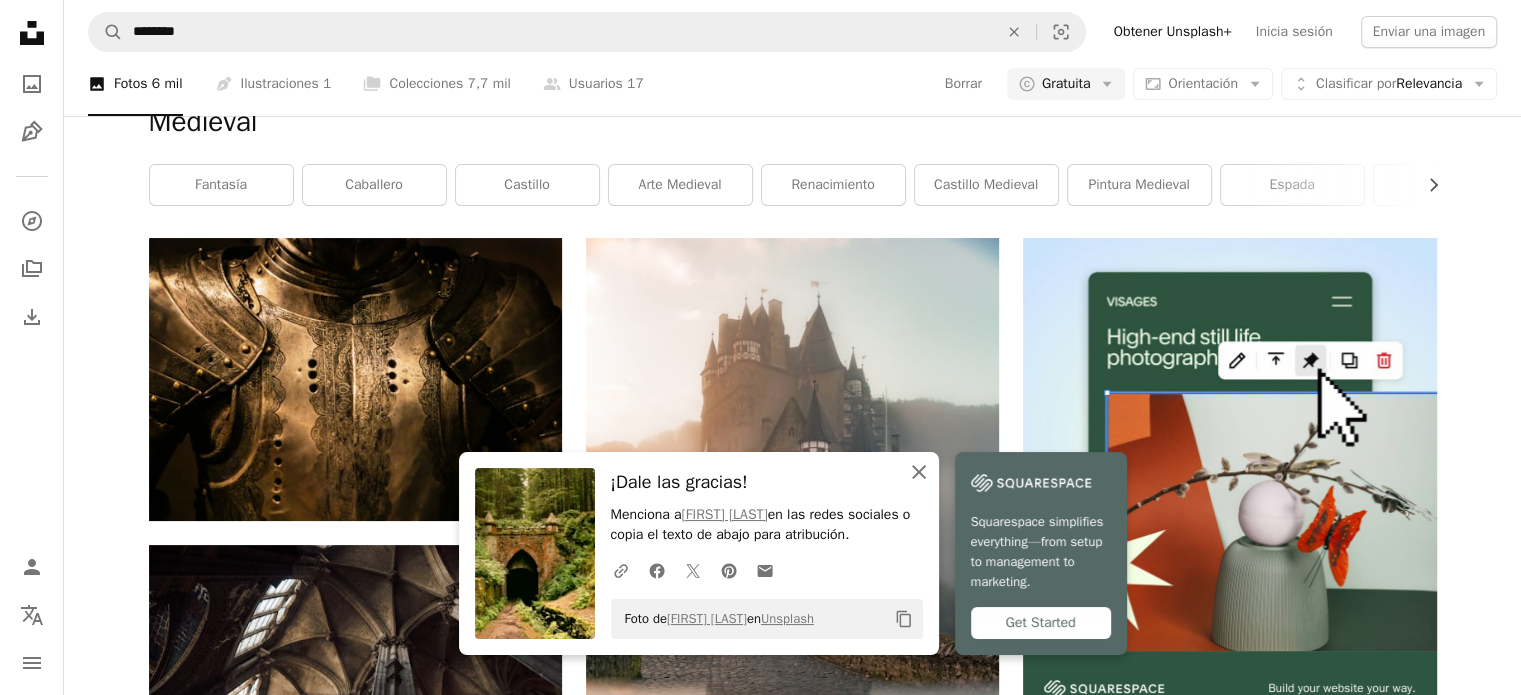 click 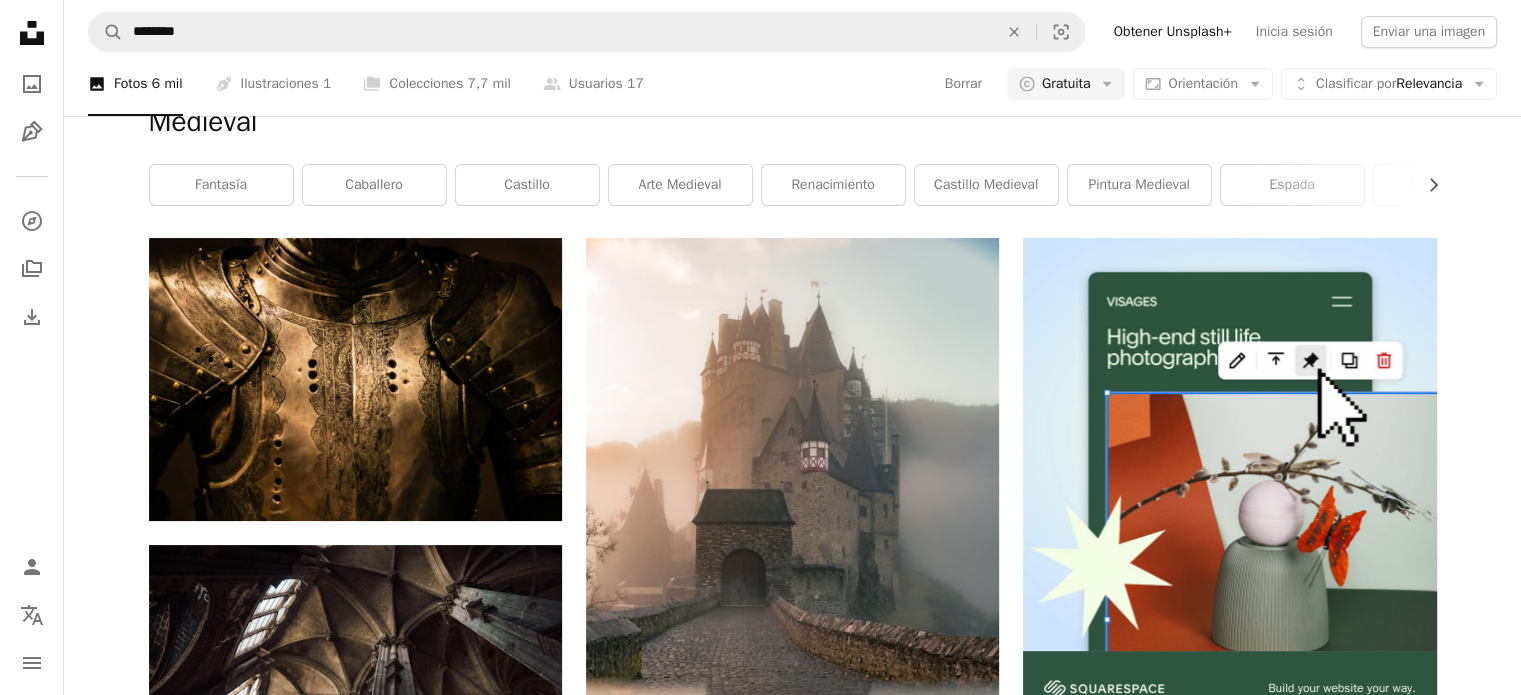 click on "Arrow pointing down" 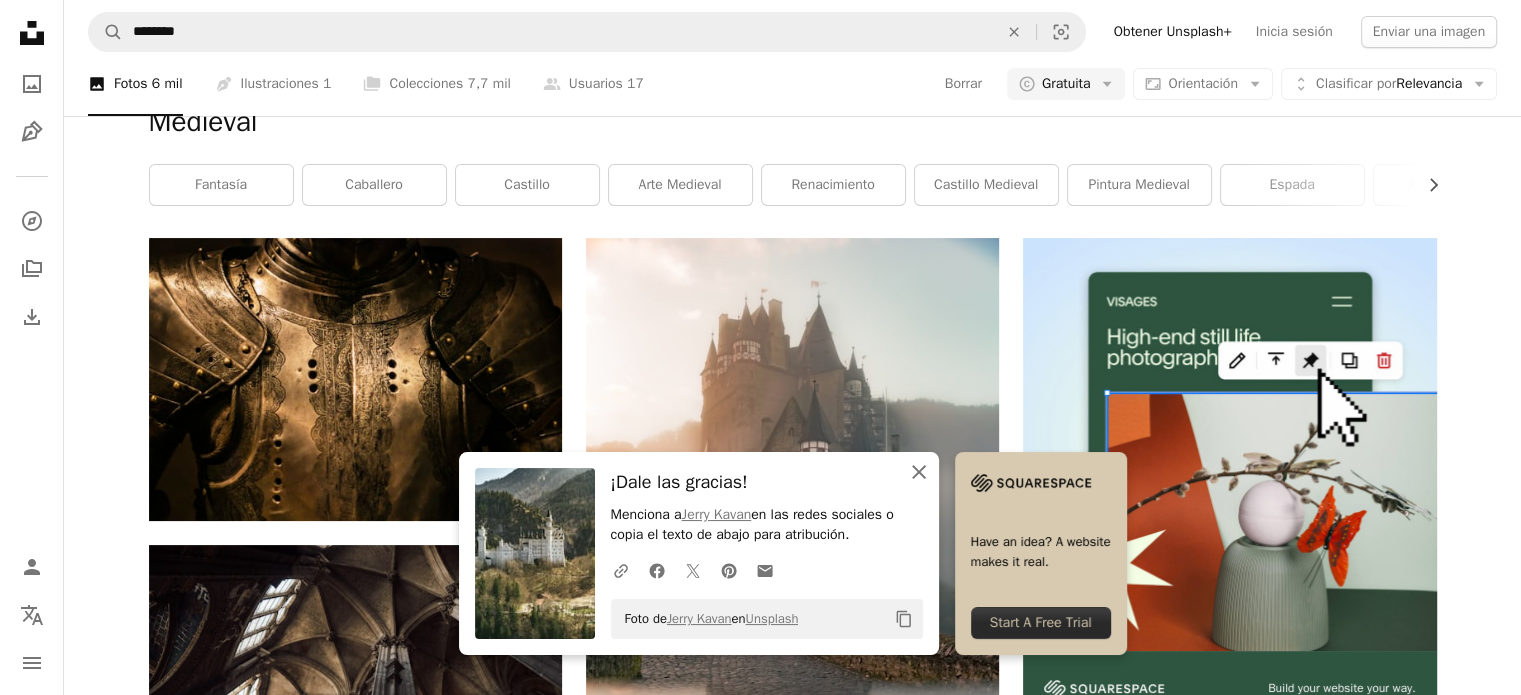 click on "An X shape" 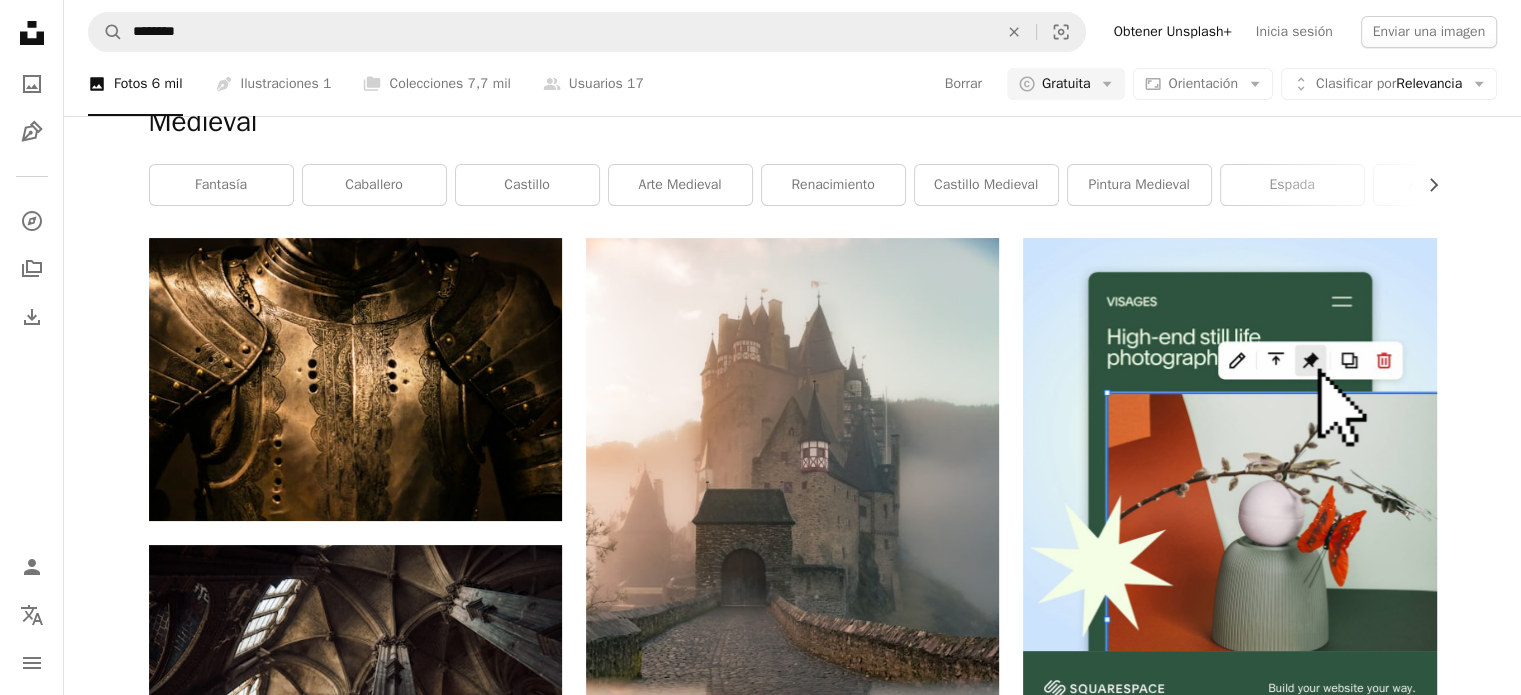 scroll, scrollTop: 1214, scrollLeft: 0, axis: vertical 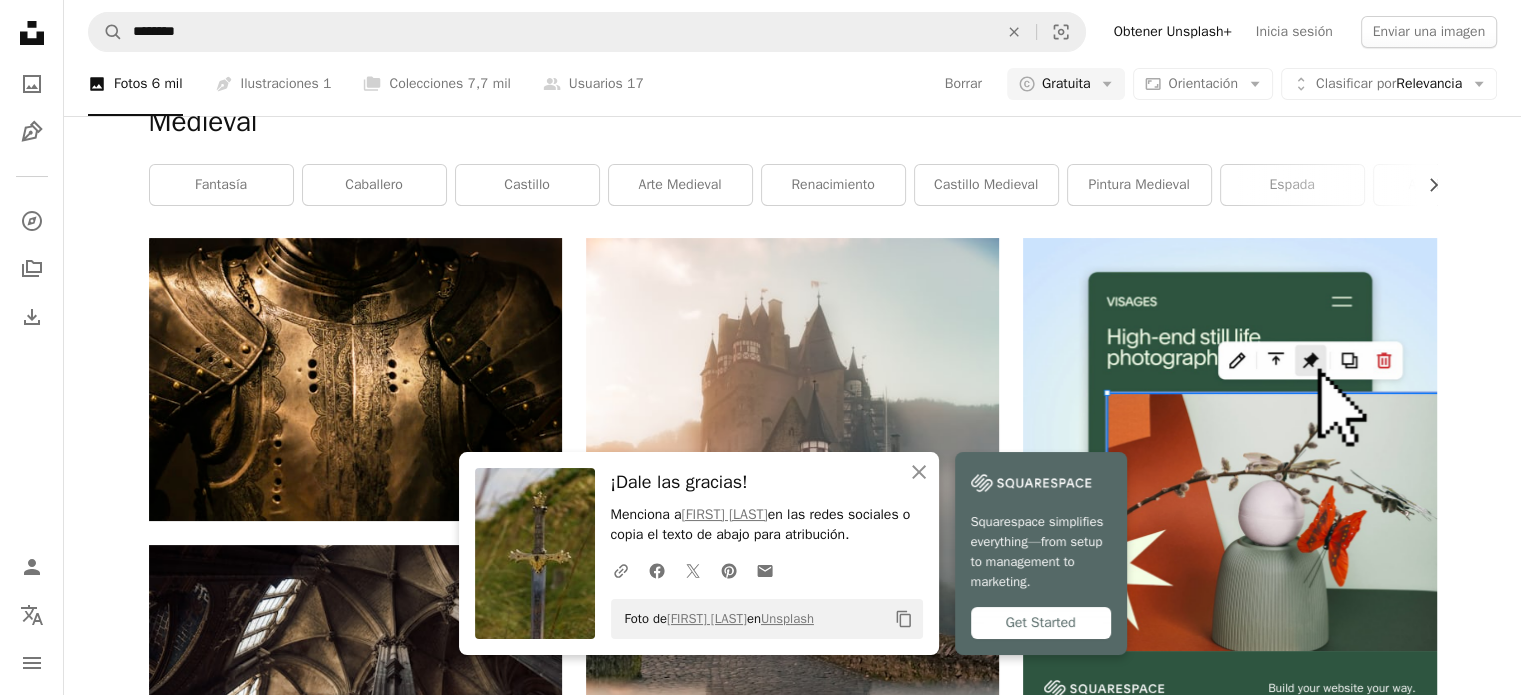 click on "Arrow pointing down" 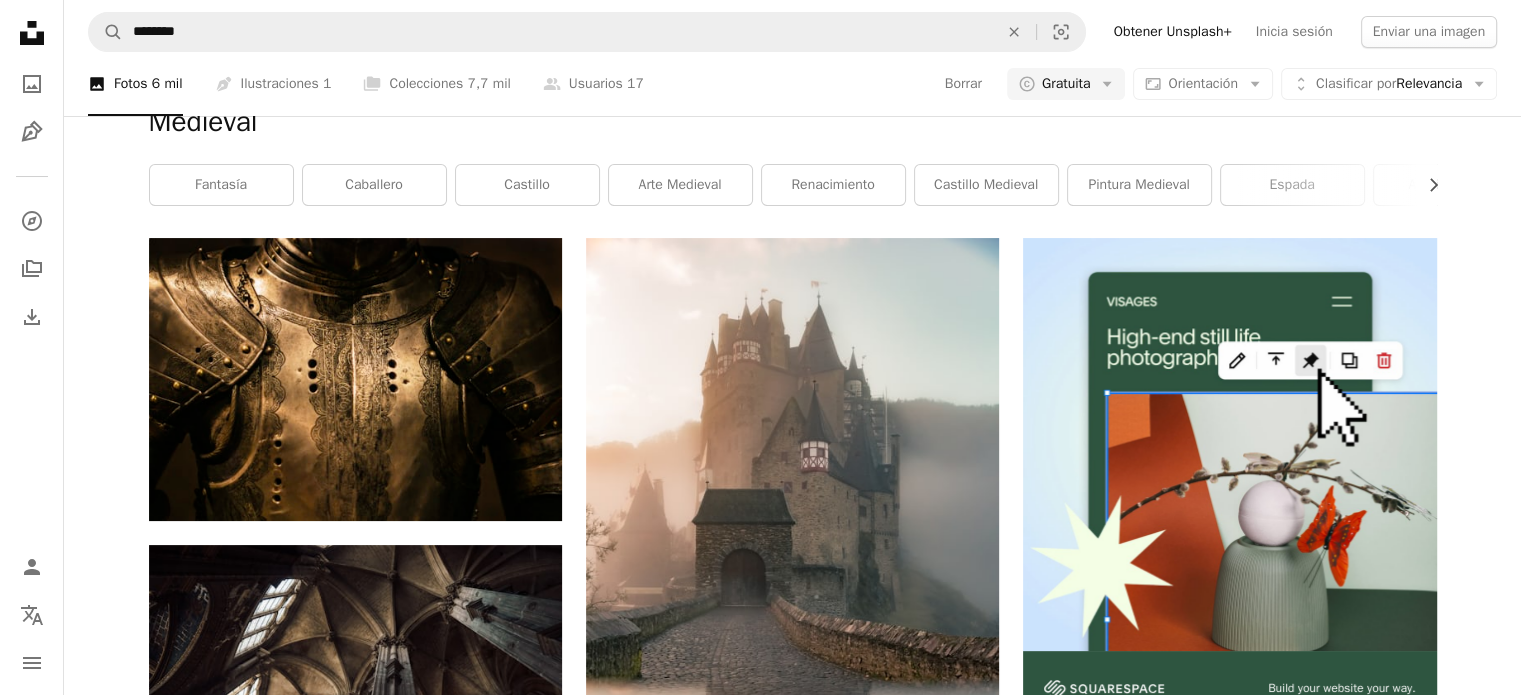 scroll, scrollTop: 2302, scrollLeft: 0, axis: vertical 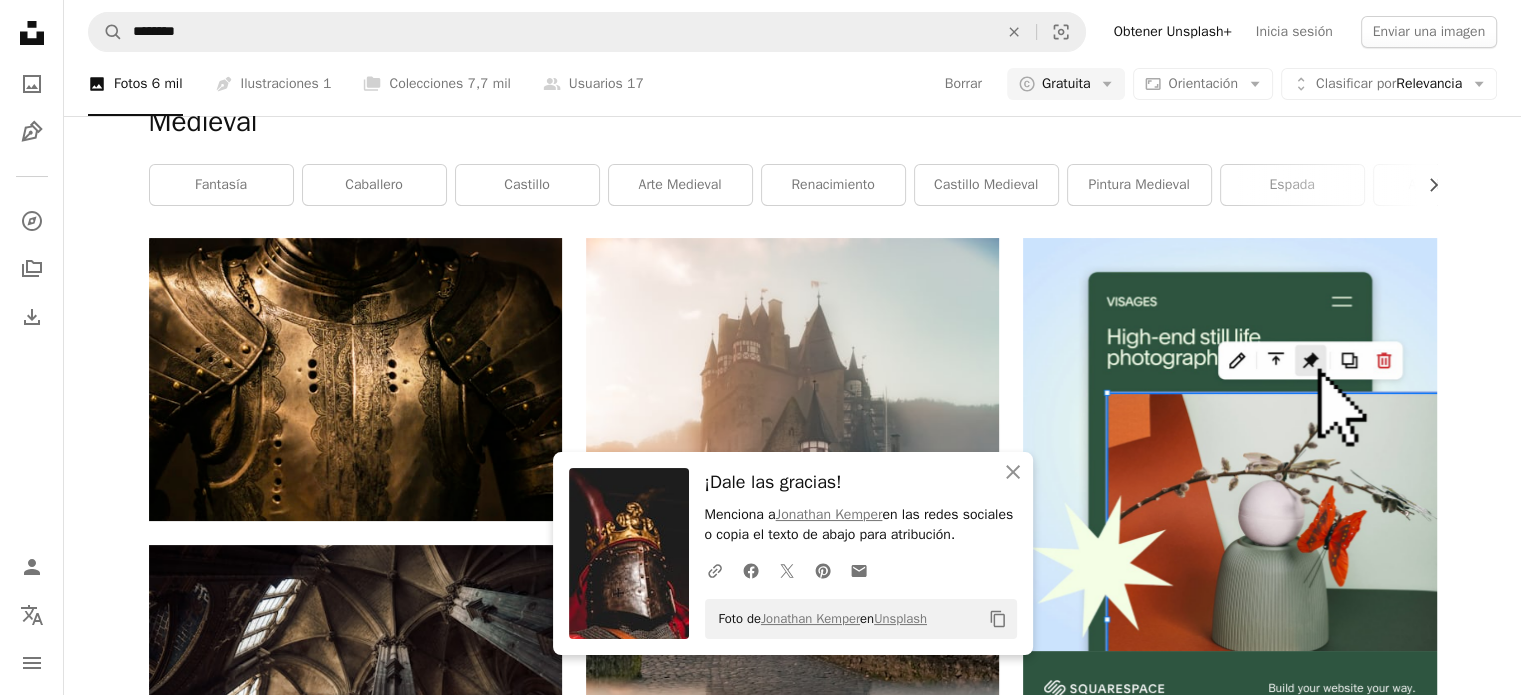 click on "Arrow pointing down" 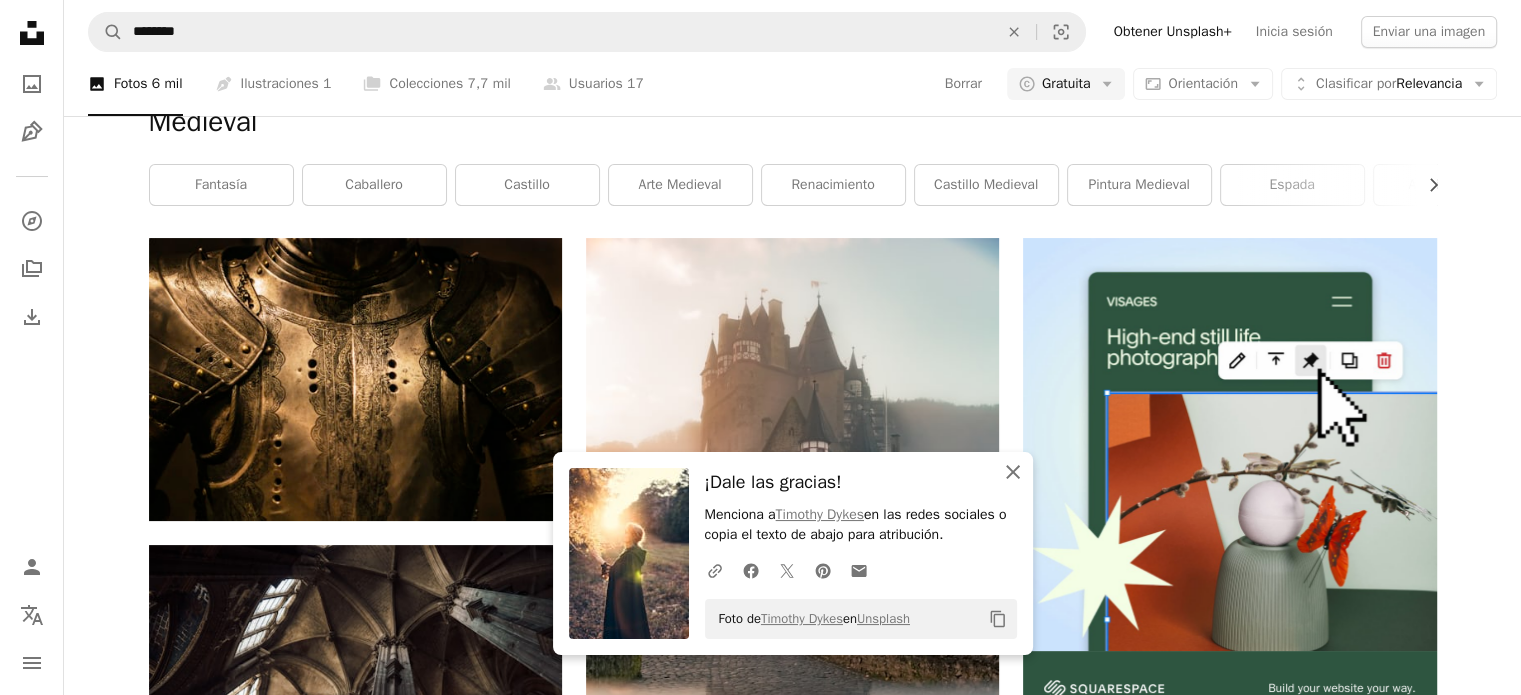 click on "An X shape" 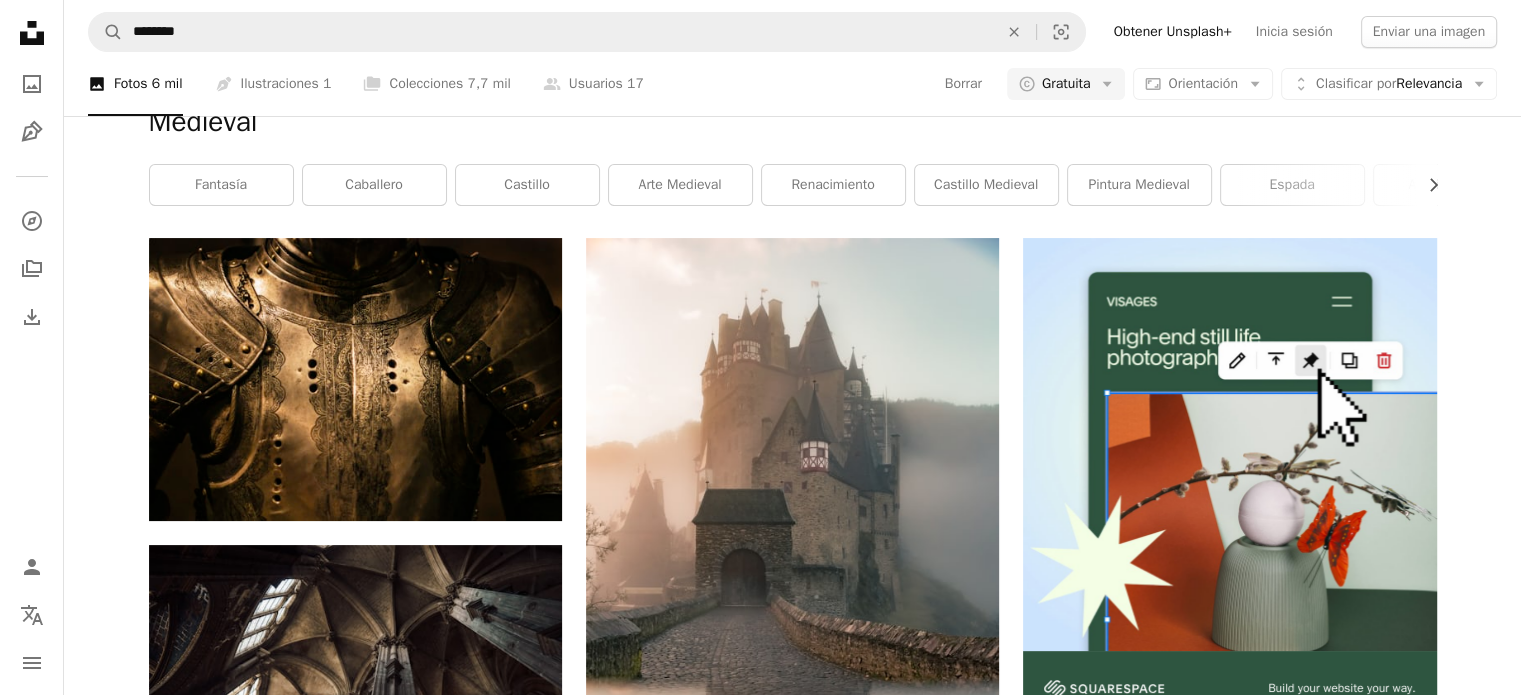 scroll, scrollTop: 3492, scrollLeft: 0, axis: vertical 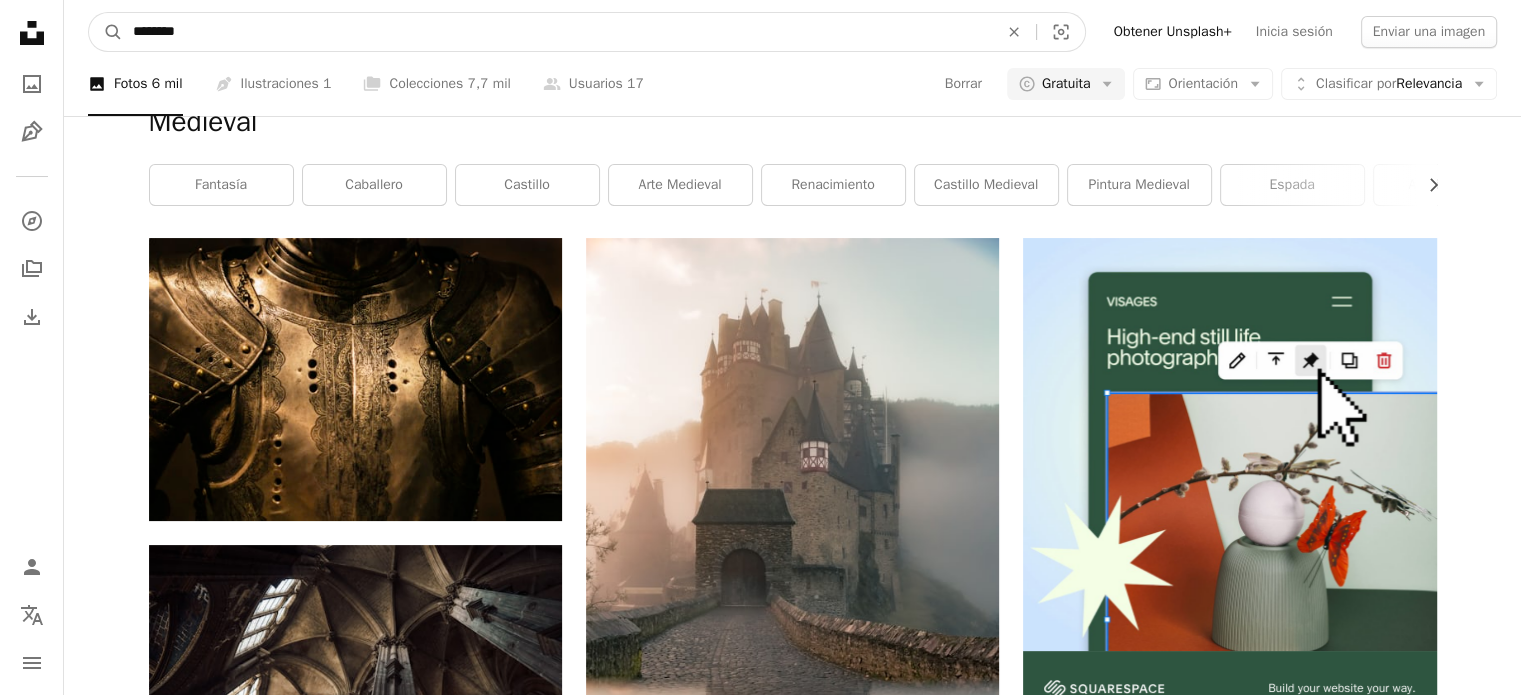 click on "********" at bounding box center [557, 32] 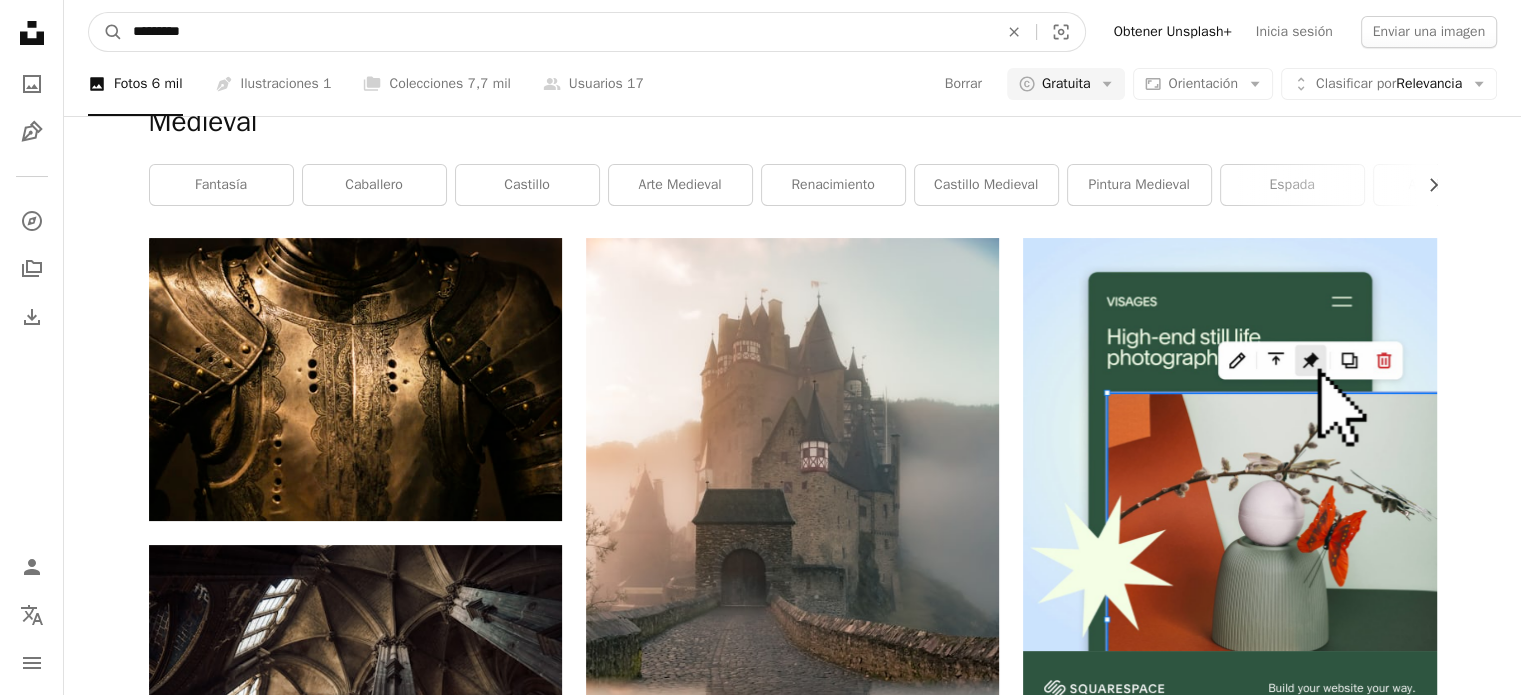 paste on "**********" 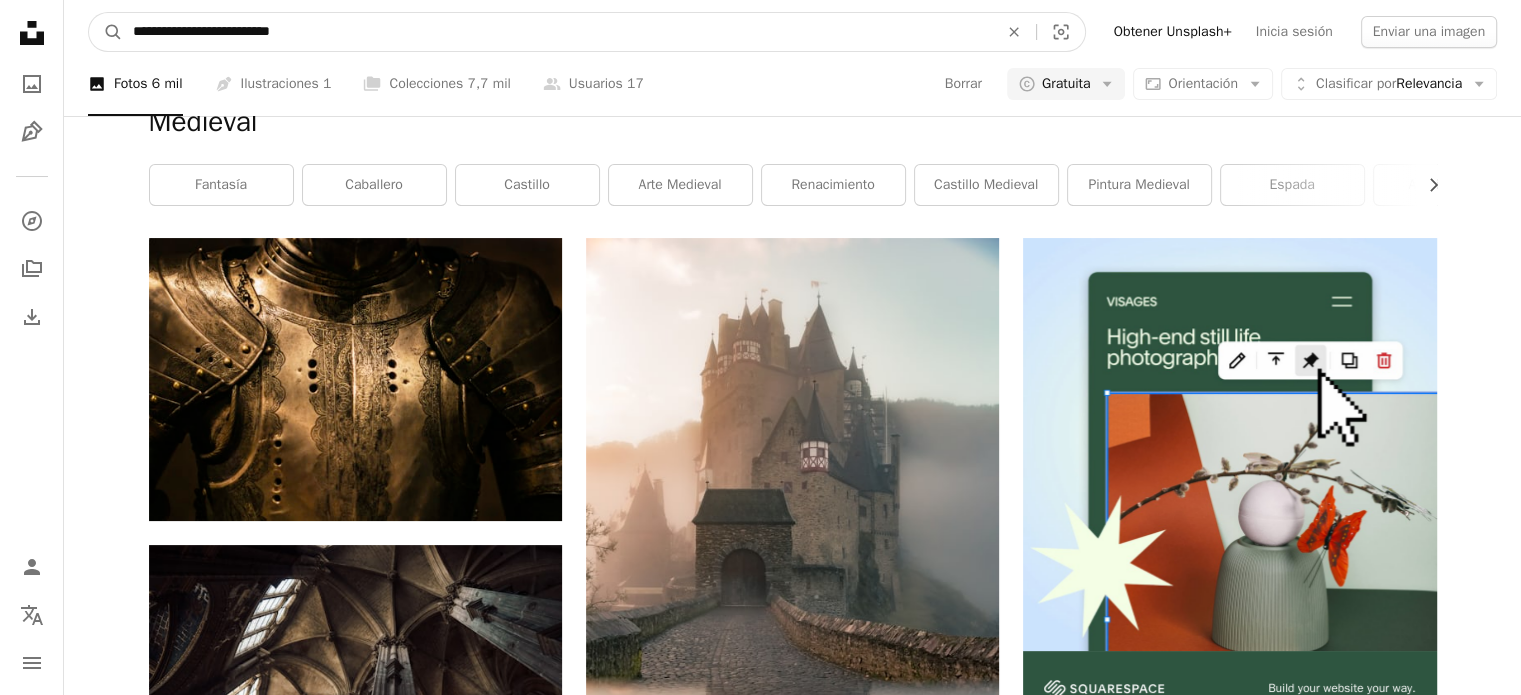 click on "**********" at bounding box center [557, 32] 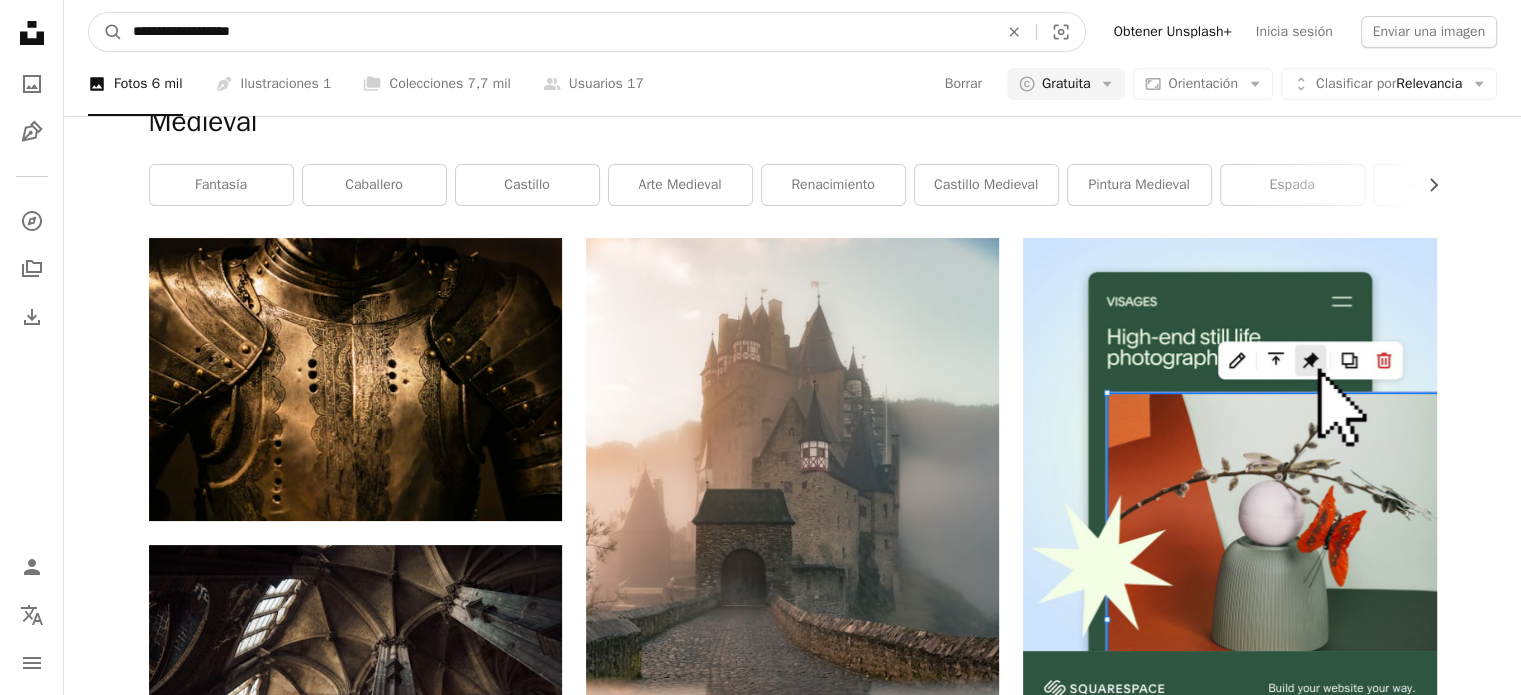 type on "**********" 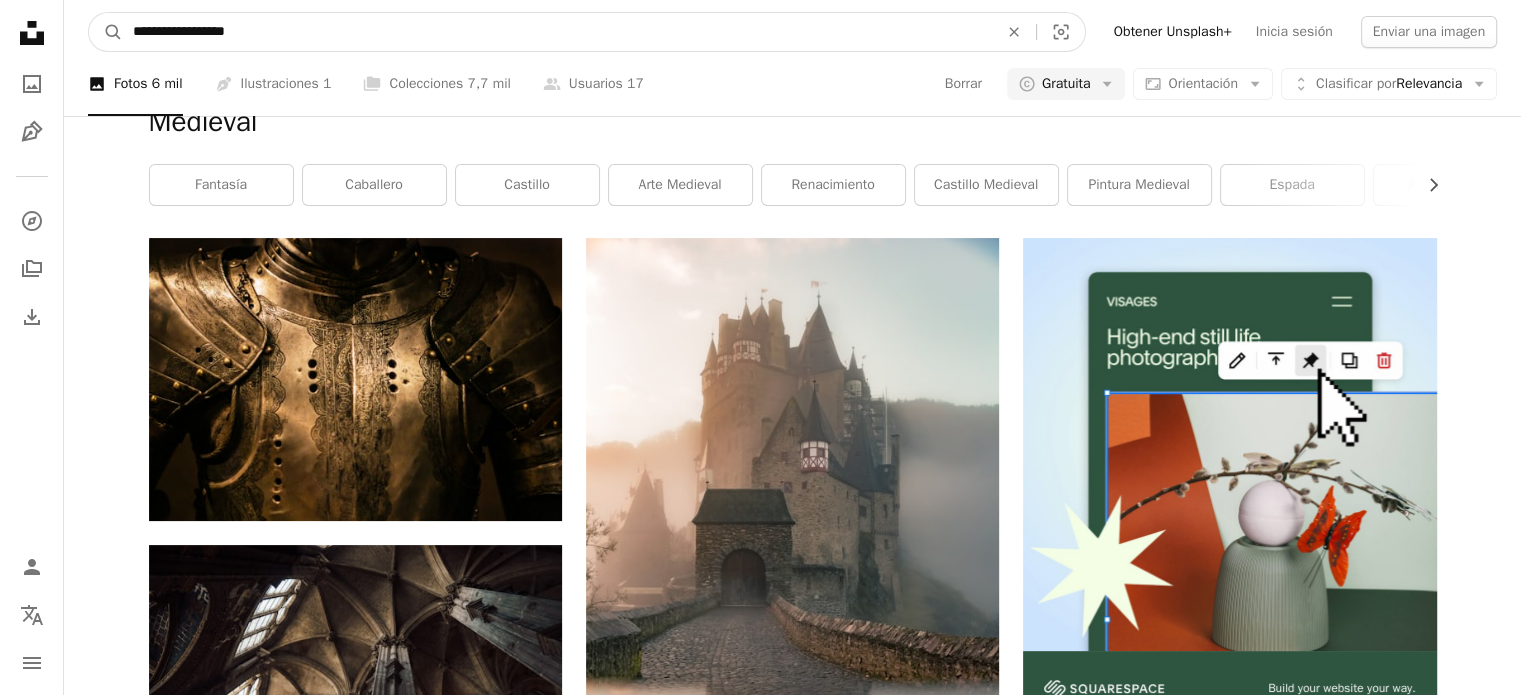 click on "A magnifying glass" at bounding box center (106, 32) 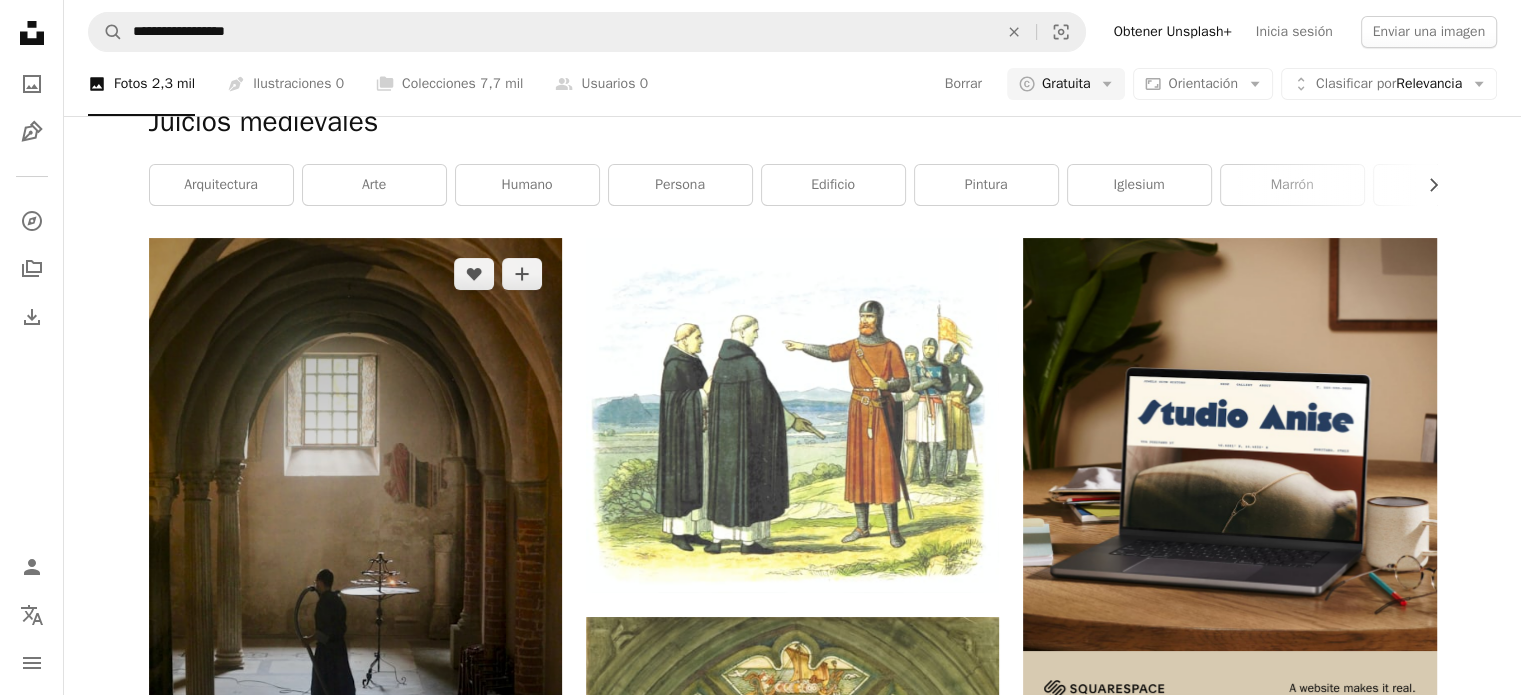 scroll, scrollTop: 244, scrollLeft: 0, axis: vertical 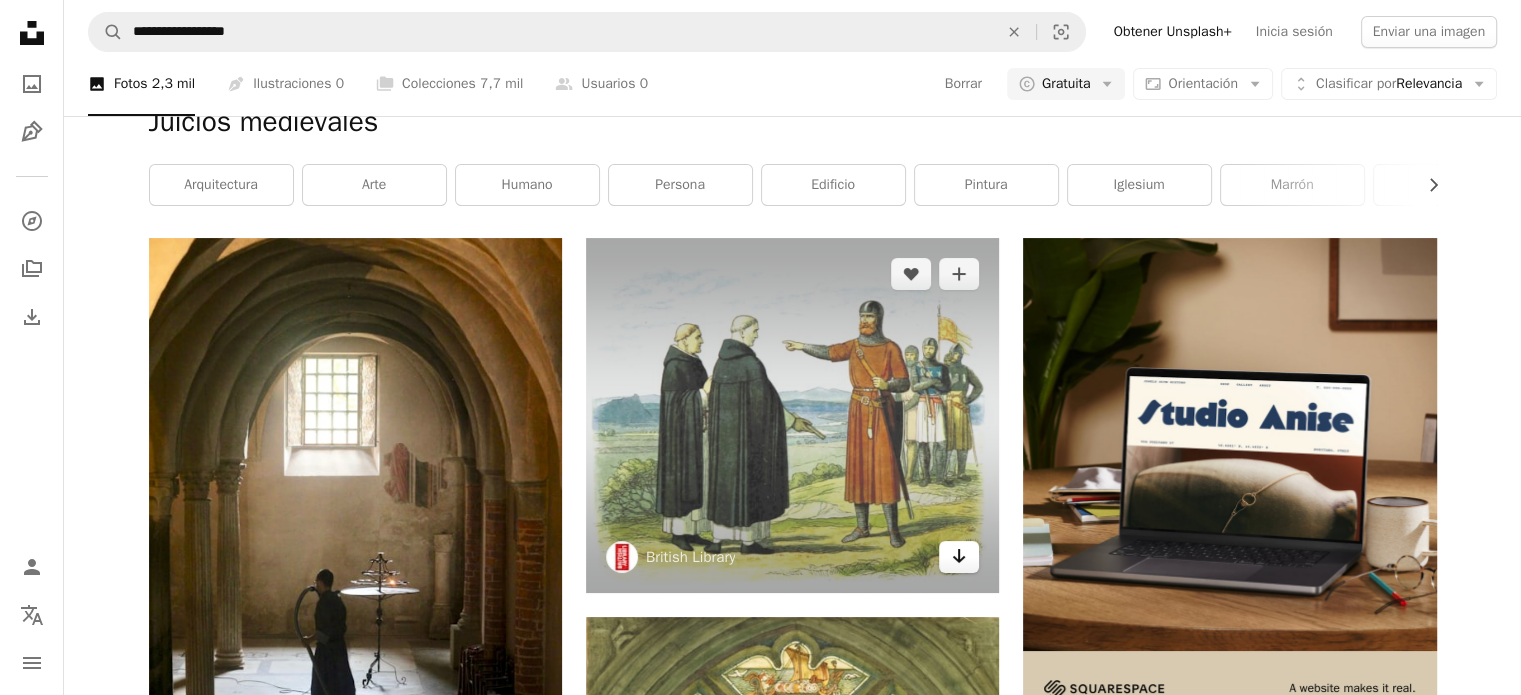 click on "Arrow pointing down" at bounding box center (959, 557) 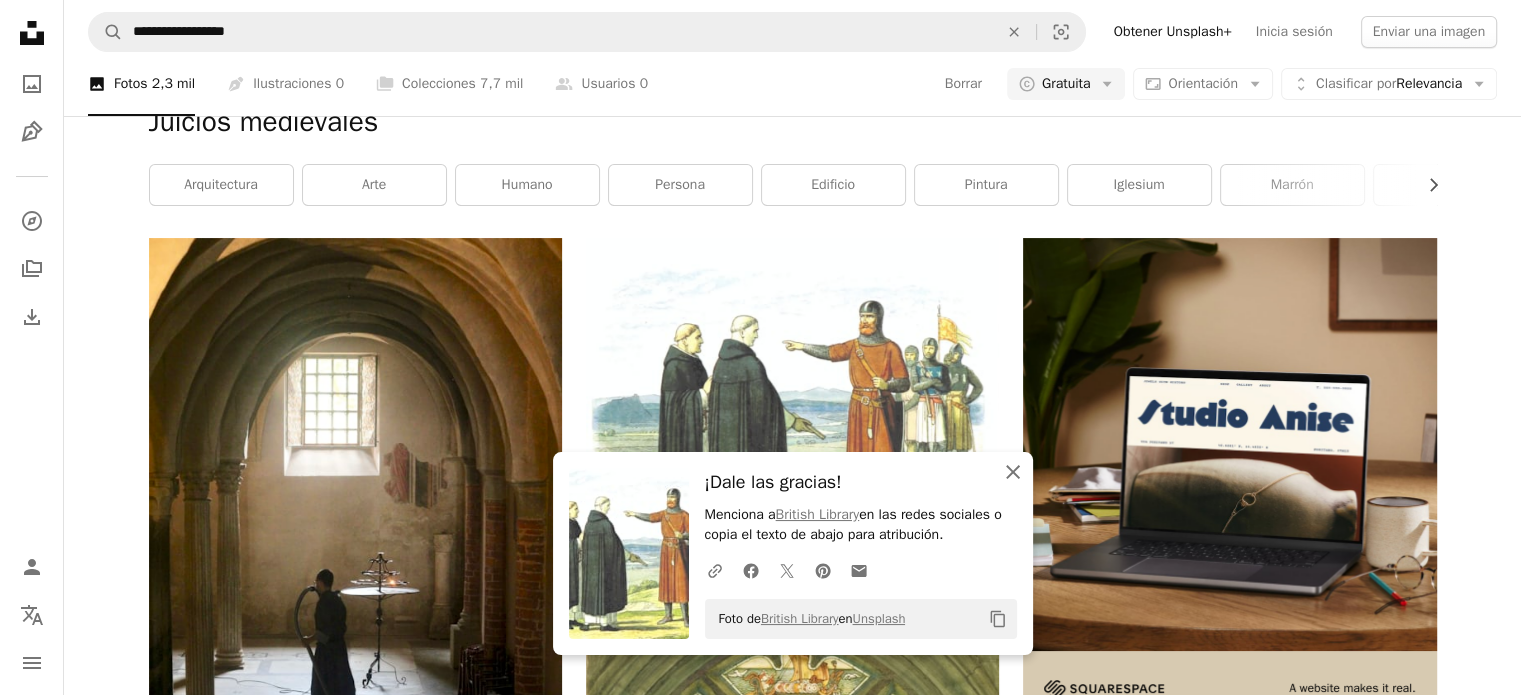 click 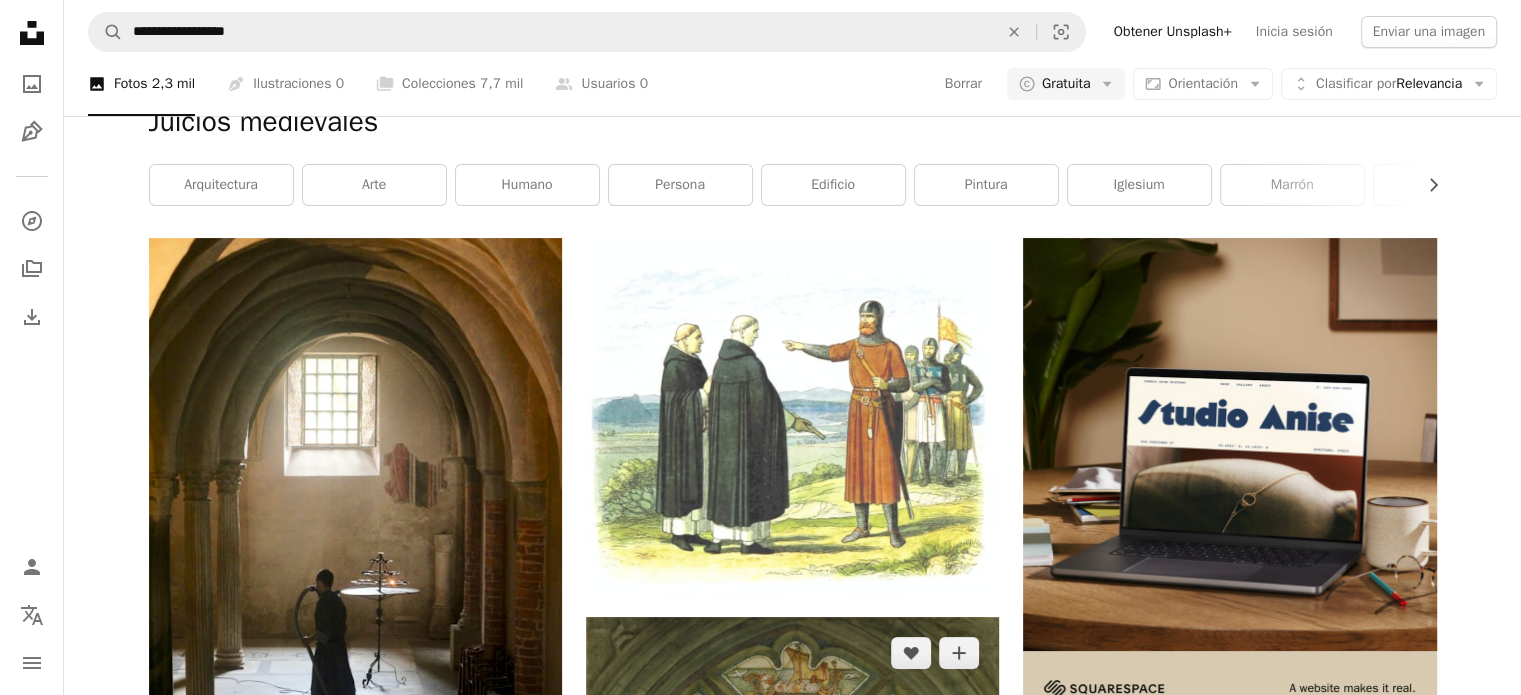 scroll, scrollTop: 751, scrollLeft: 0, axis: vertical 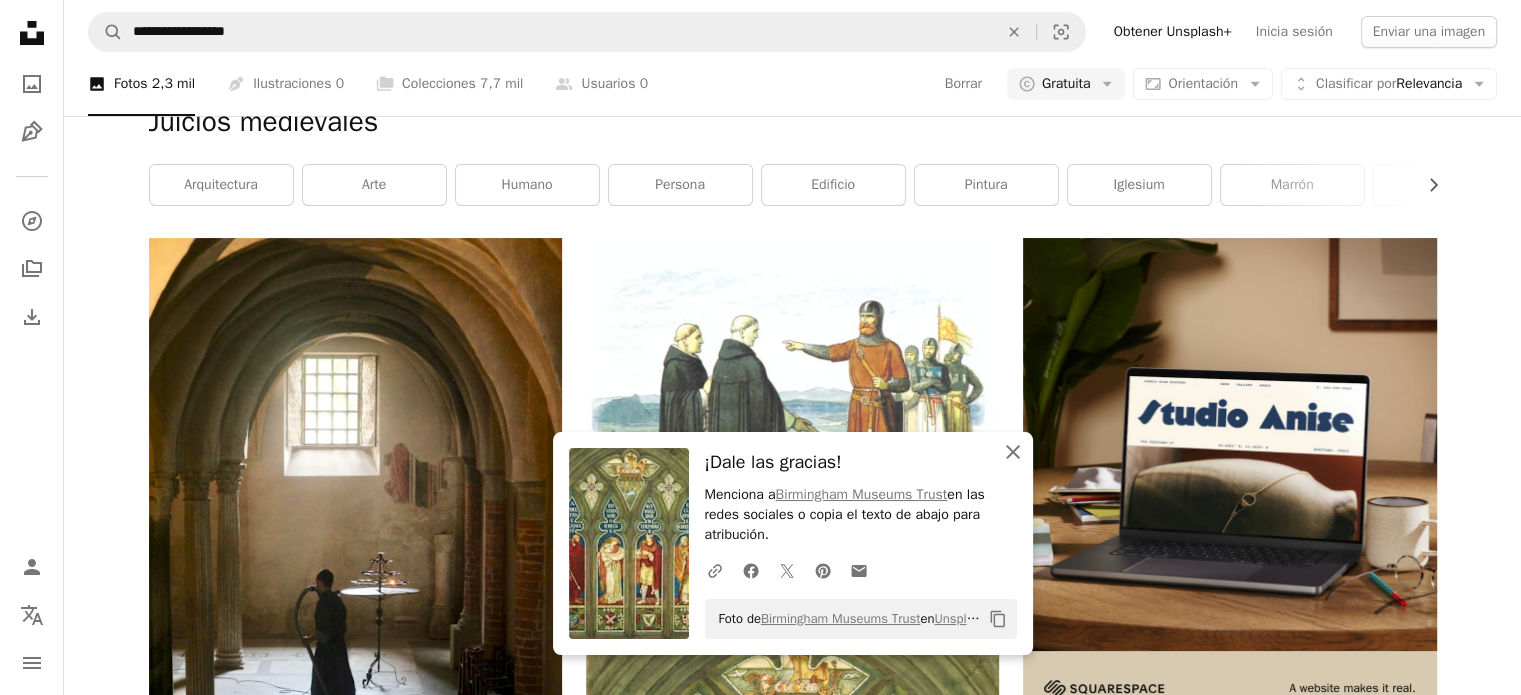 click 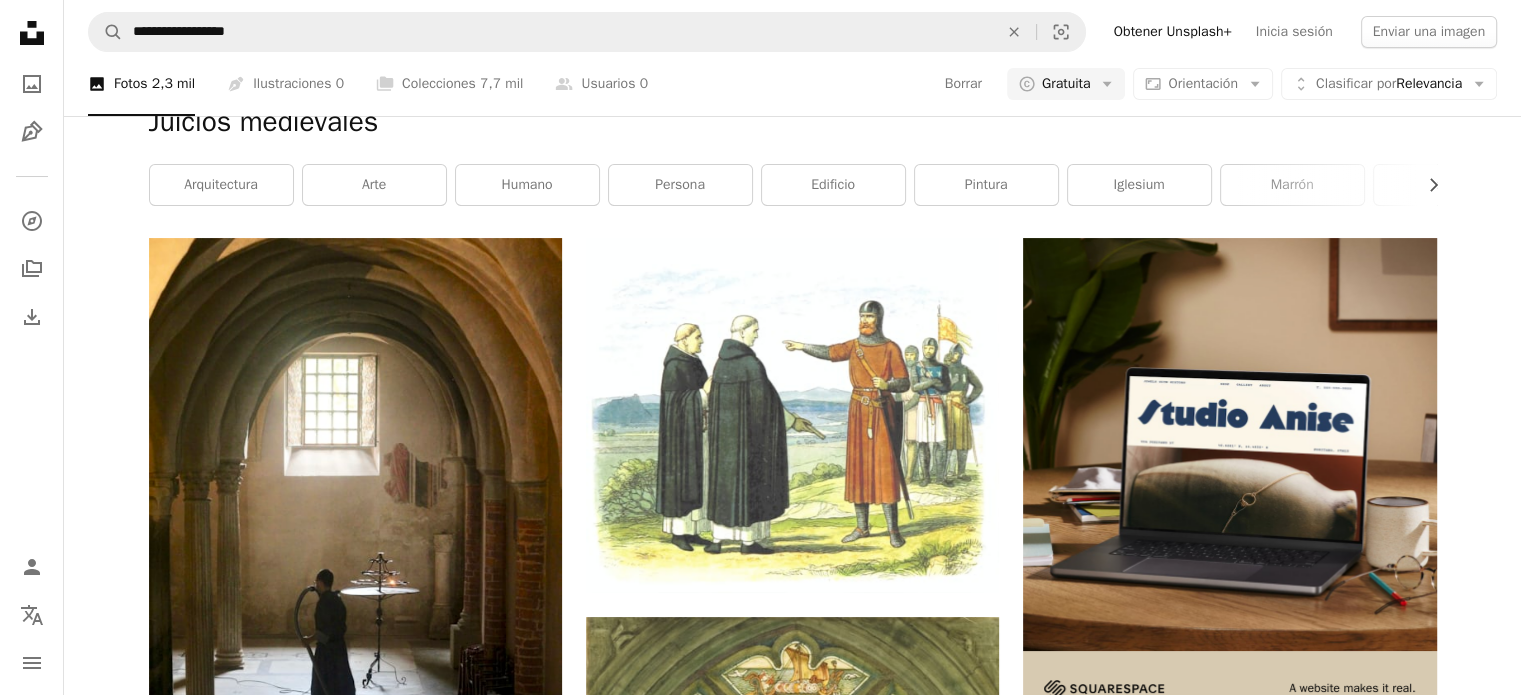 scroll, scrollTop: 996, scrollLeft: 0, axis: vertical 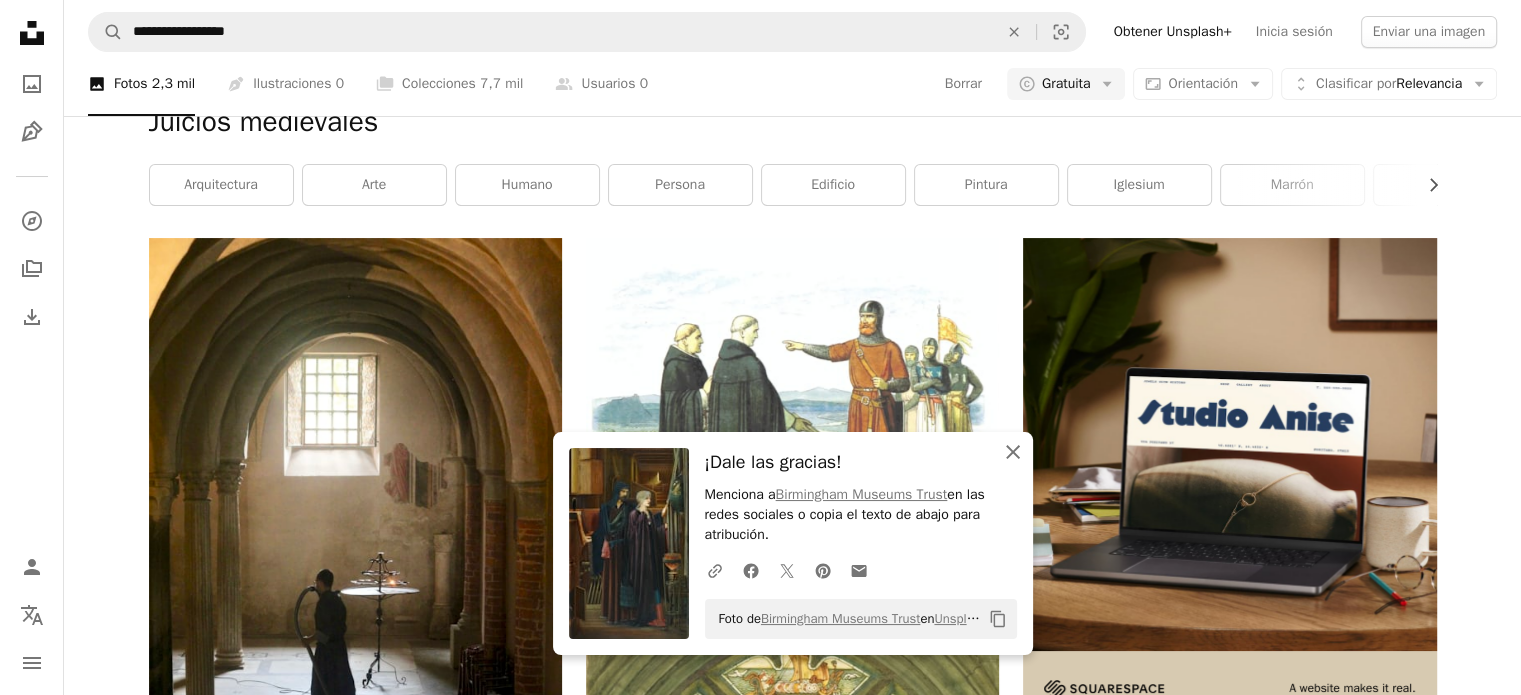 click on "An X shape" 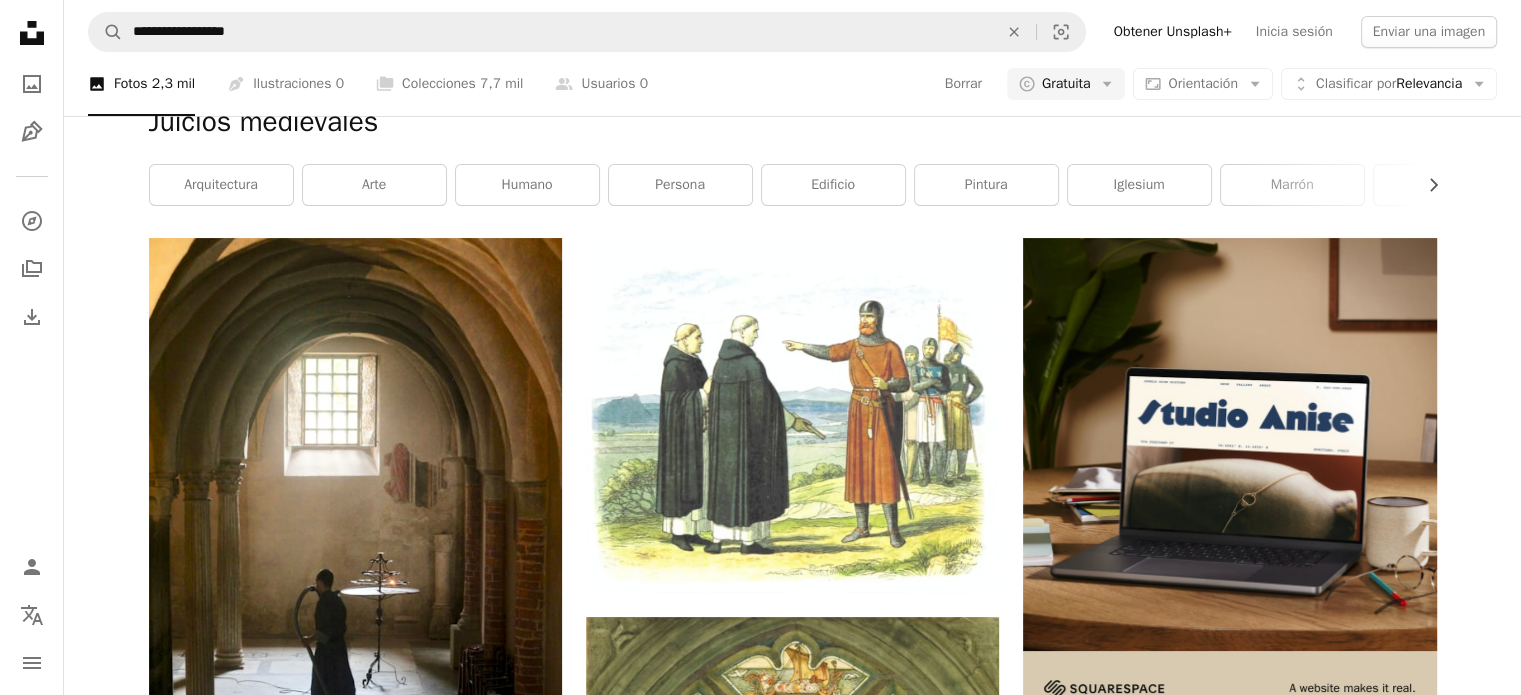 scroll, scrollTop: 1076, scrollLeft: 0, axis: vertical 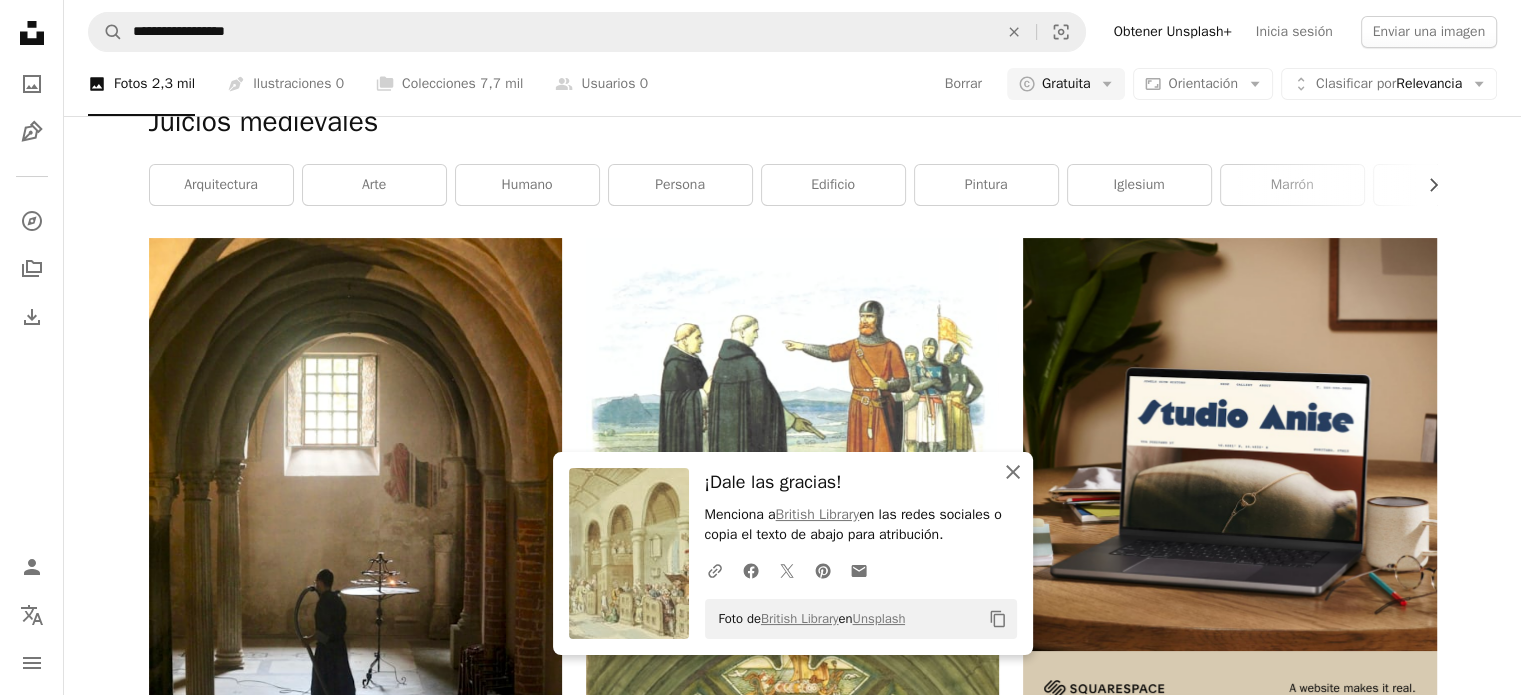click on "An X shape" 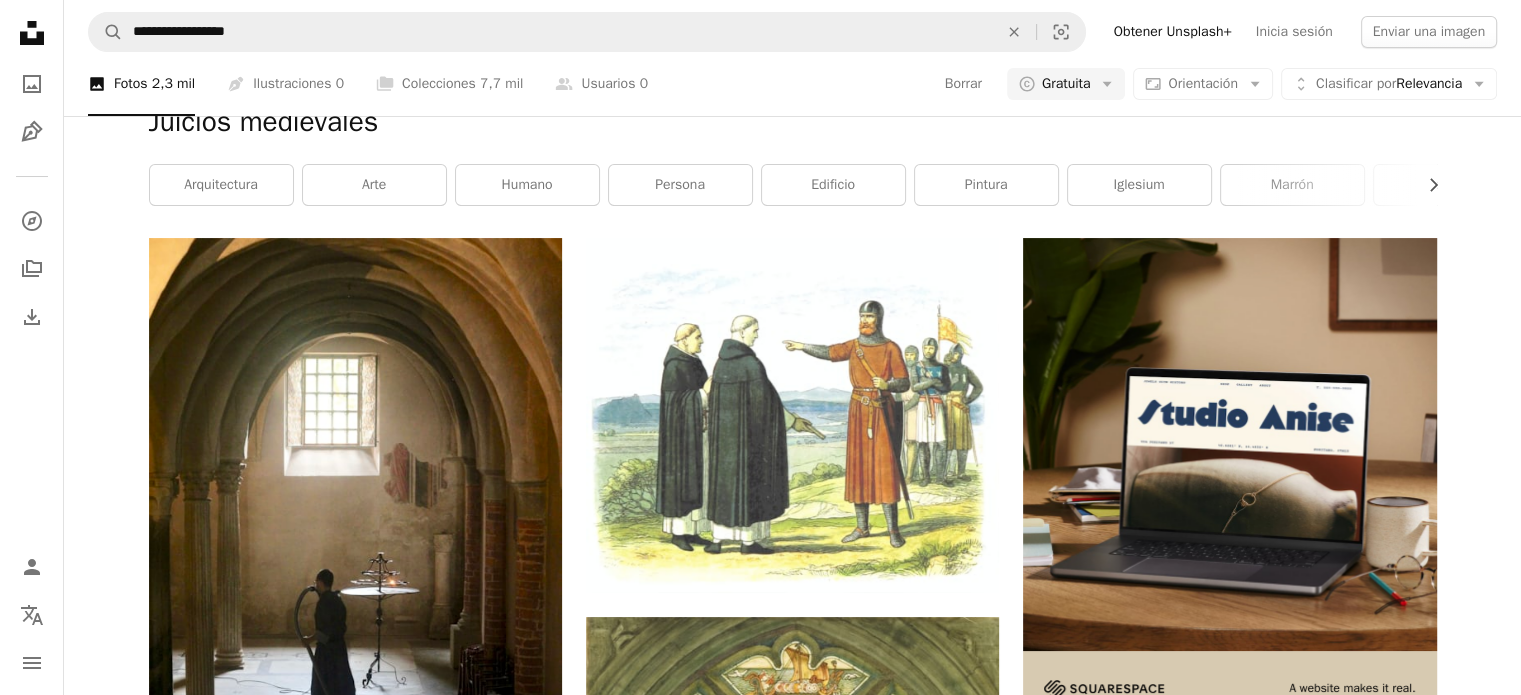 scroll, scrollTop: 2820, scrollLeft: 0, axis: vertical 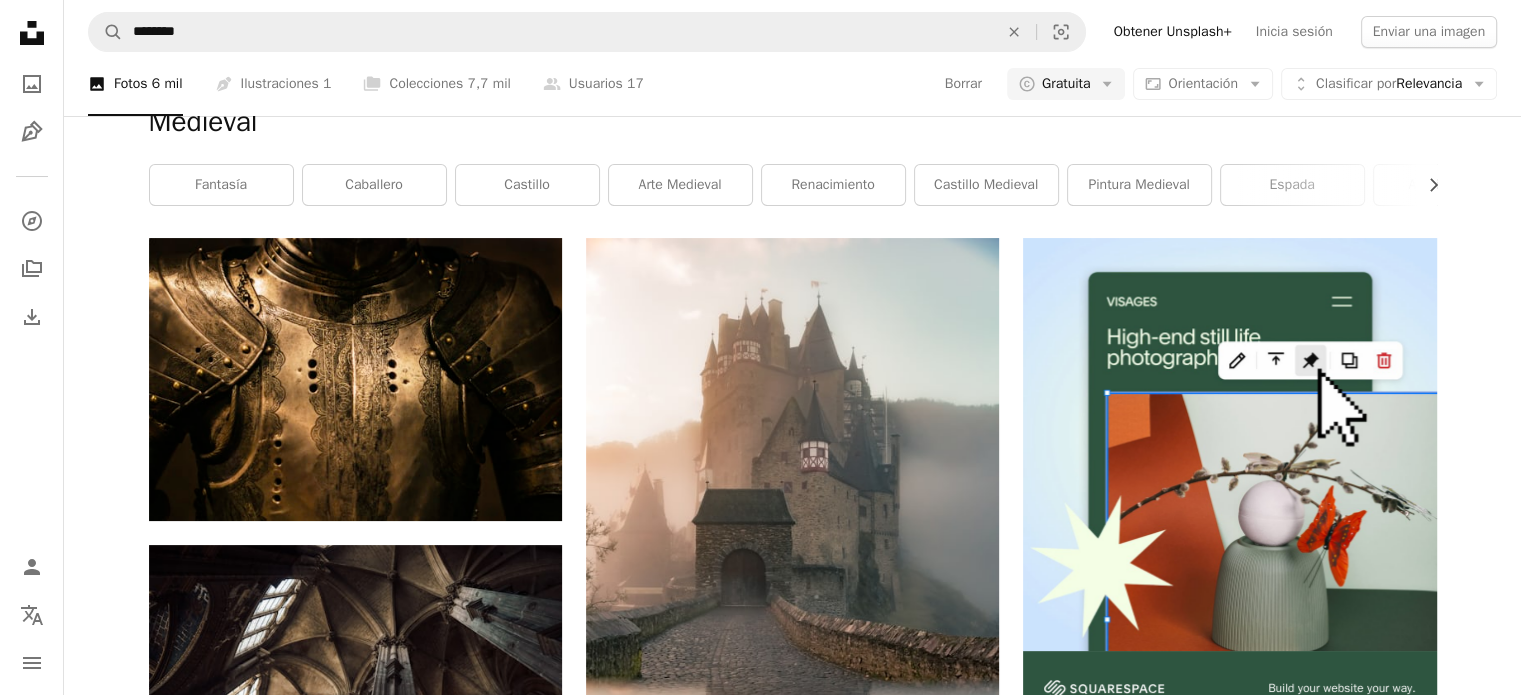 click on "Cargar más" at bounding box center (793, 4446) 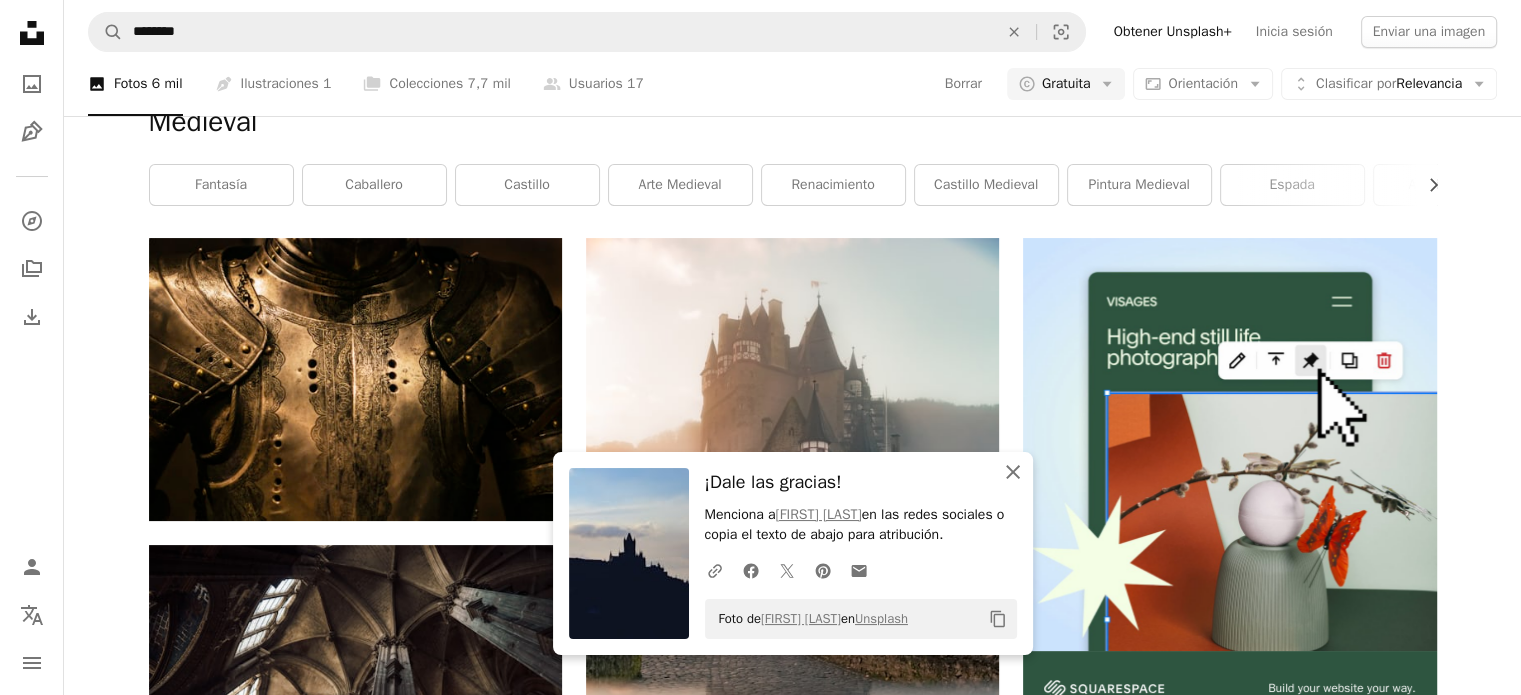 drag, startPoint x: 1012, startPoint y: 478, endPoint x: 924, endPoint y: 443, distance: 94.7048 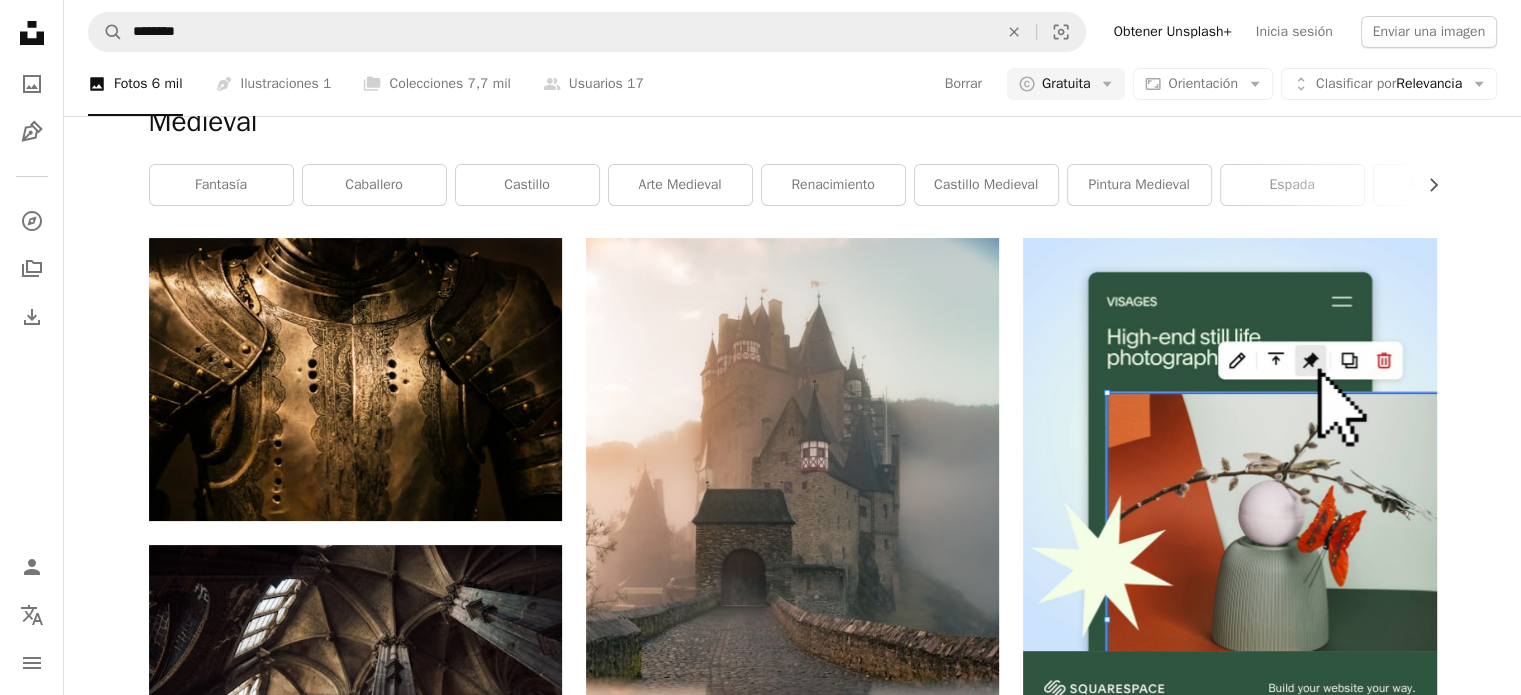 scroll, scrollTop: 21024, scrollLeft: 0, axis: vertical 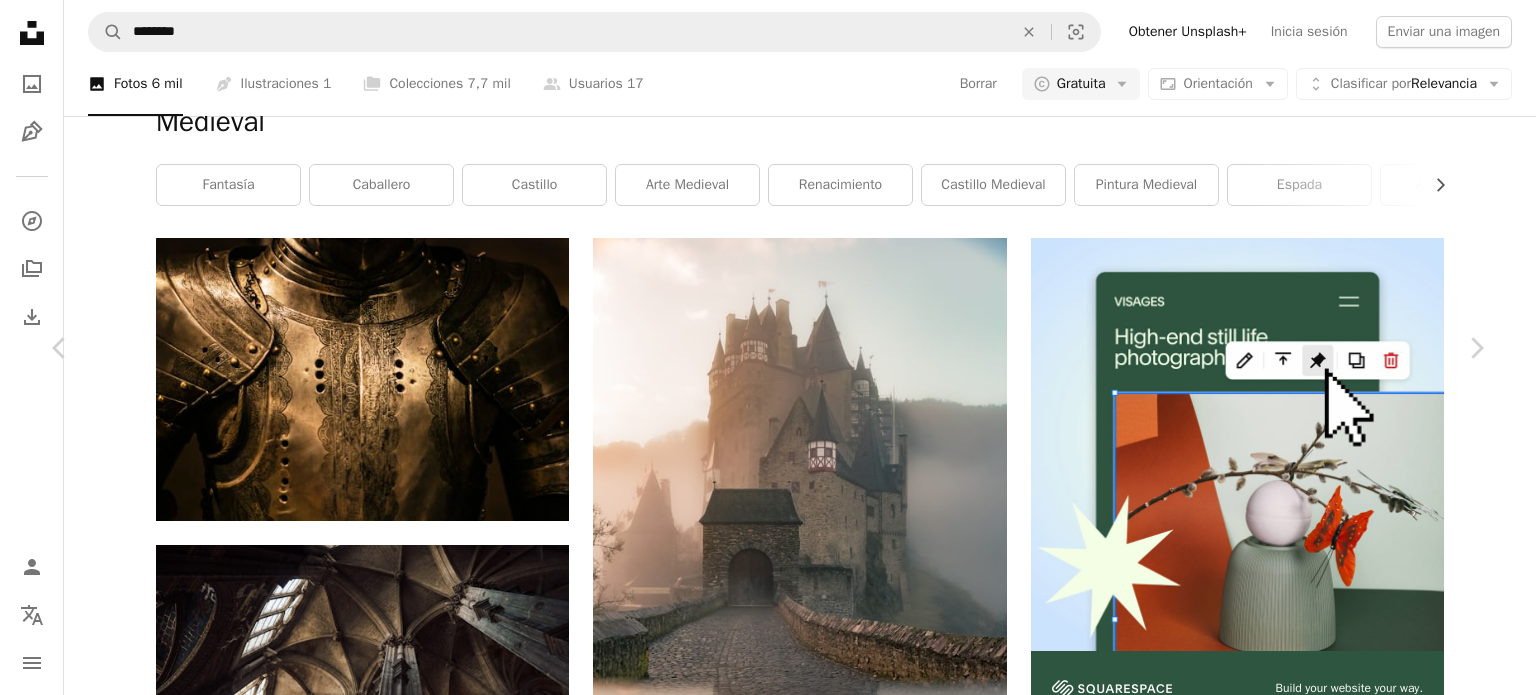 click on "An X shape" at bounding box center (20, 20) 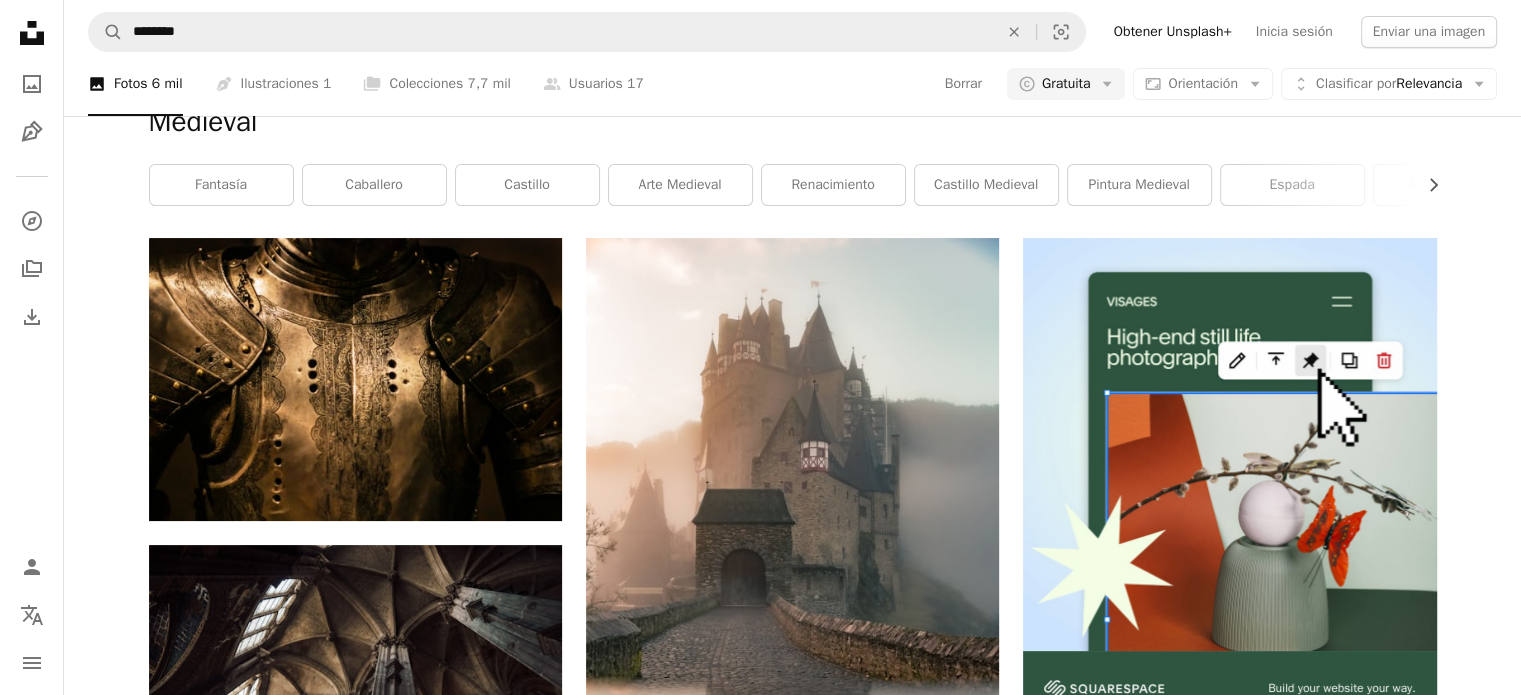 scroll, scrollTop: 30635, scrollLeft: 0, axis: vertical 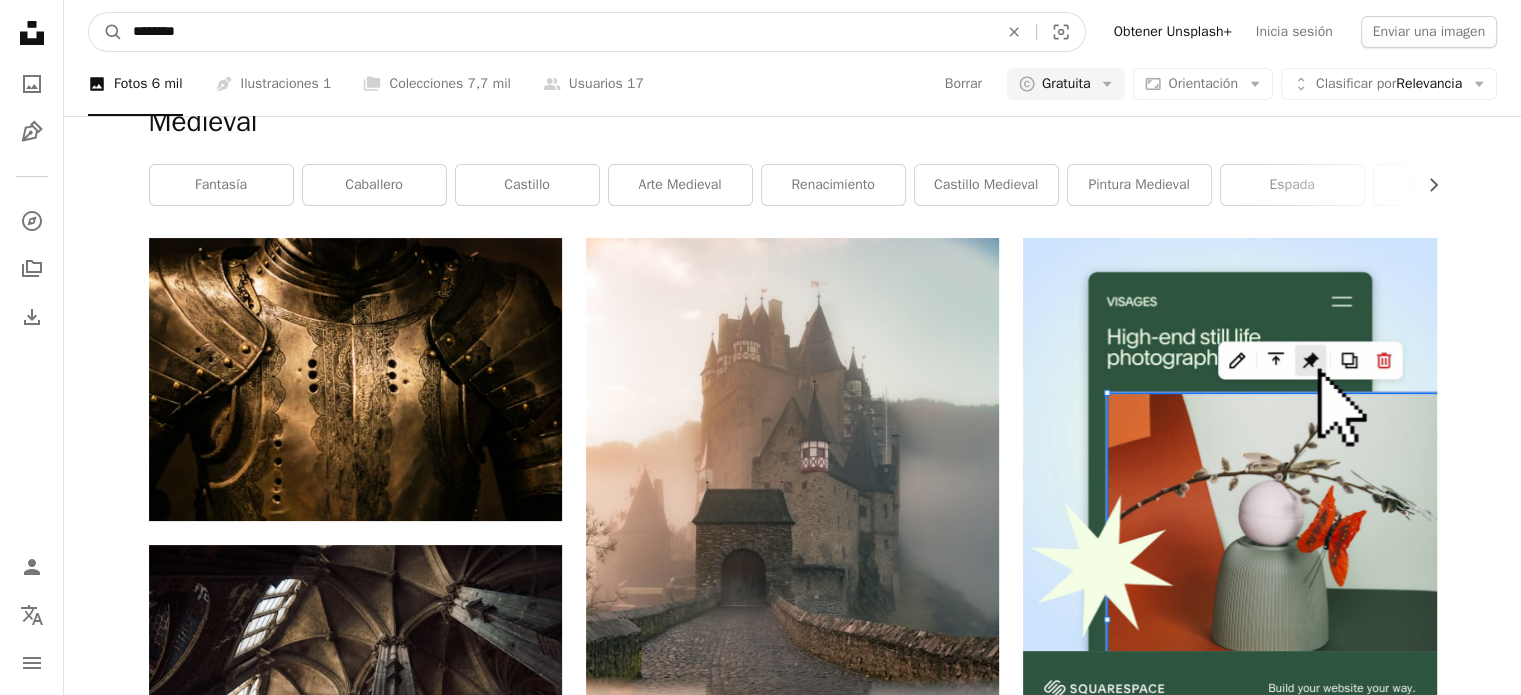 click on "********" at bounding box center [557, 32] 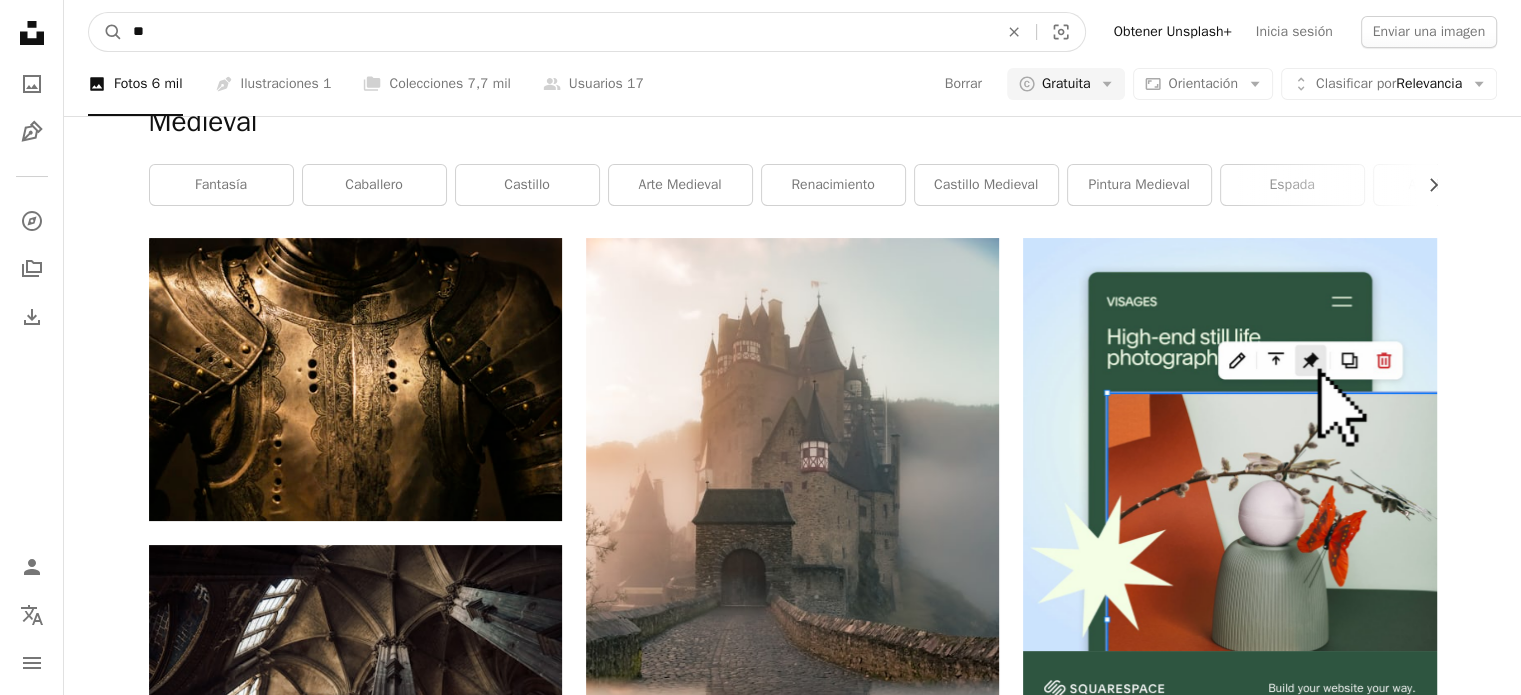 type on "*" 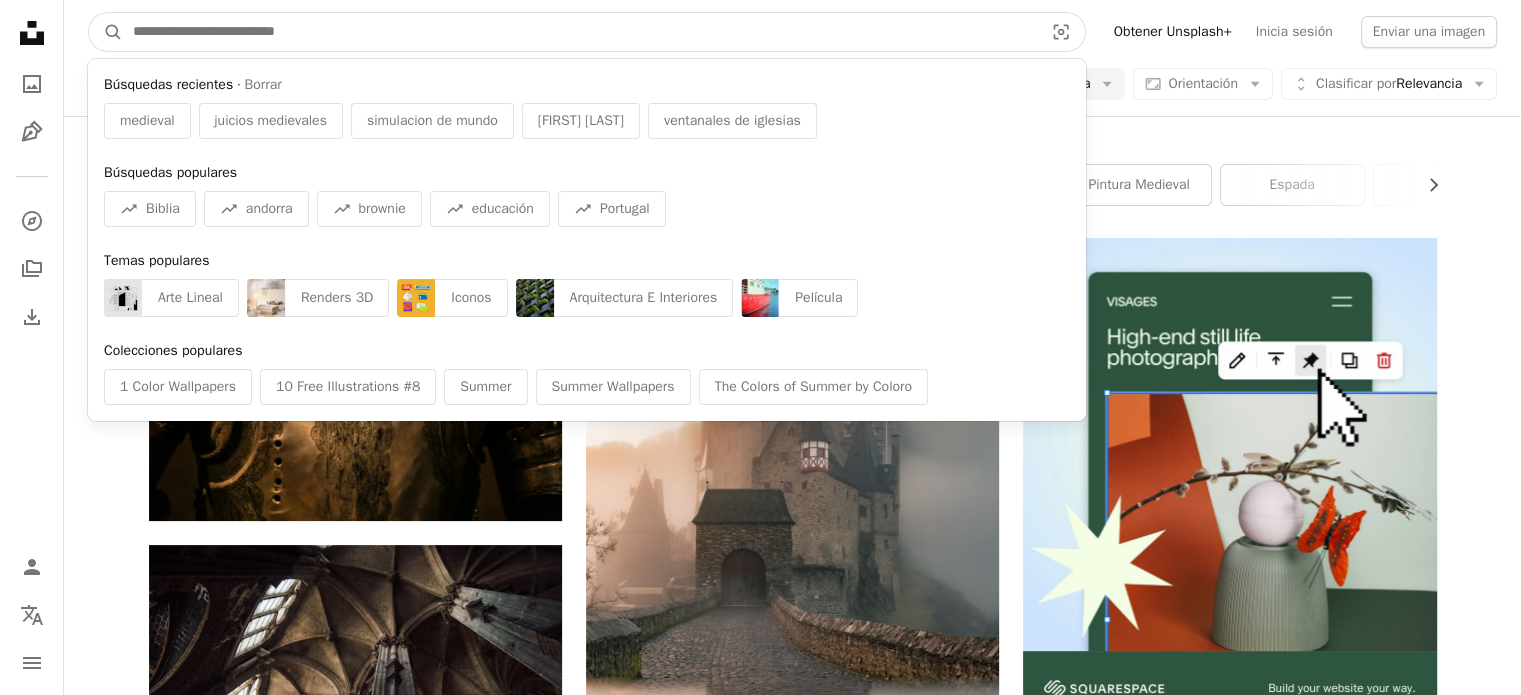 paste on "**********" 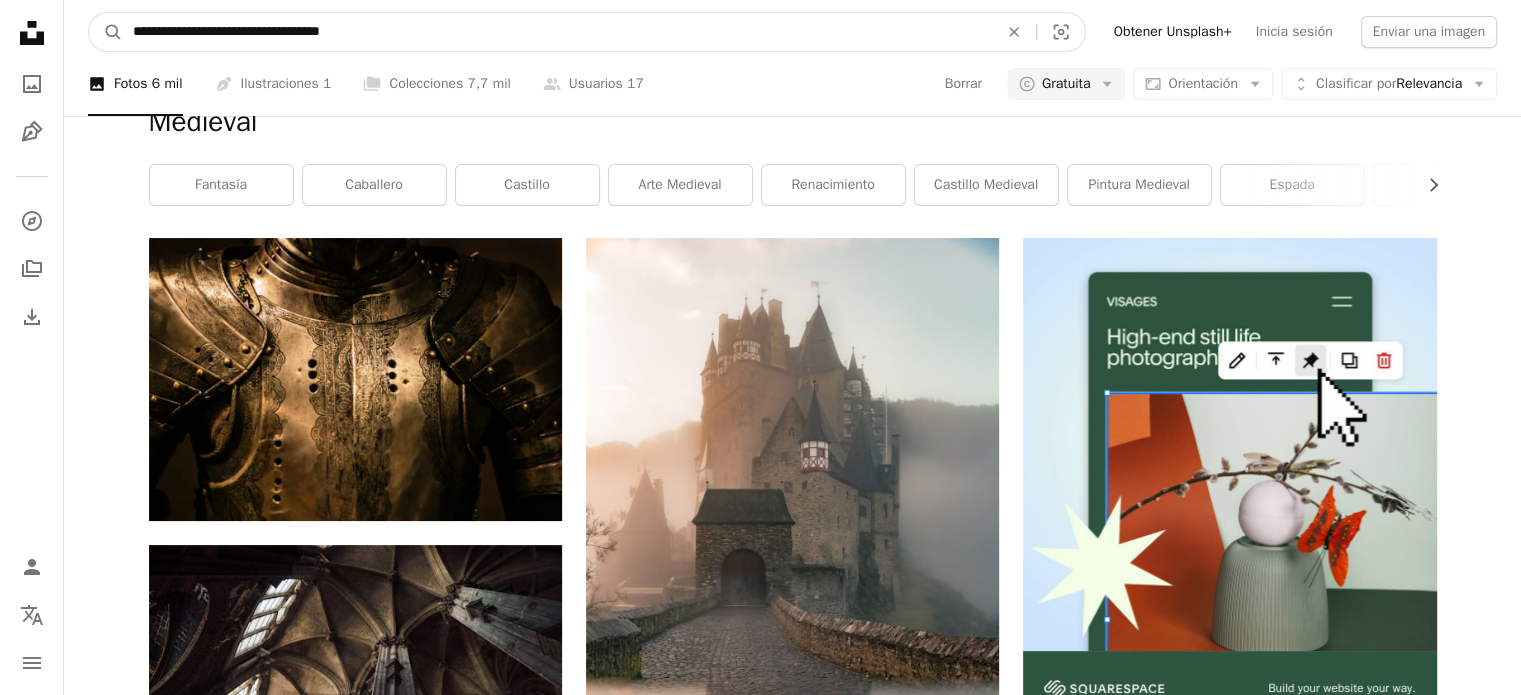 click on "A magnifying glass" at bounding box center (106, 32) 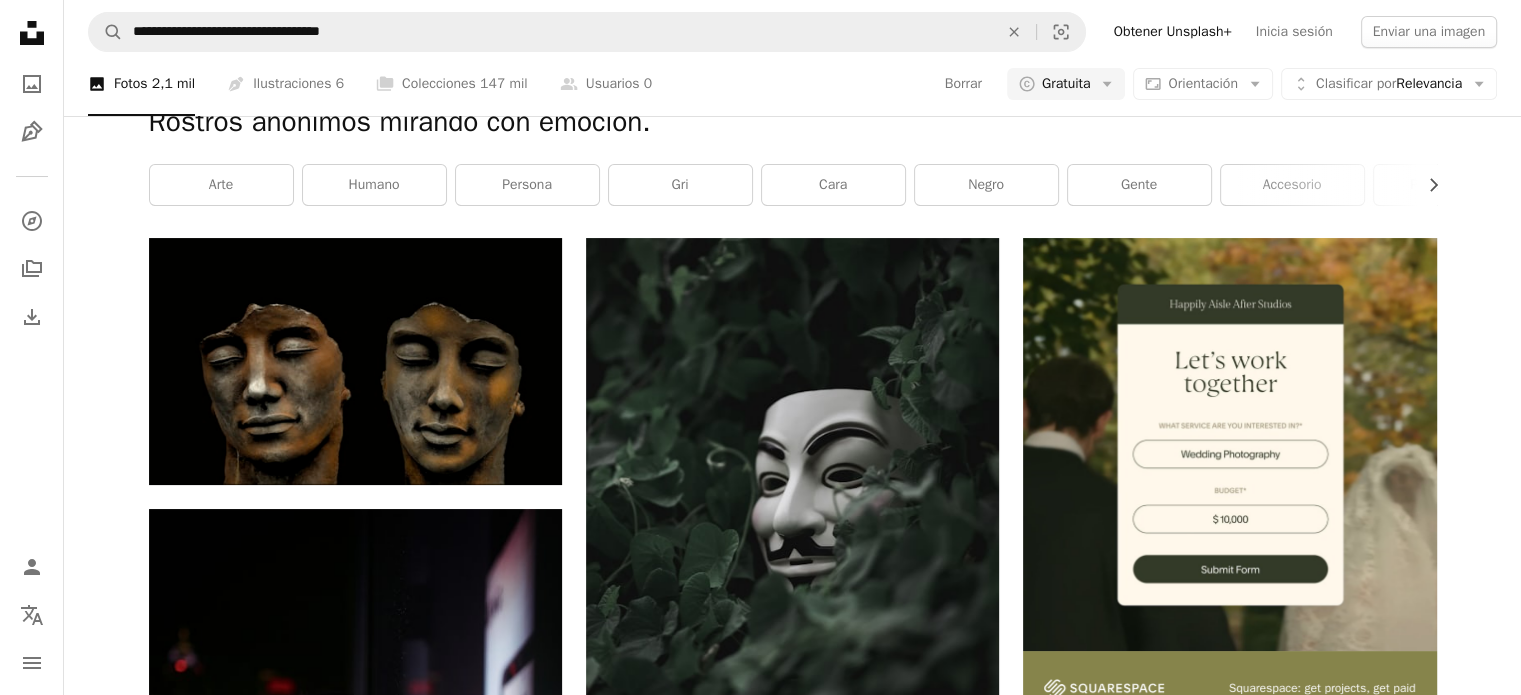 scroll, scrollTop: 4289, scrollLeft: 0, axis: vertical 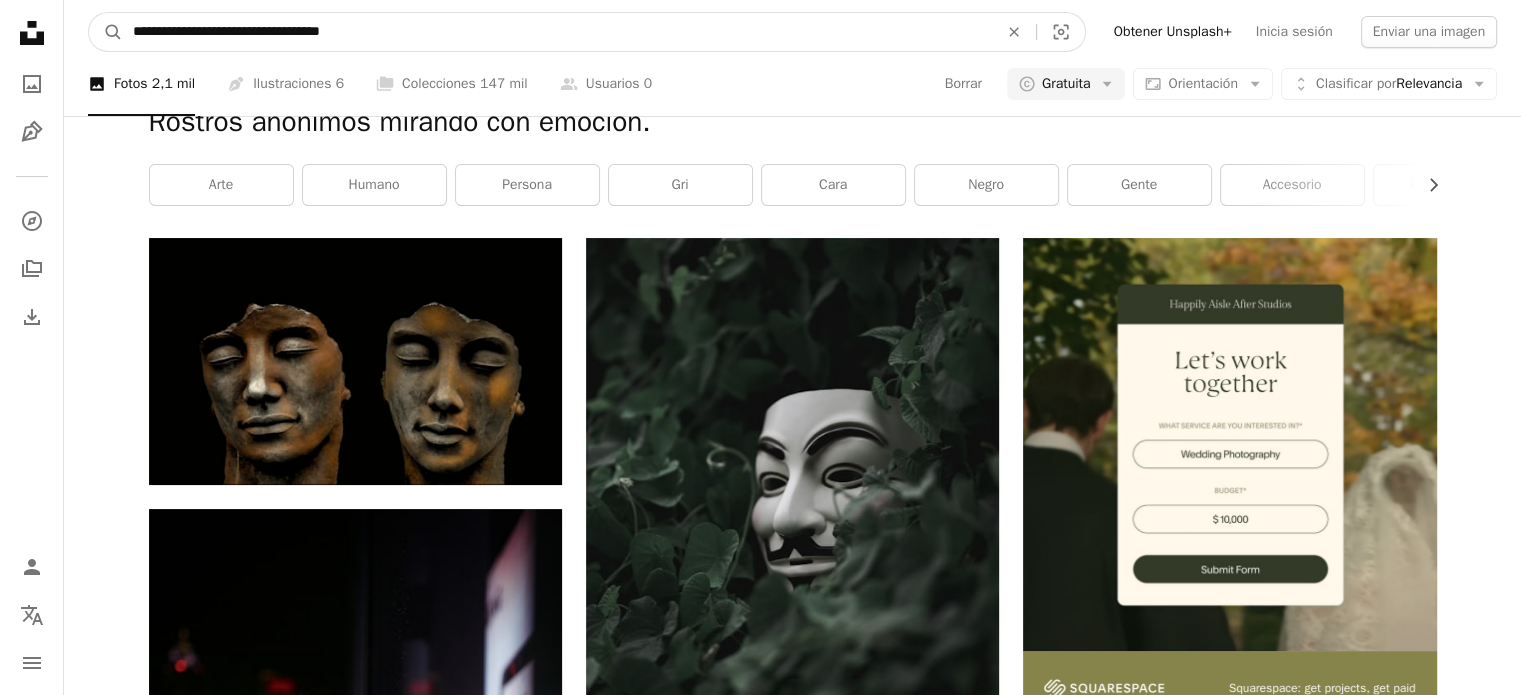 click on "**********" at bounding box center (557, 32) 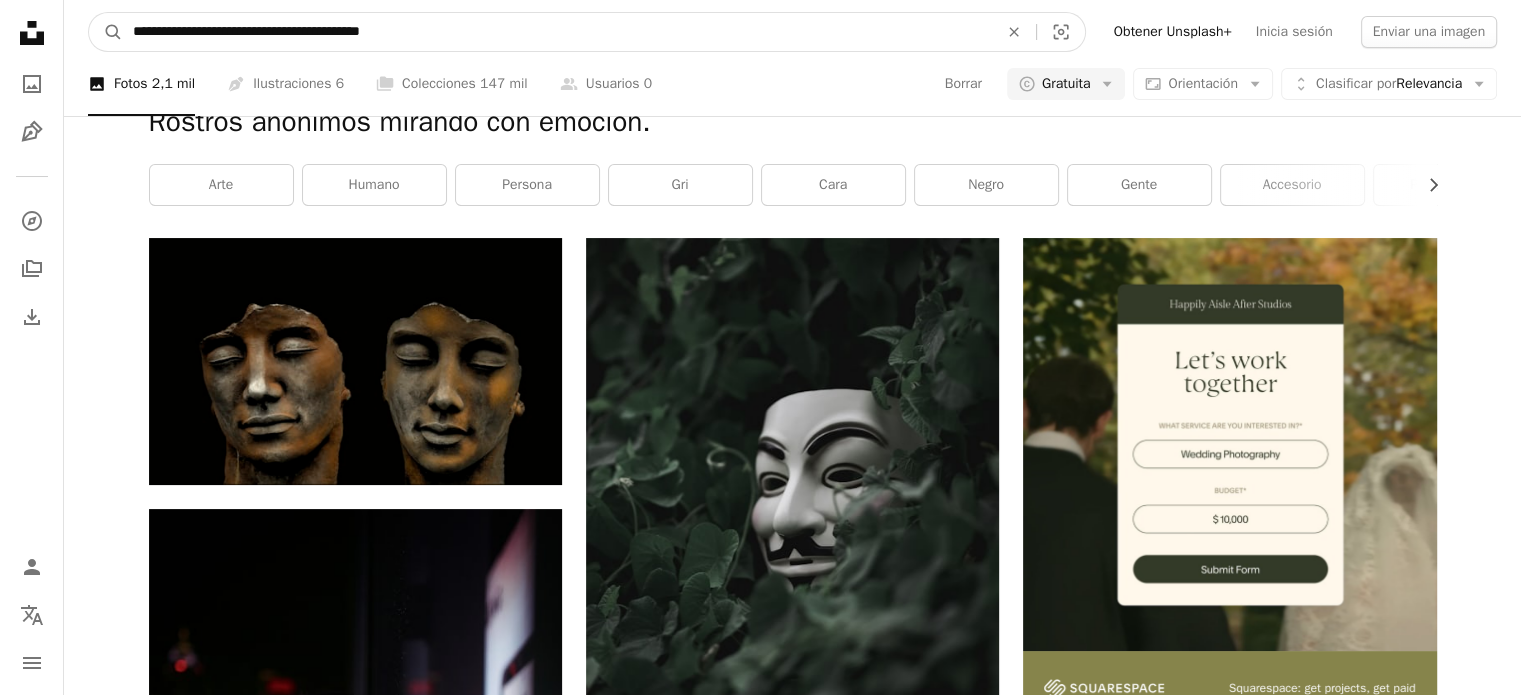 type on "**********" 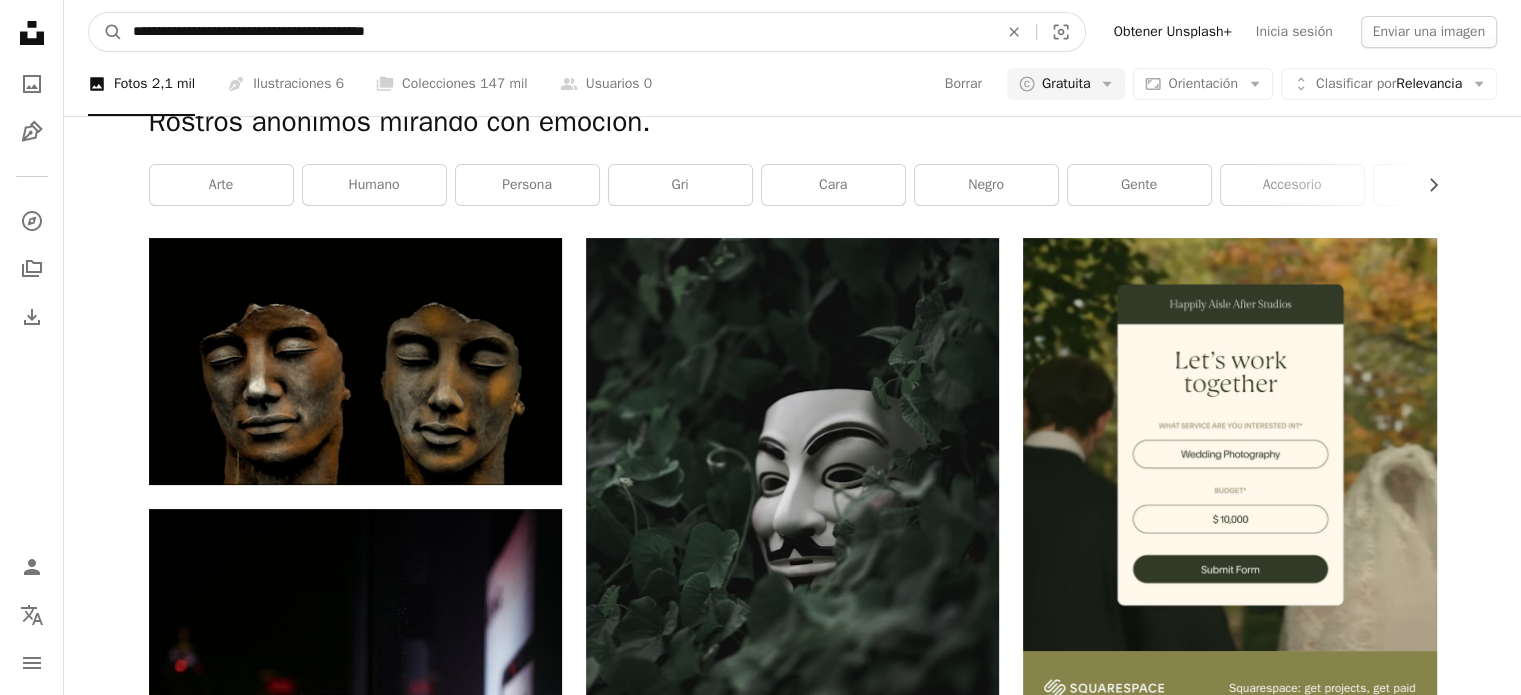 click on "A magnifying glass" at bounding box center [106, 32] 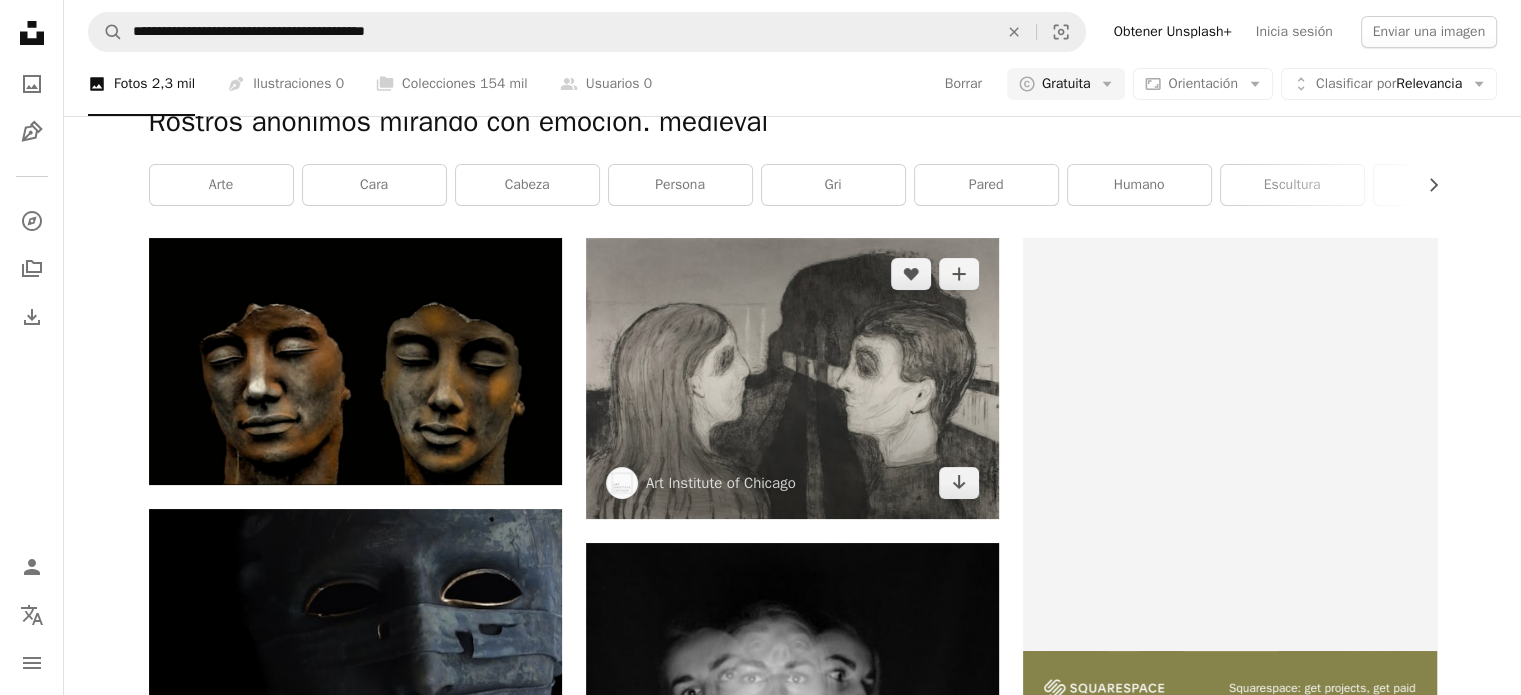 scroll, scrollTop: 367, scrollLeft: 0, axis: vertical 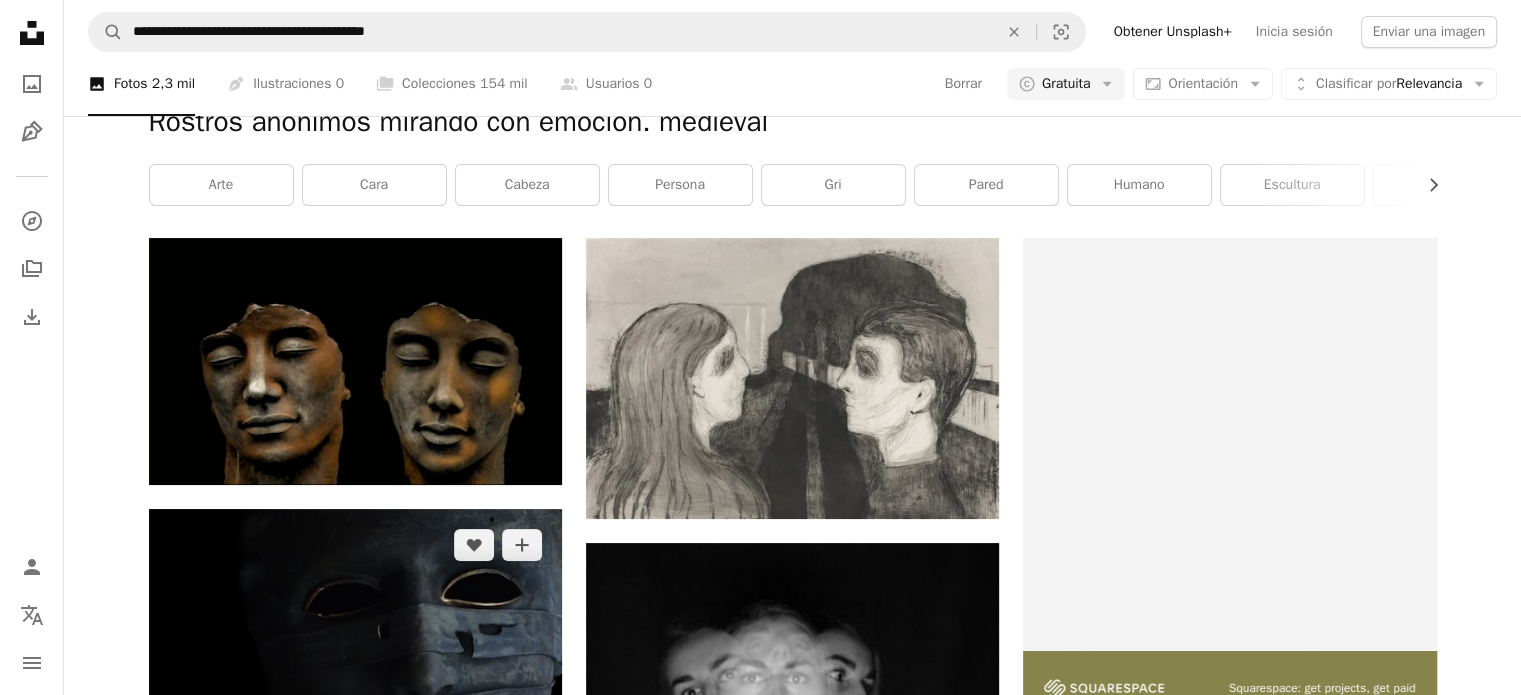 click 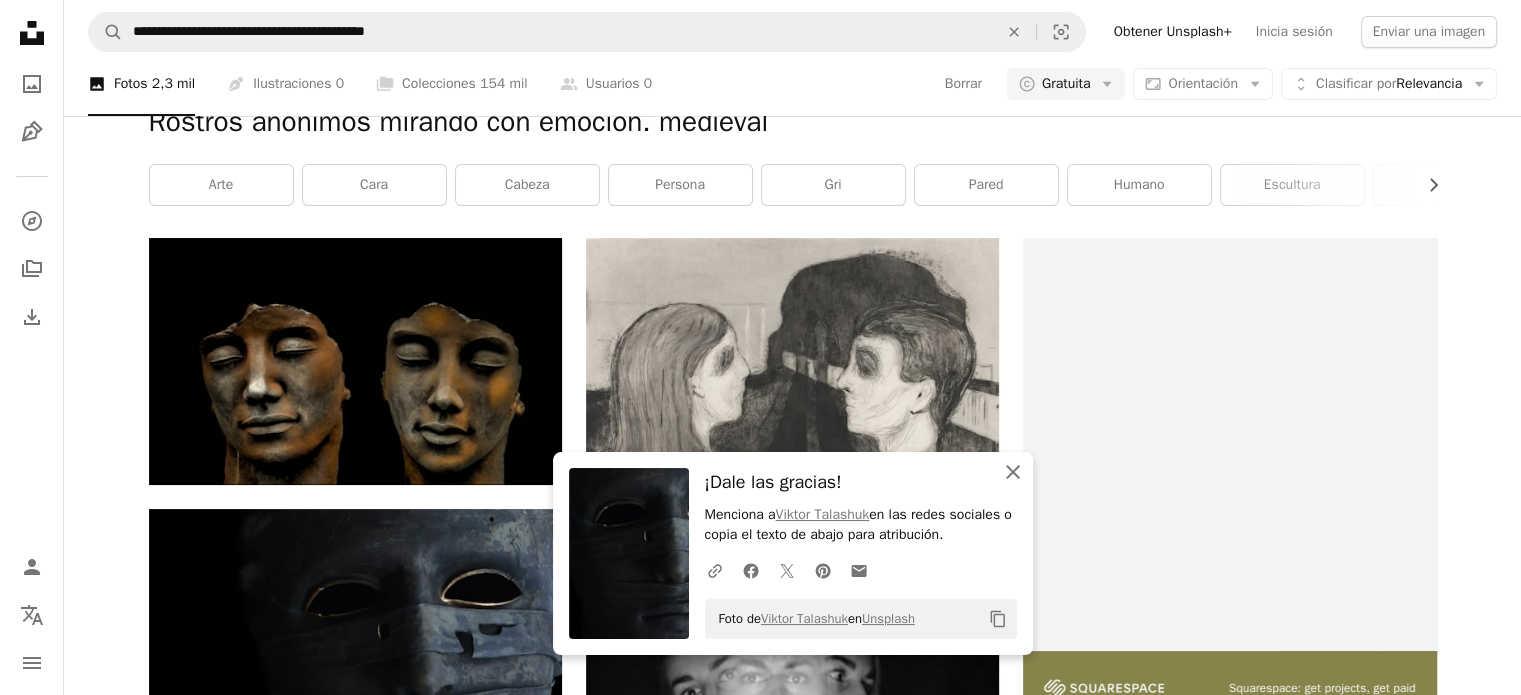 drag, startPoint x: 1016, startPoint y: 479, endPoint x: 1005, endPoint y: 476, distance: 11.401754 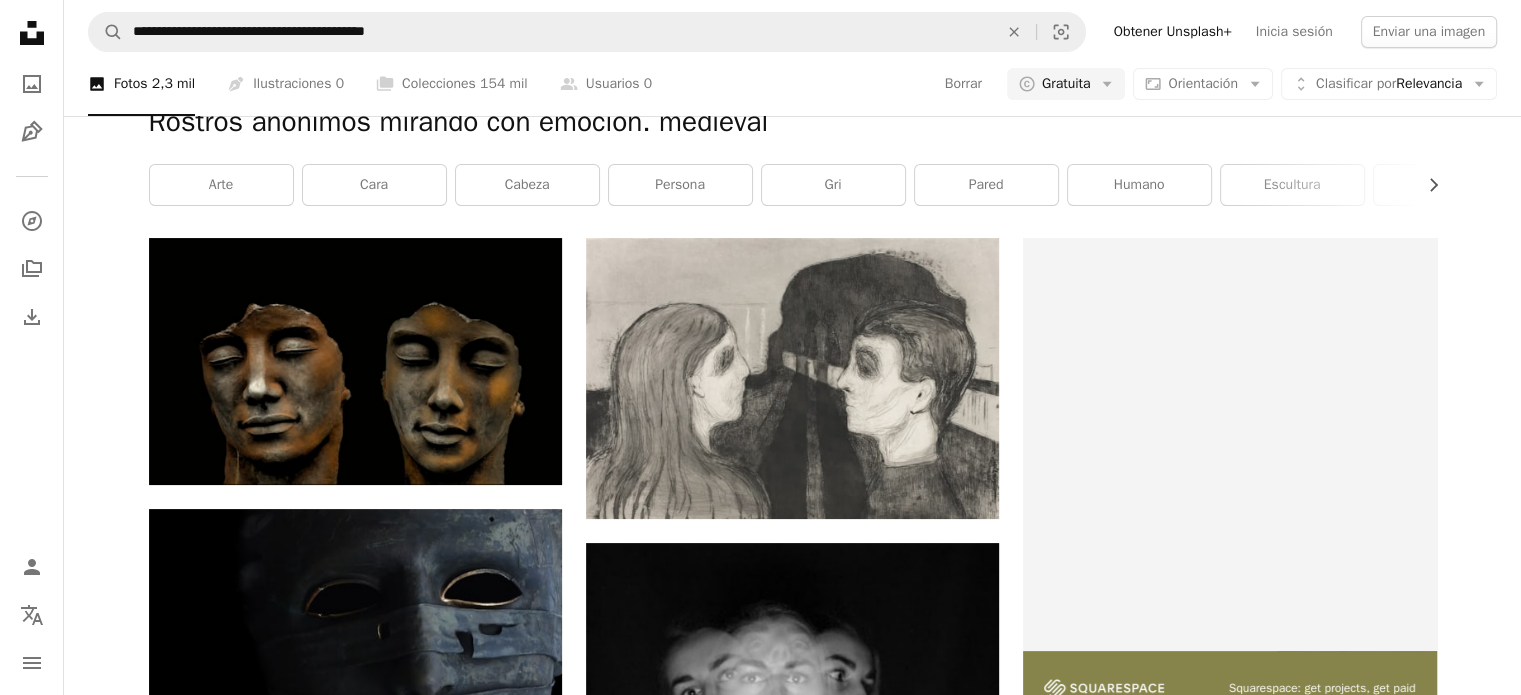 drag, startPoint x: 1005, startPoint y: 476, endPoint x: 816, endPoint y: 534, distance: 197.69926 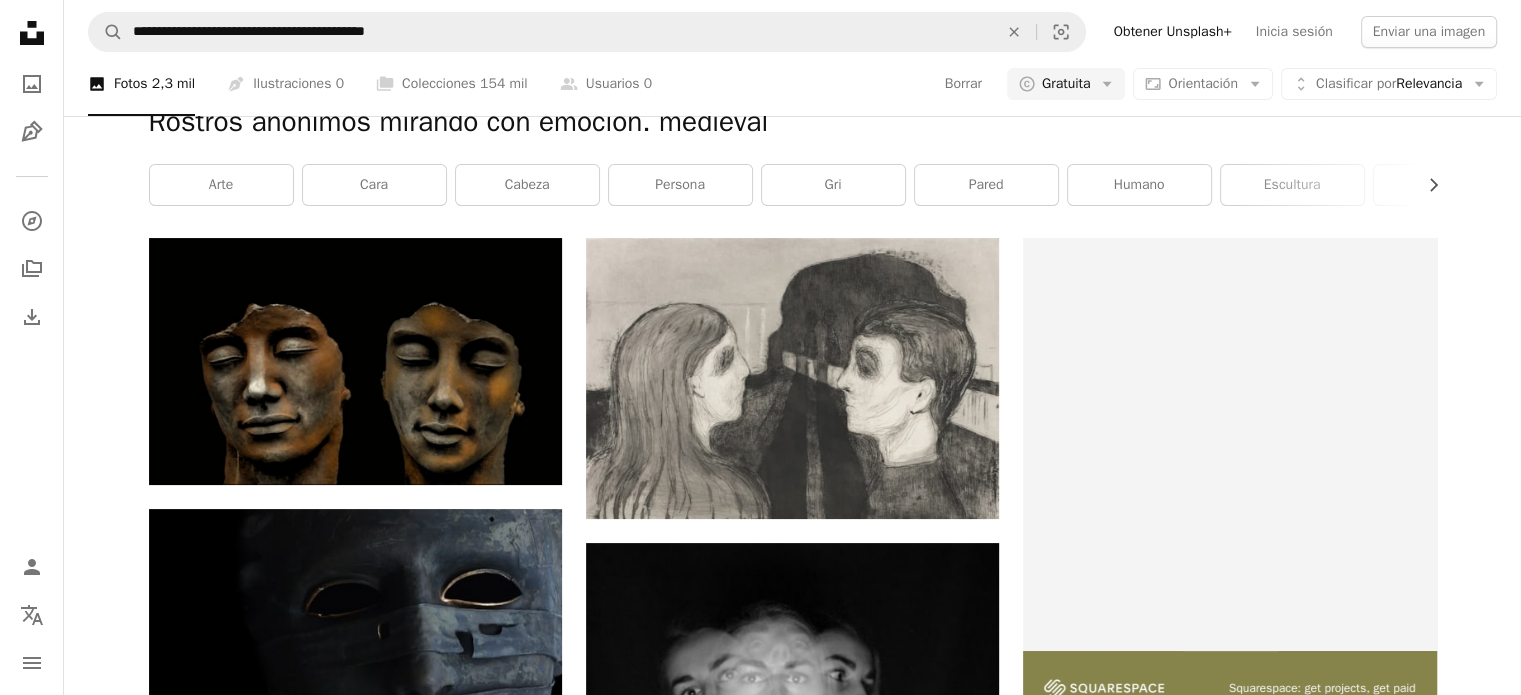 scroll, scrollTop: 712, scrollLeft: 0, axis: vertical 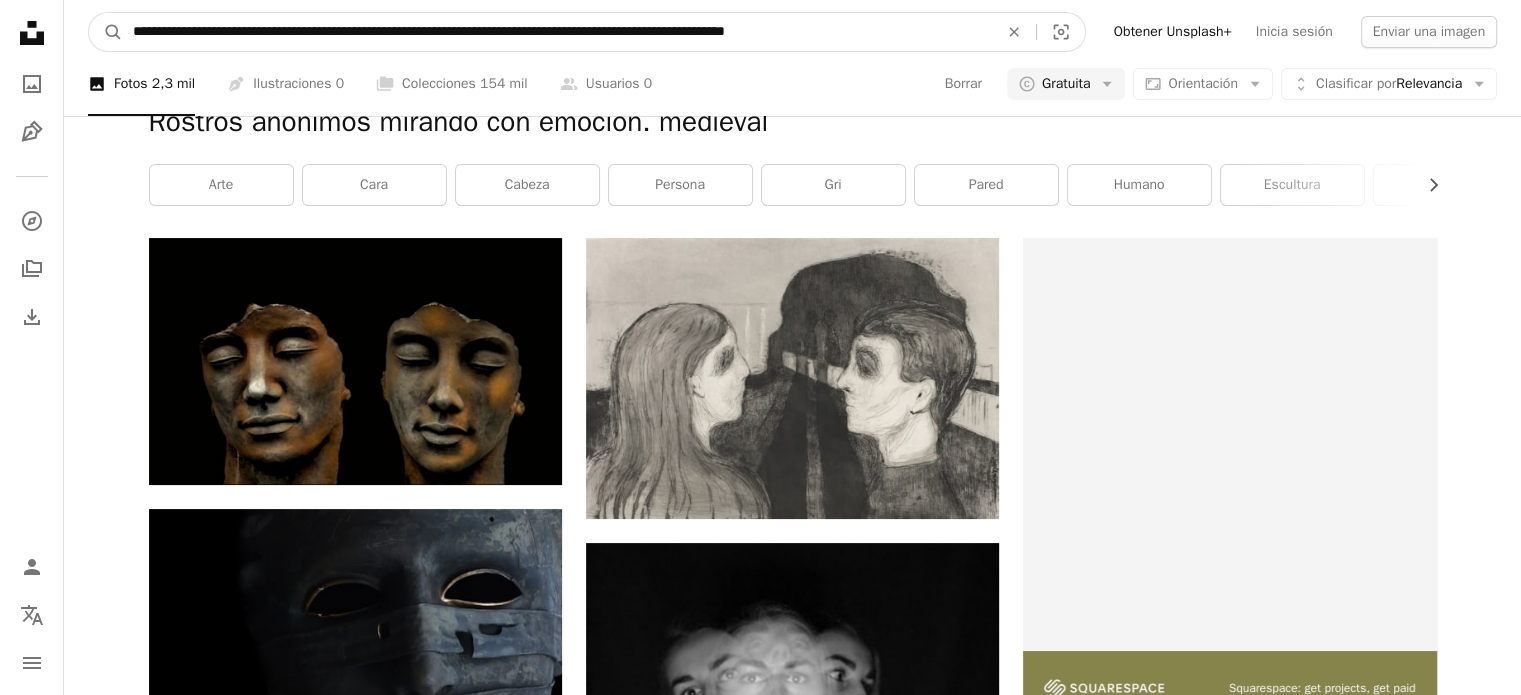 type on "**********" 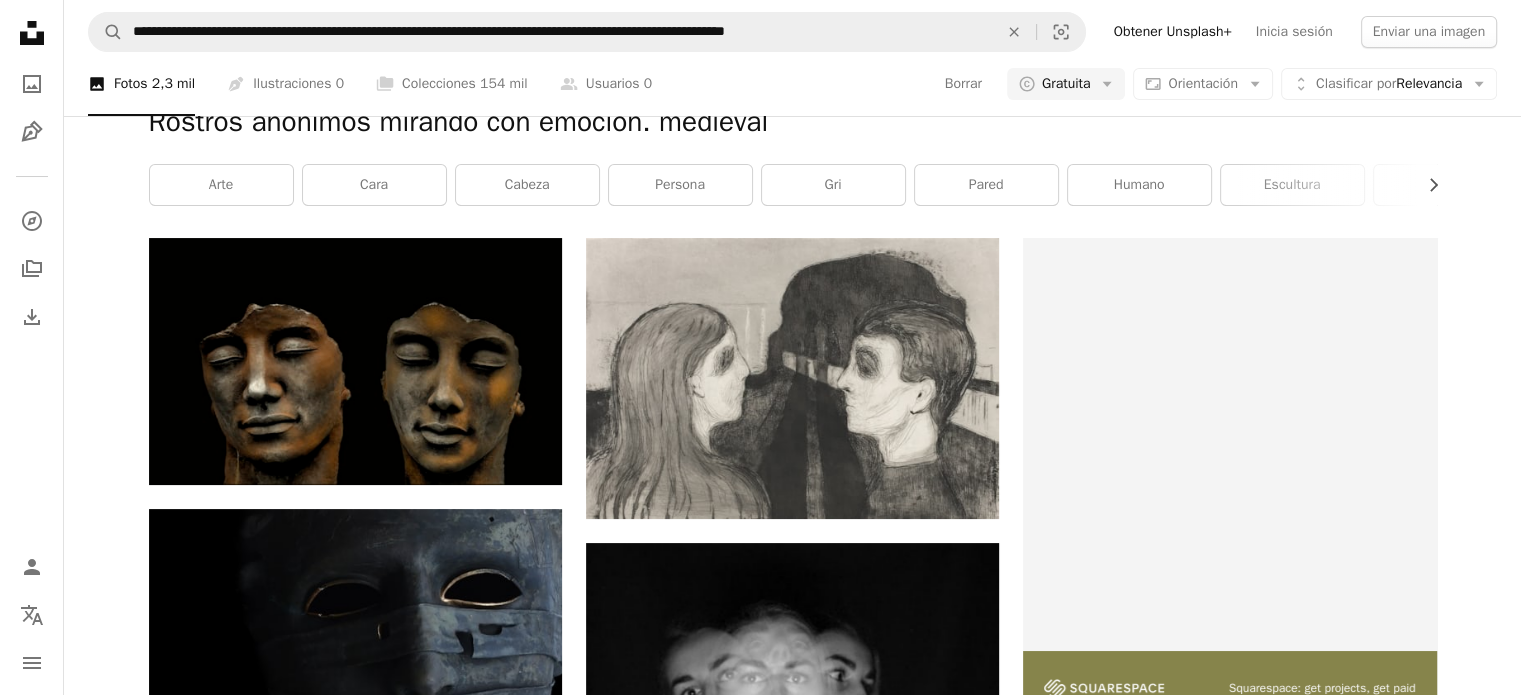 click 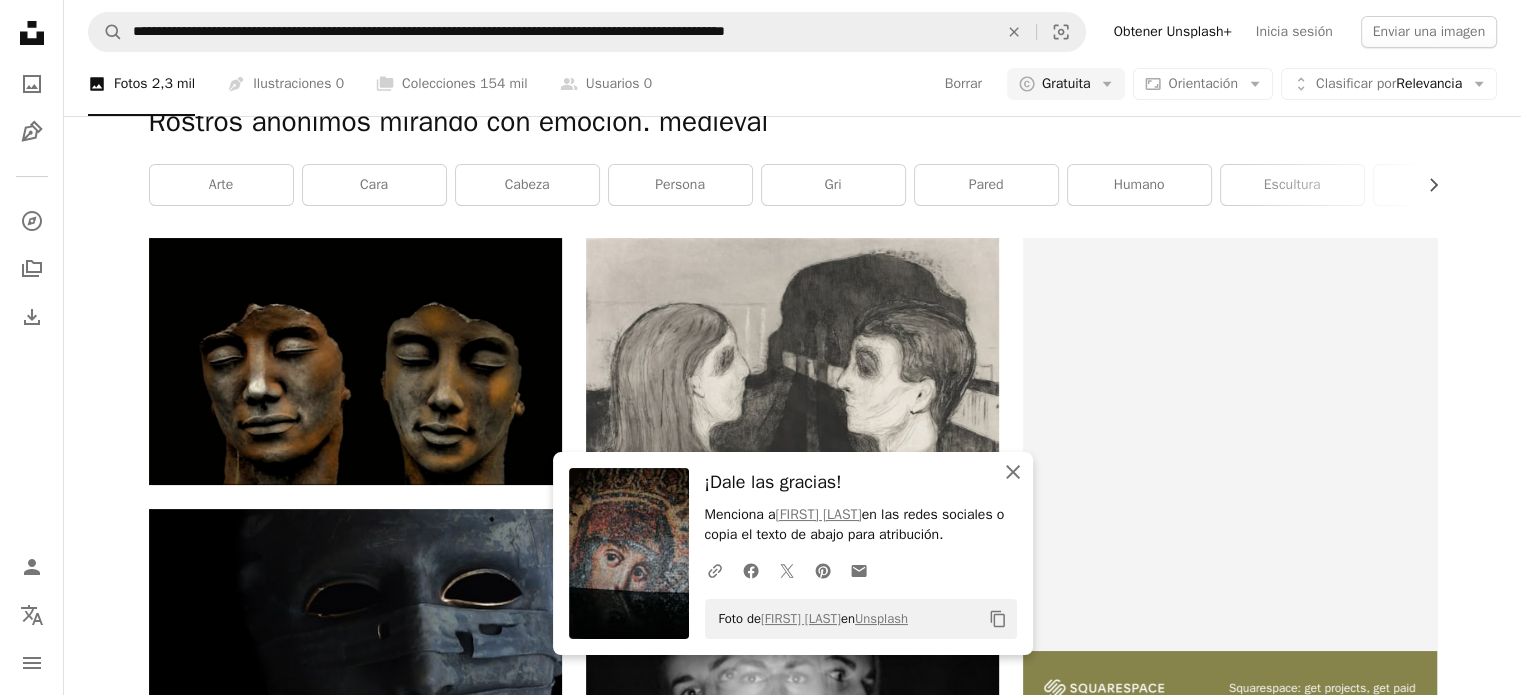 click on "An X shape" 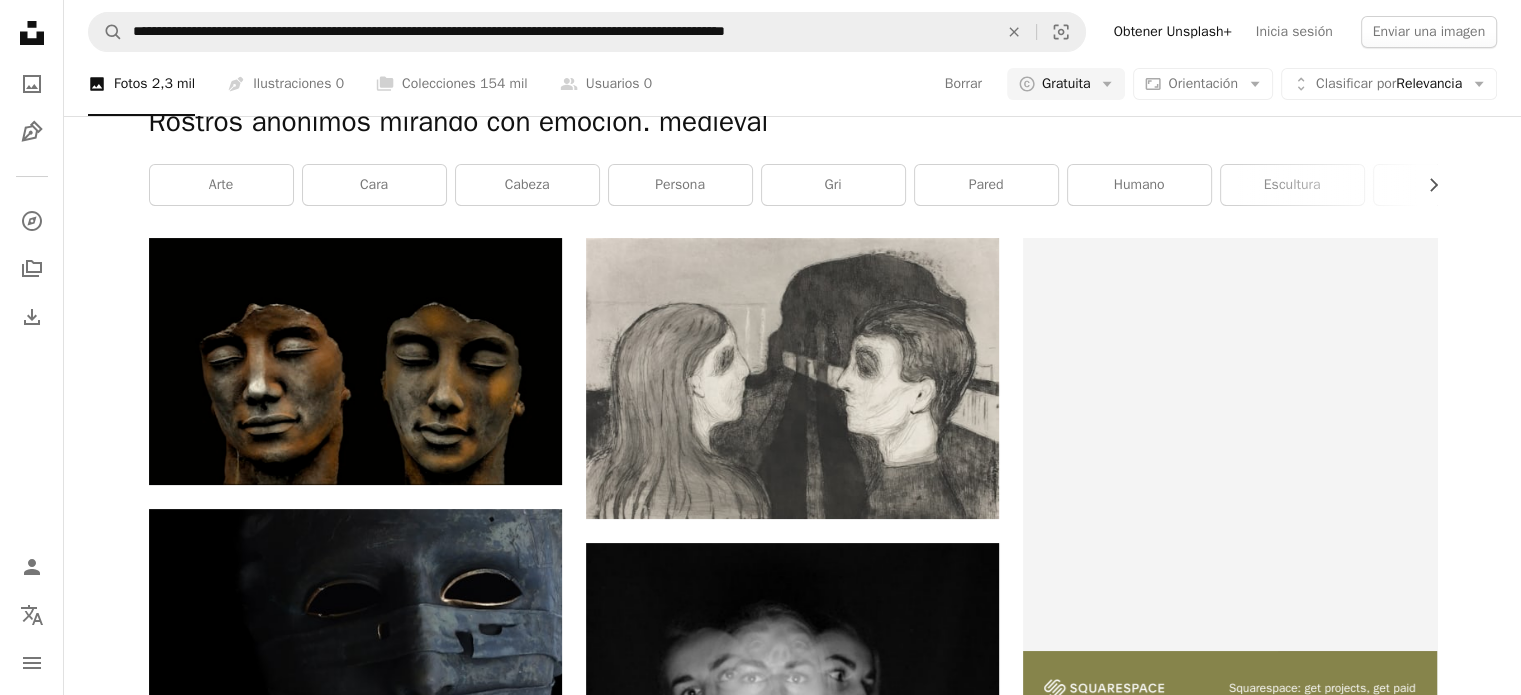scroll, scrollTop: 0, scrollLeft: 0, axis: both 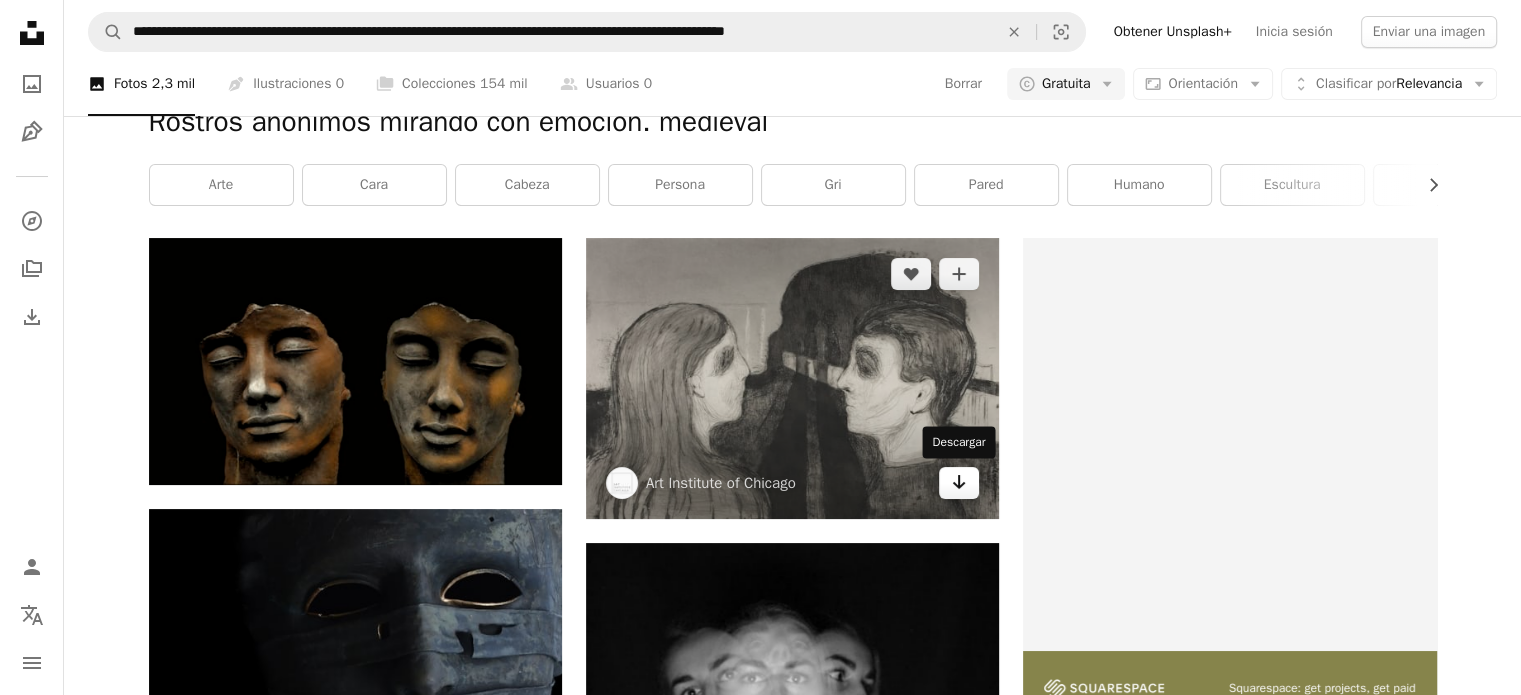 click on "Arrow pointing down" 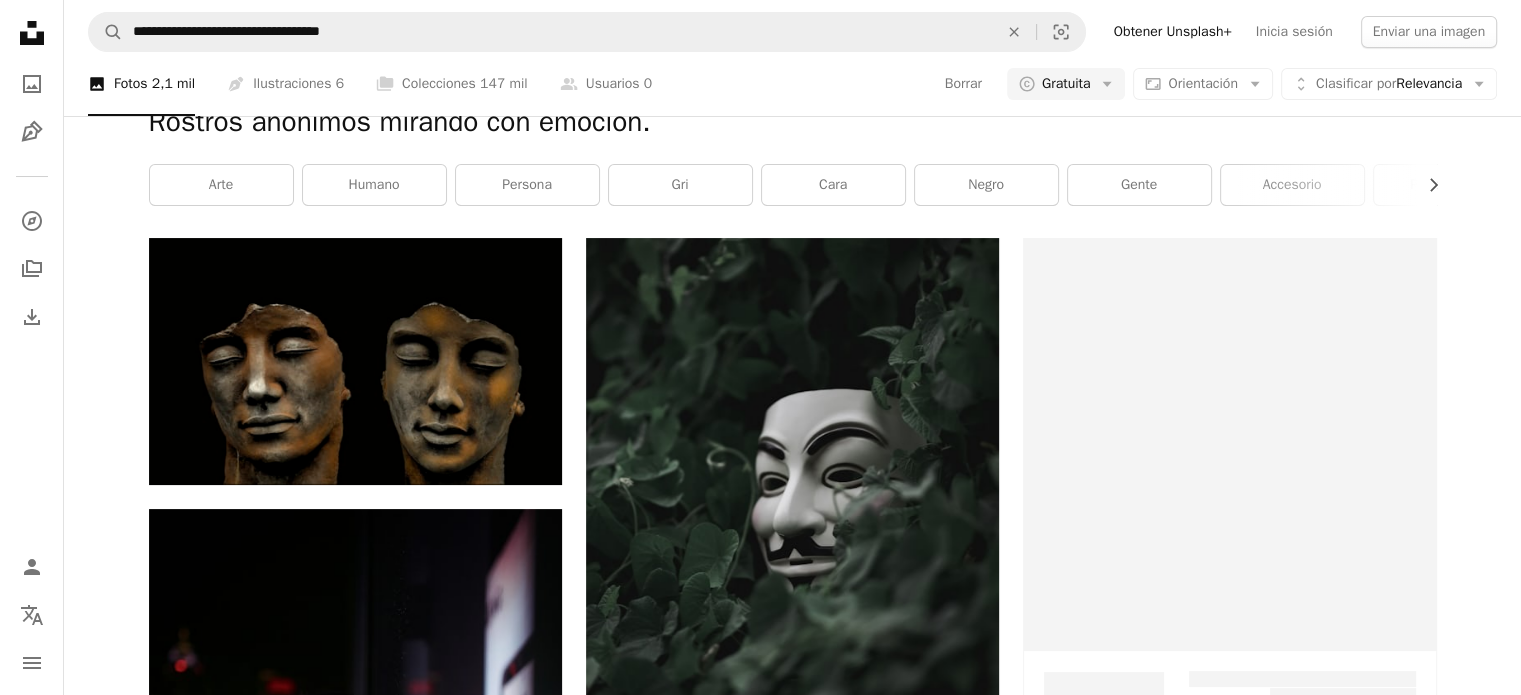 scroll, scrollTop: 4289, scrollLeft: 0, axis: vertical 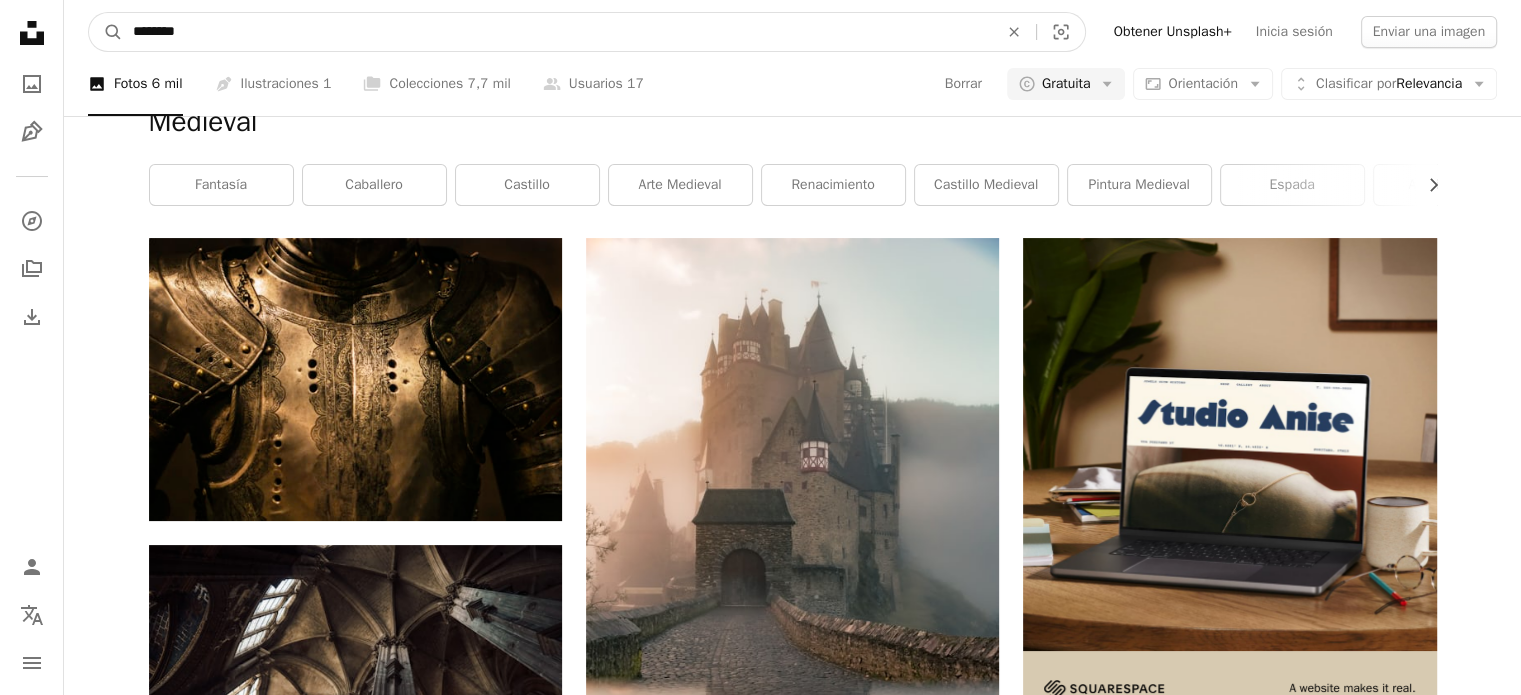 click on "********" at bounding box center (557, 32) 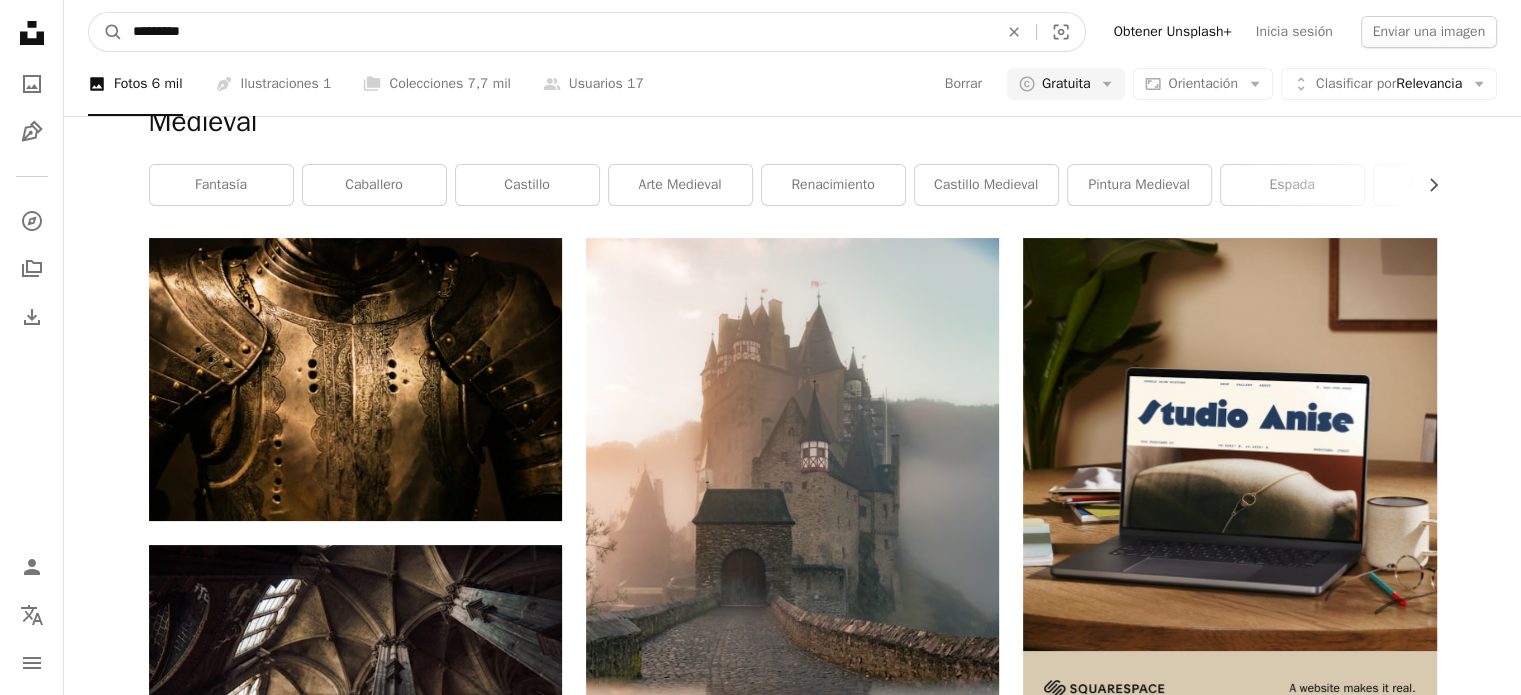 click on "********" at bounding box center (557, 32) 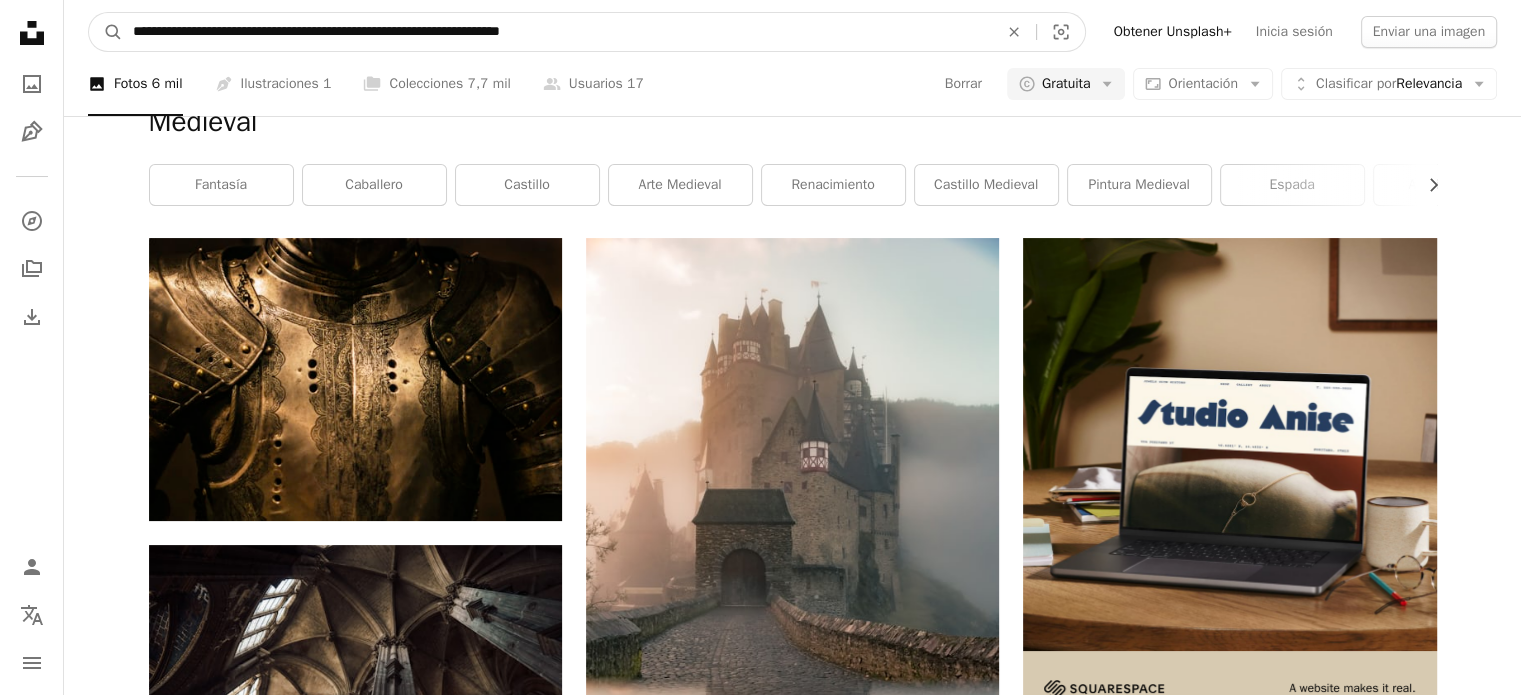 click on "A magnifying glass" at bounding box center [106, 32] 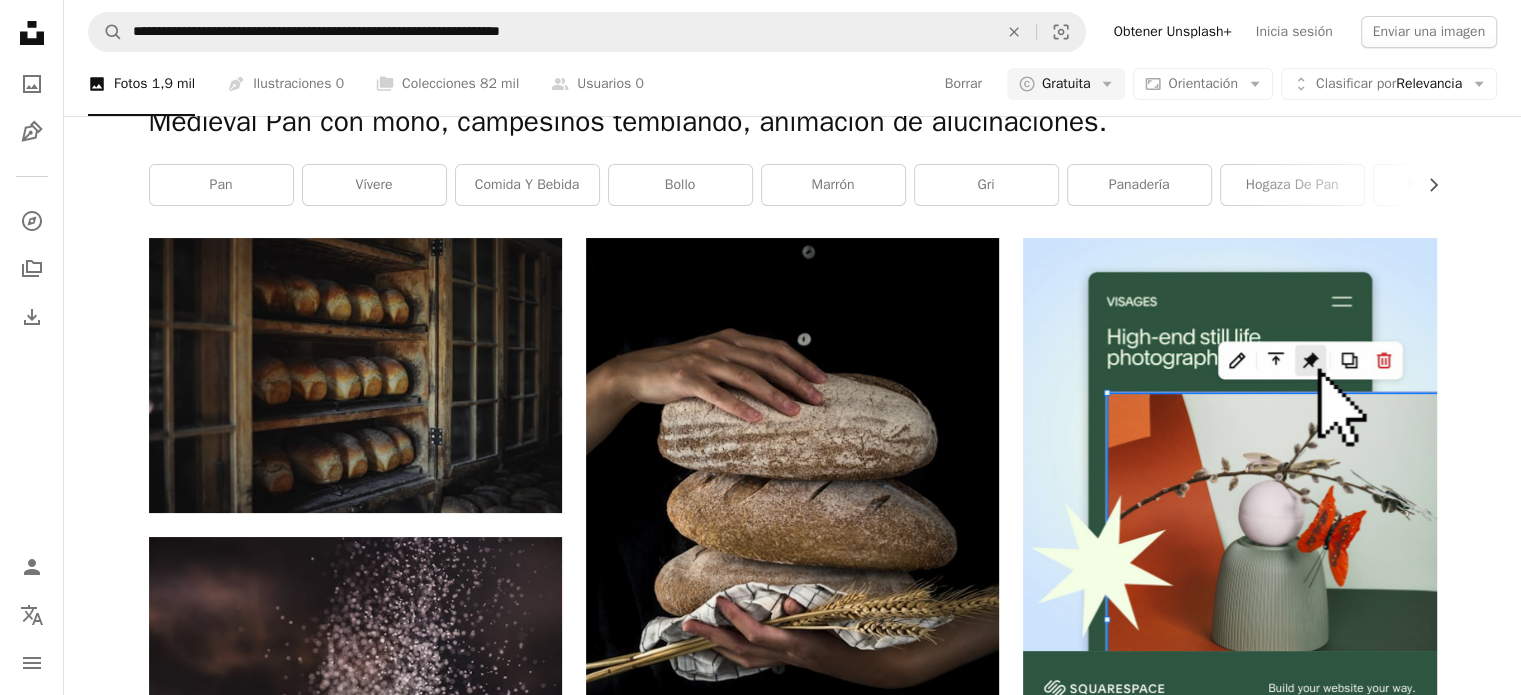 scroll, scrollTop: 3556, scrollLeft: 0, axis: vertical 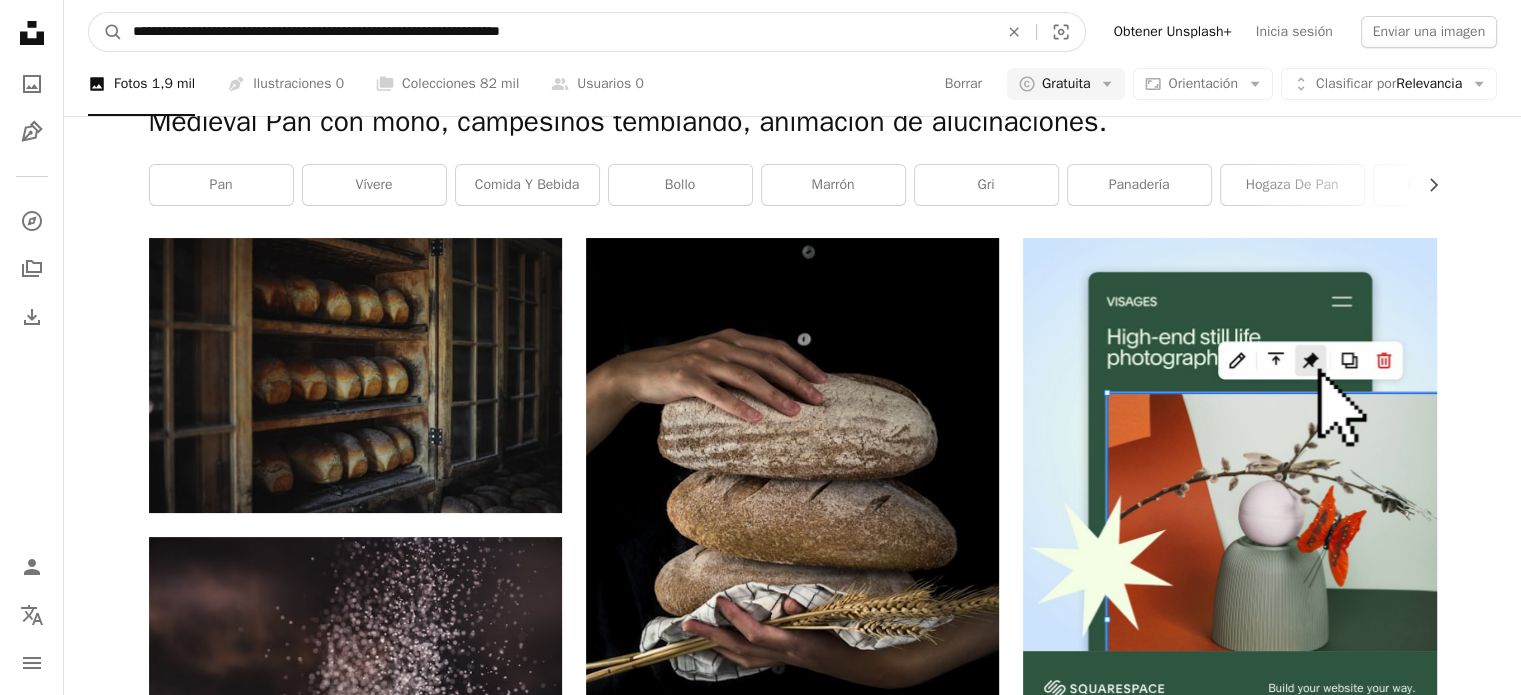 click on "**********" at bounding box center (557, 32) 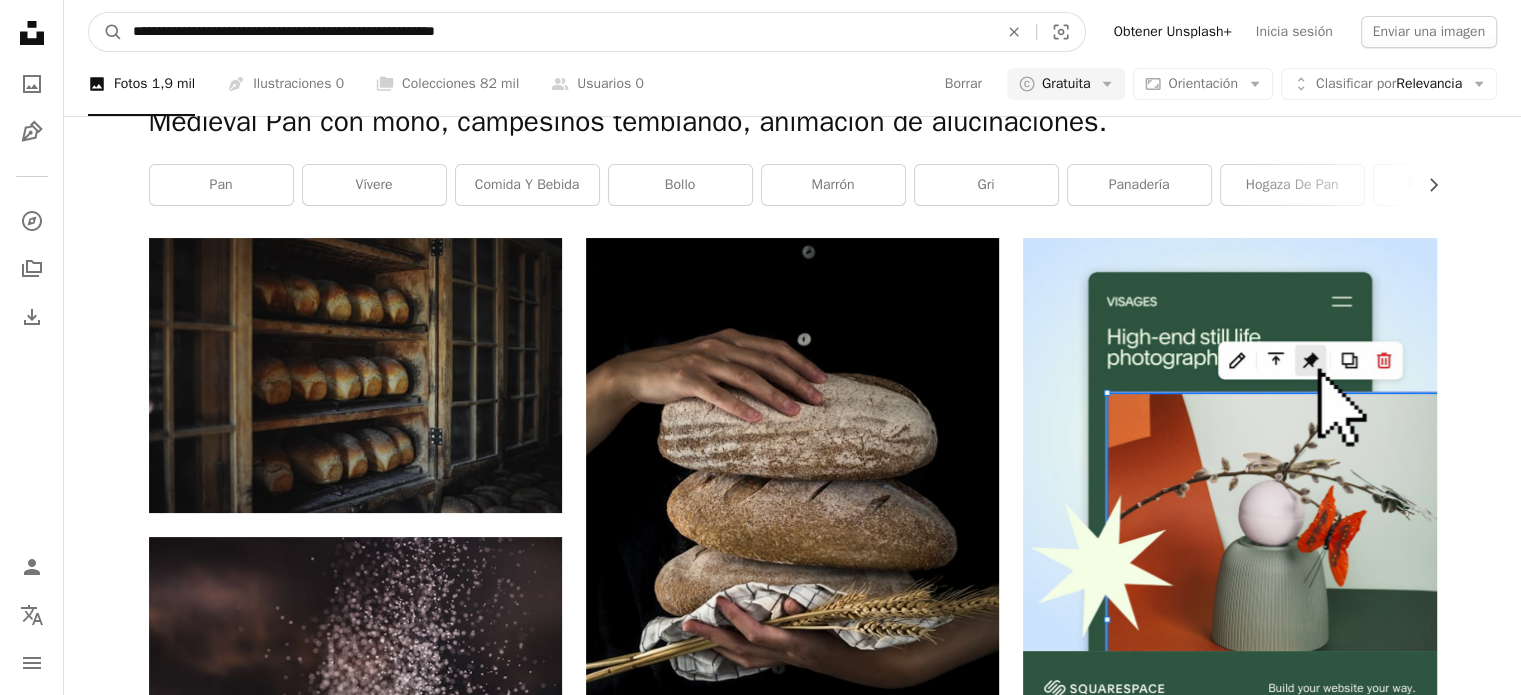 type on "**********" 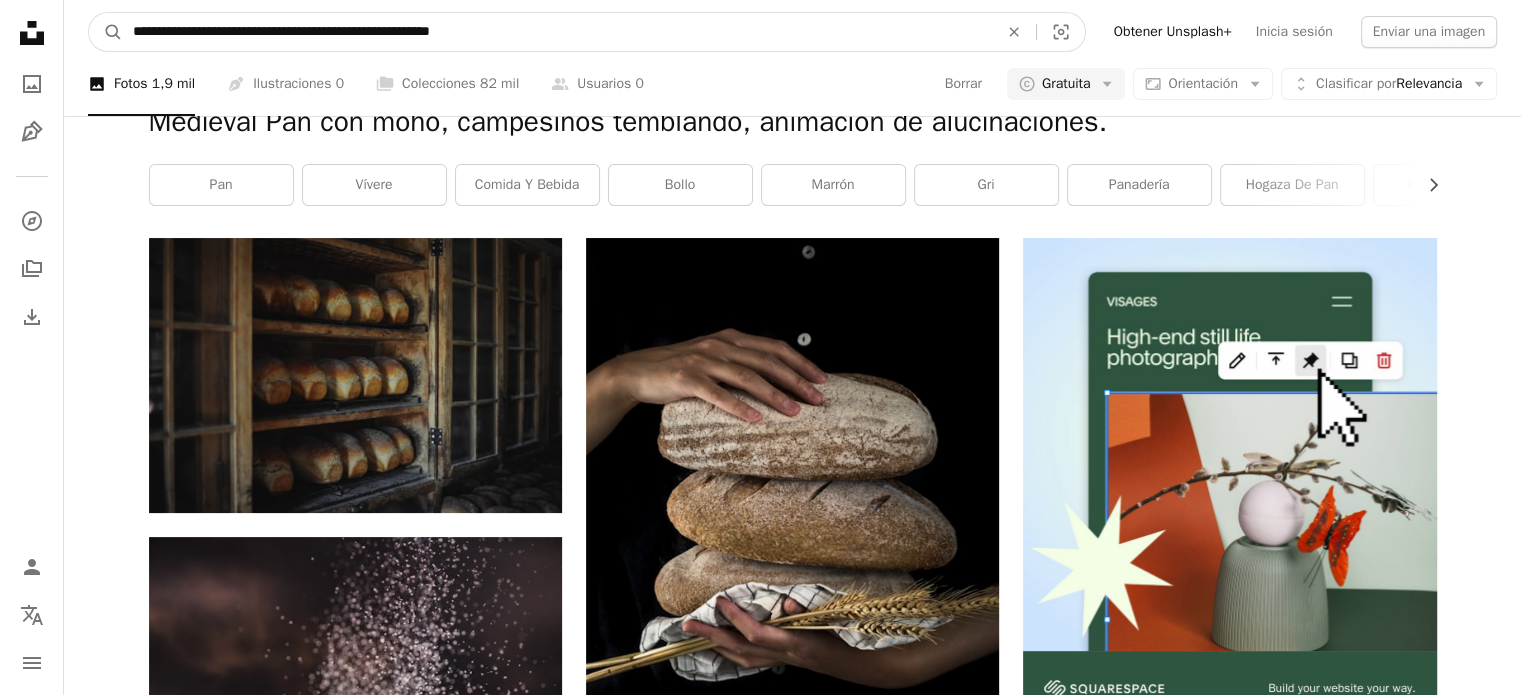 click on "A magnifying glass" at bounding box center [106, 32] 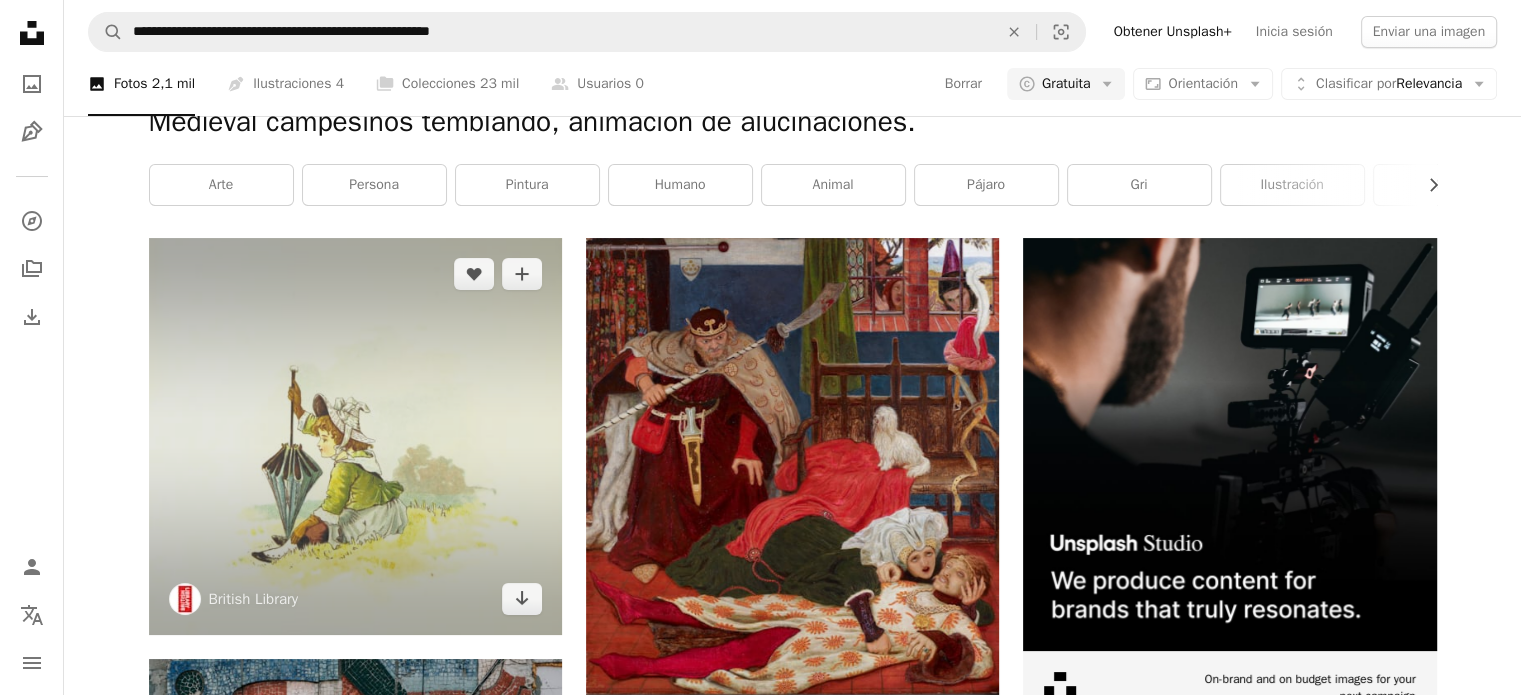 scroll, scrollTop: 122, scrollLeft: 0, axis: vertical 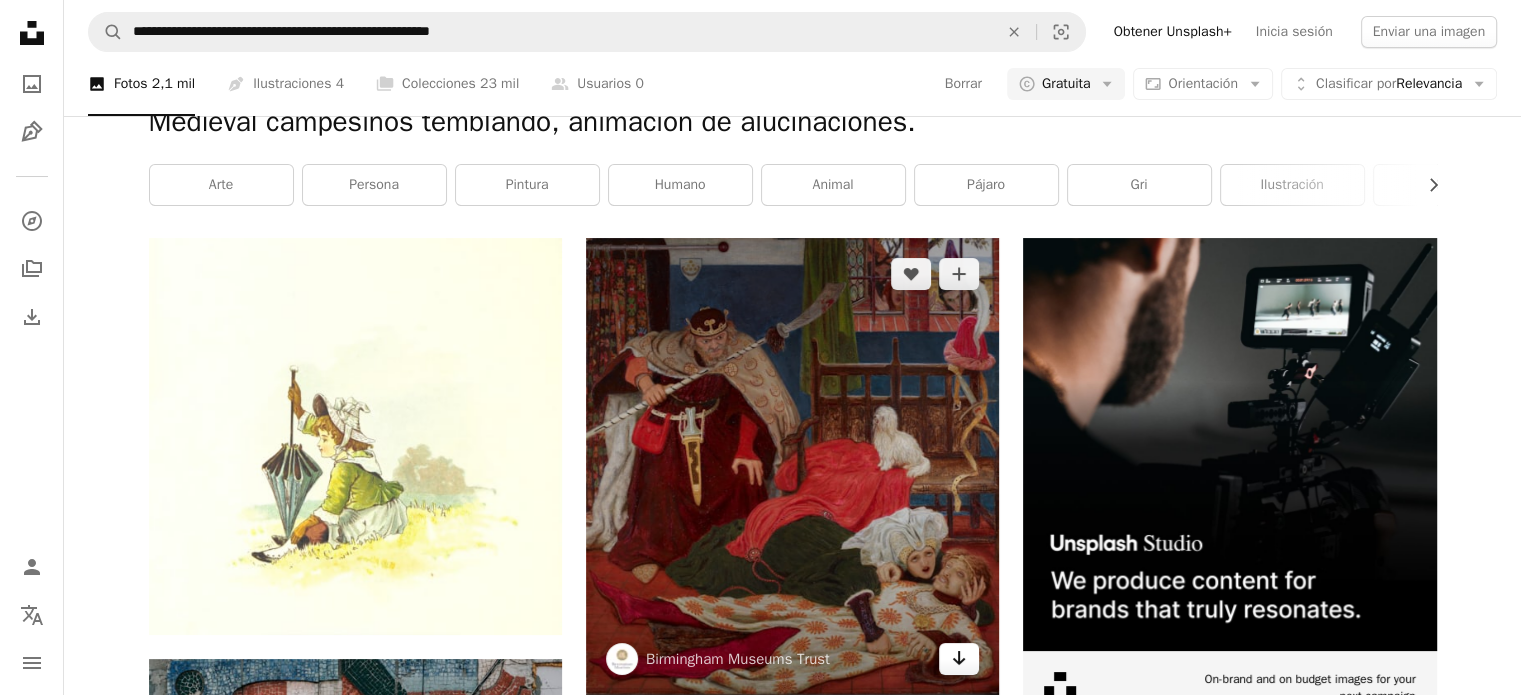 click on "Arrow pointing down" 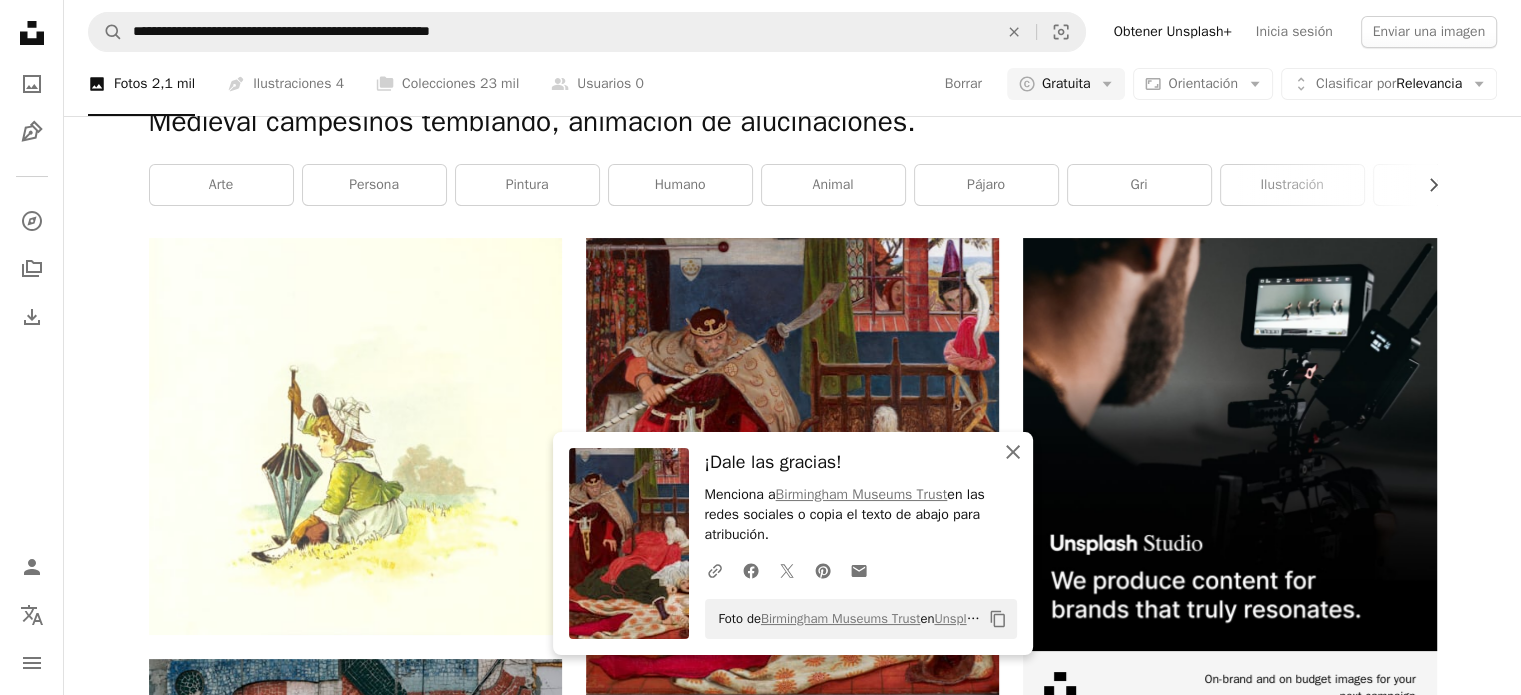 click on "An X shape" 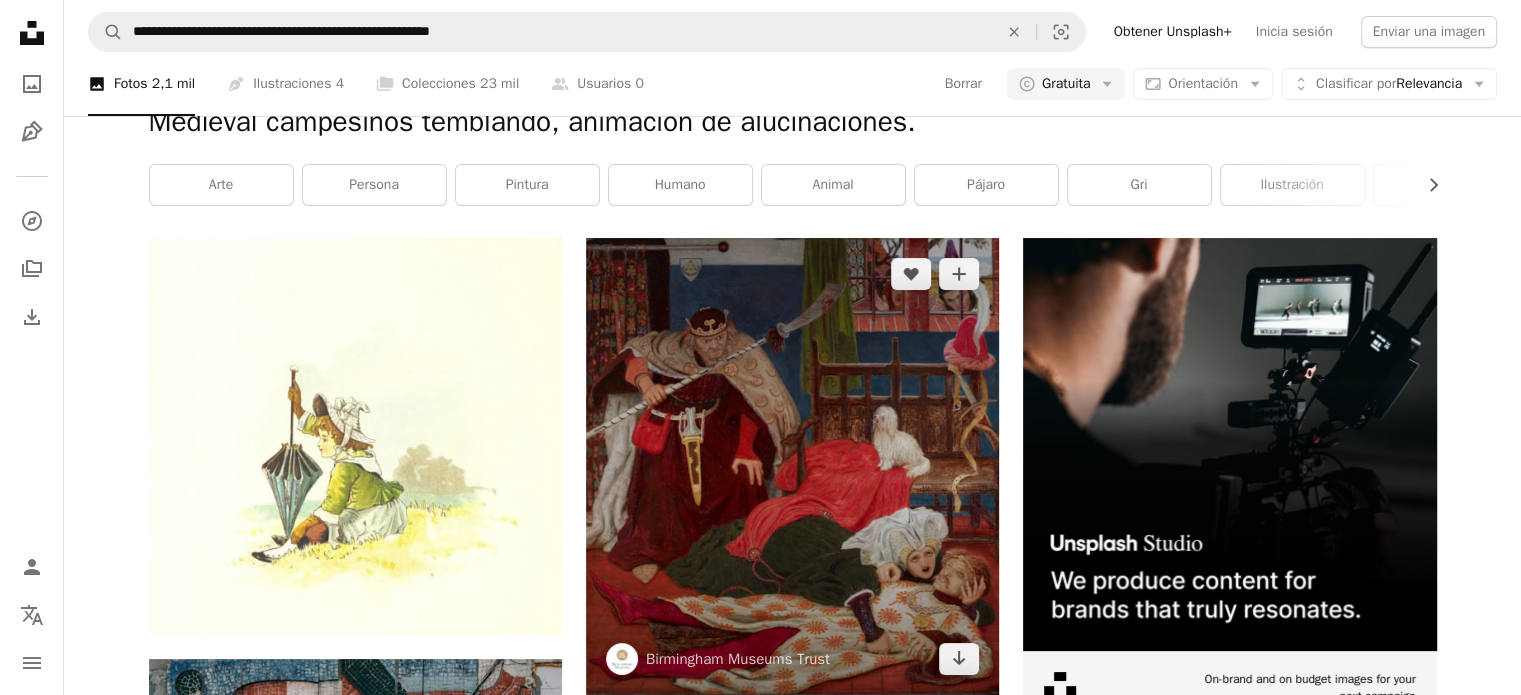 scroll, scrollTop: 522, scrollLeft: 0, axis: vertical 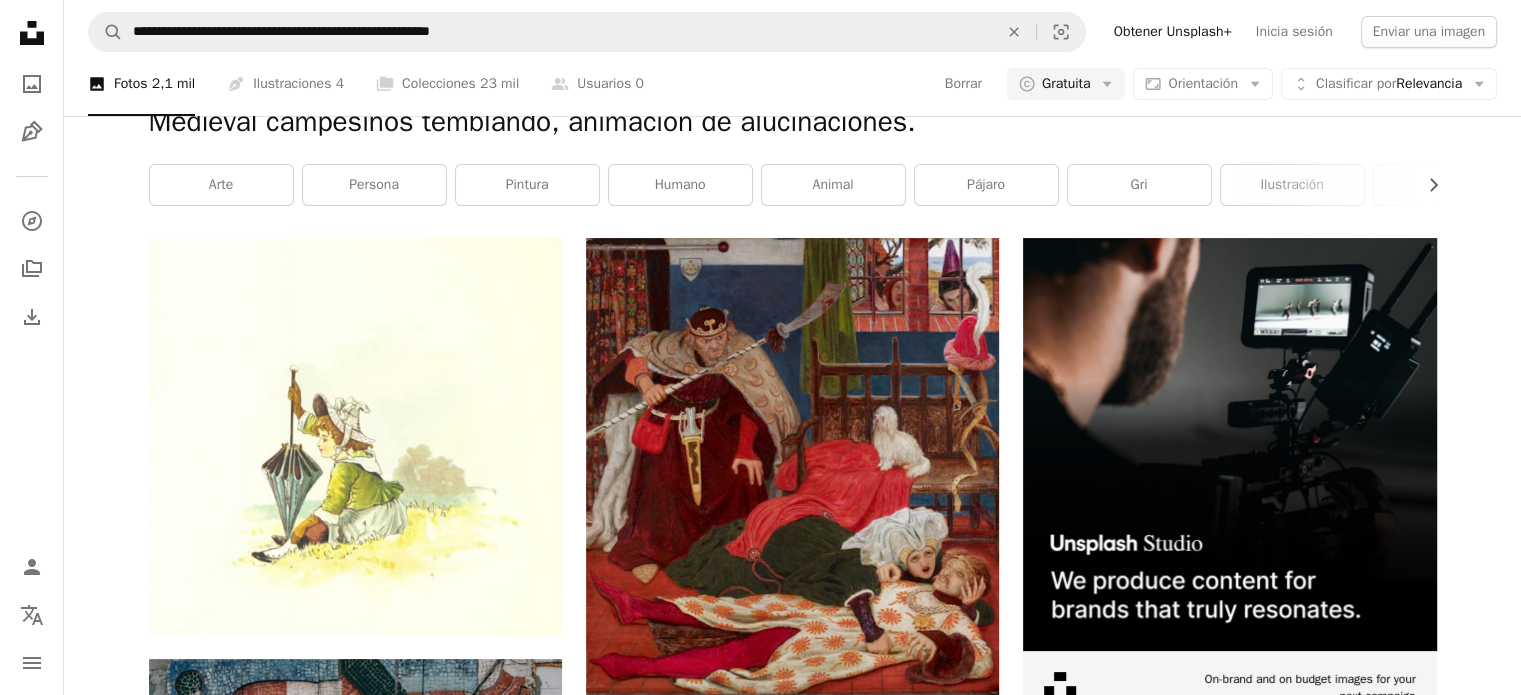 click on "Arrow pointing down" 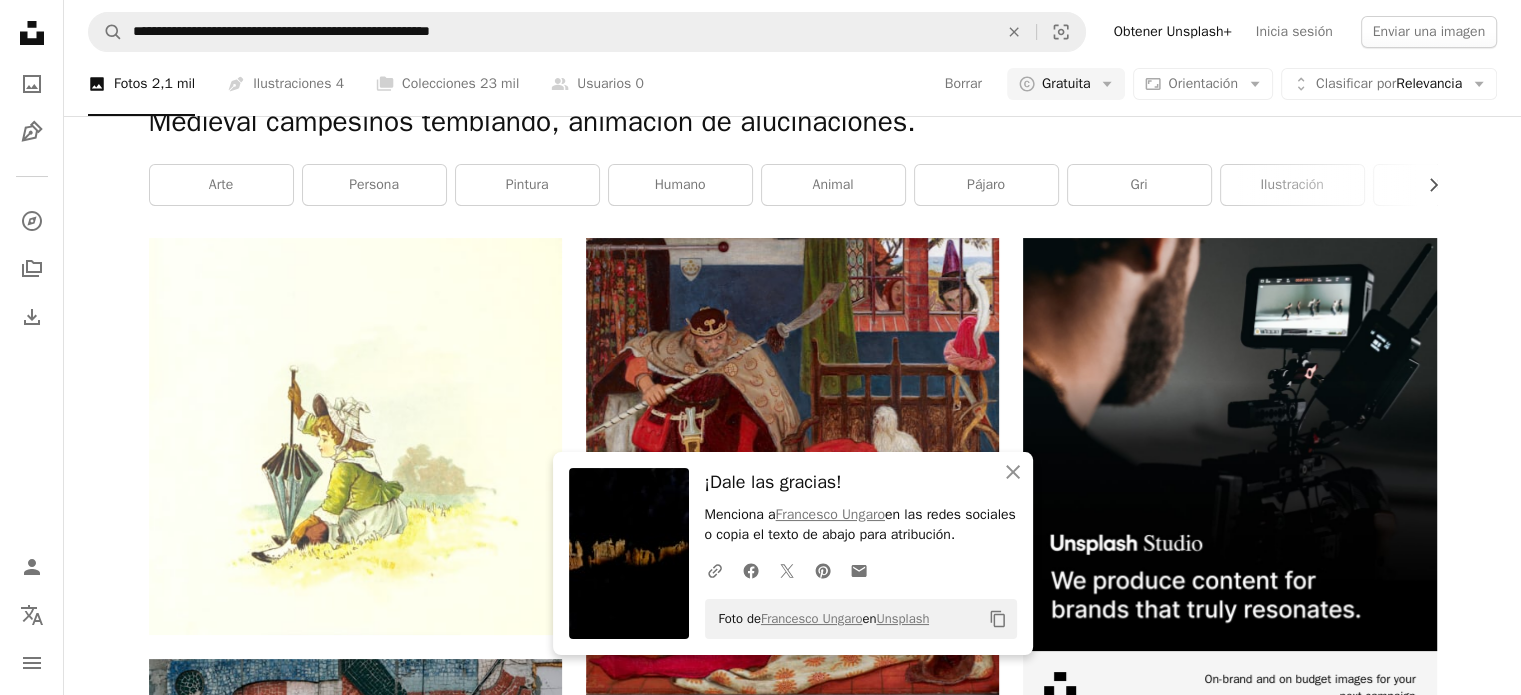 scroll, scrollTop: 744, scrollLeft: 0, axis: vertical 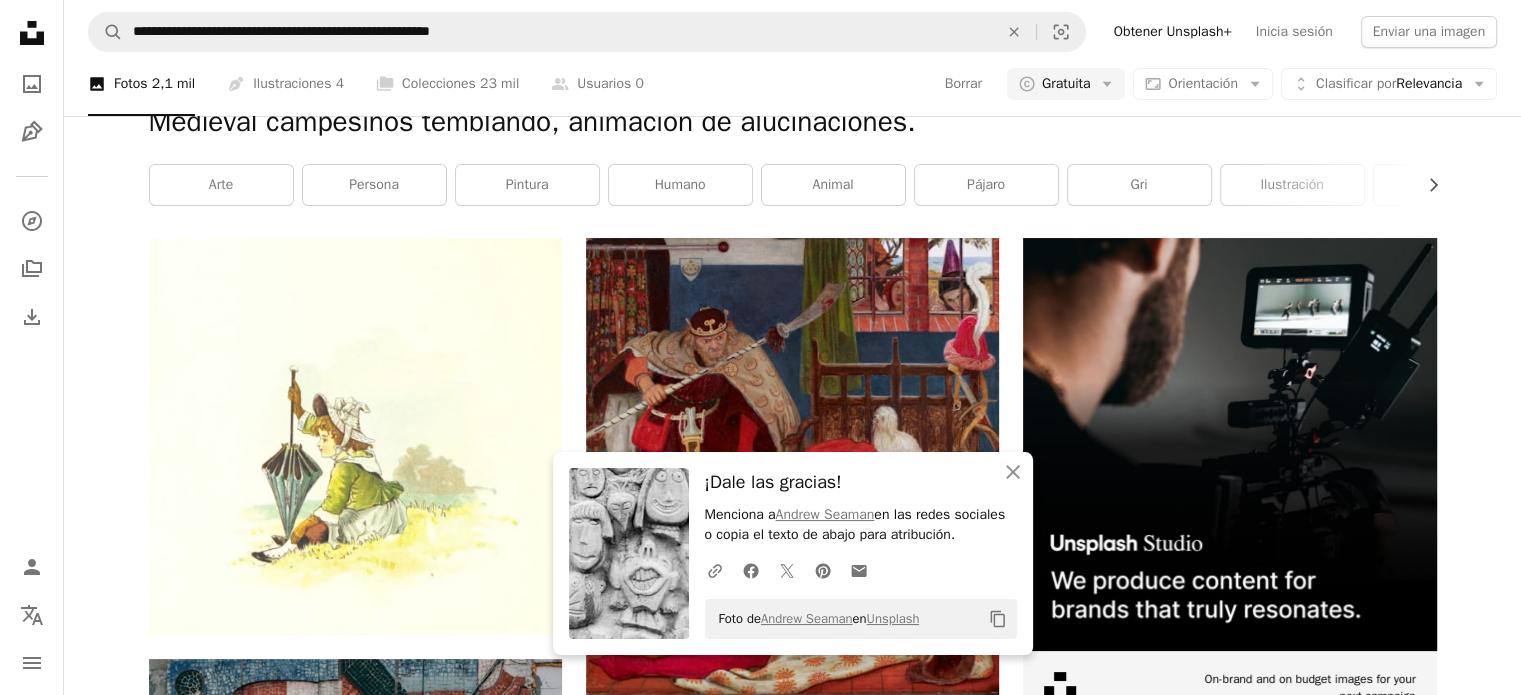 click on "Arrow pointing down" 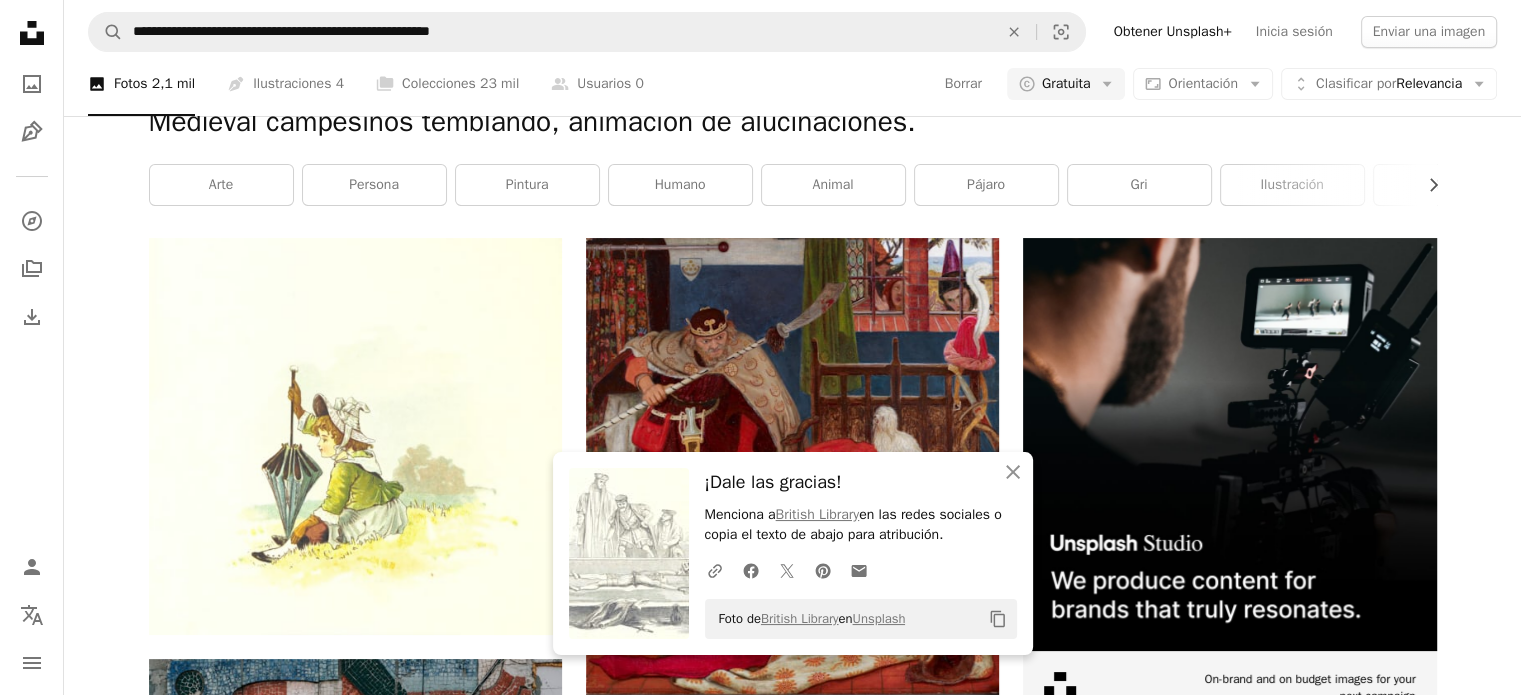 click on "Arrow pointing down" 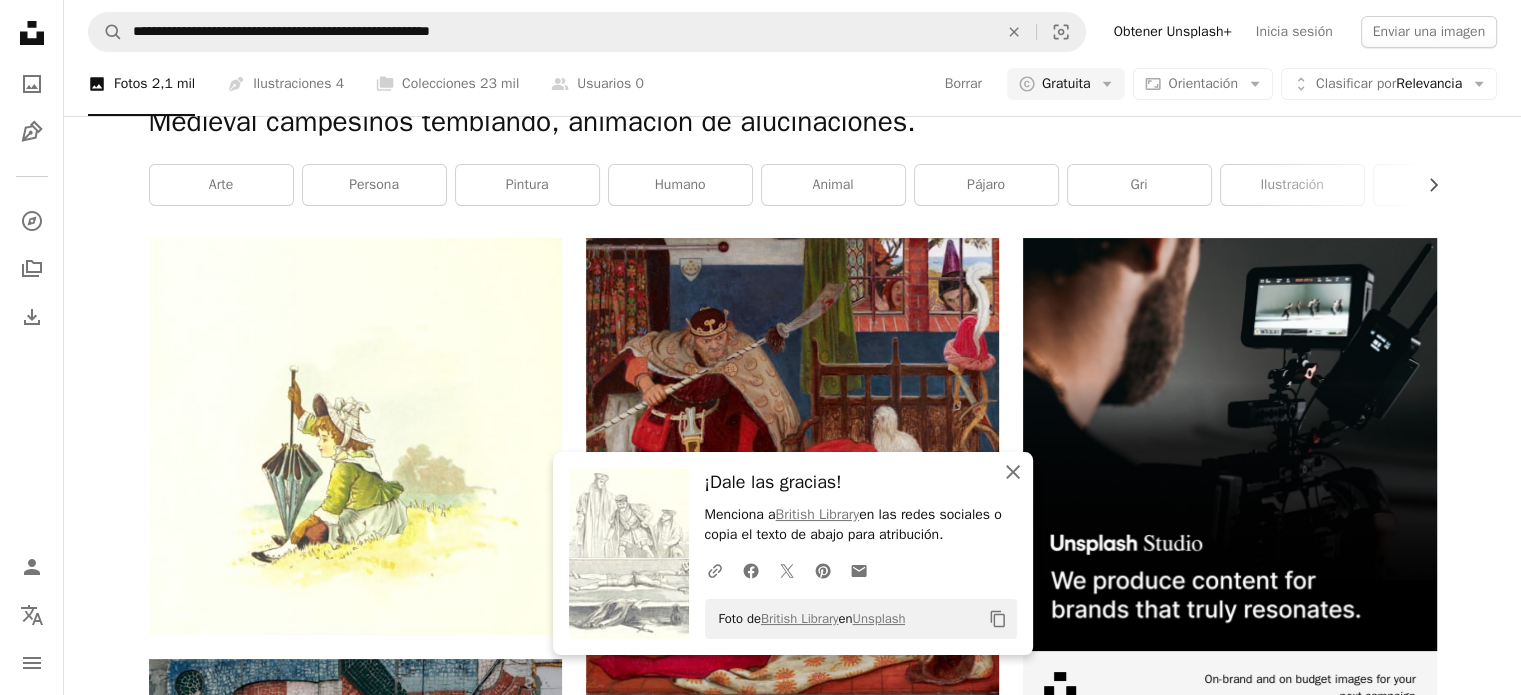 click on "An X shape" 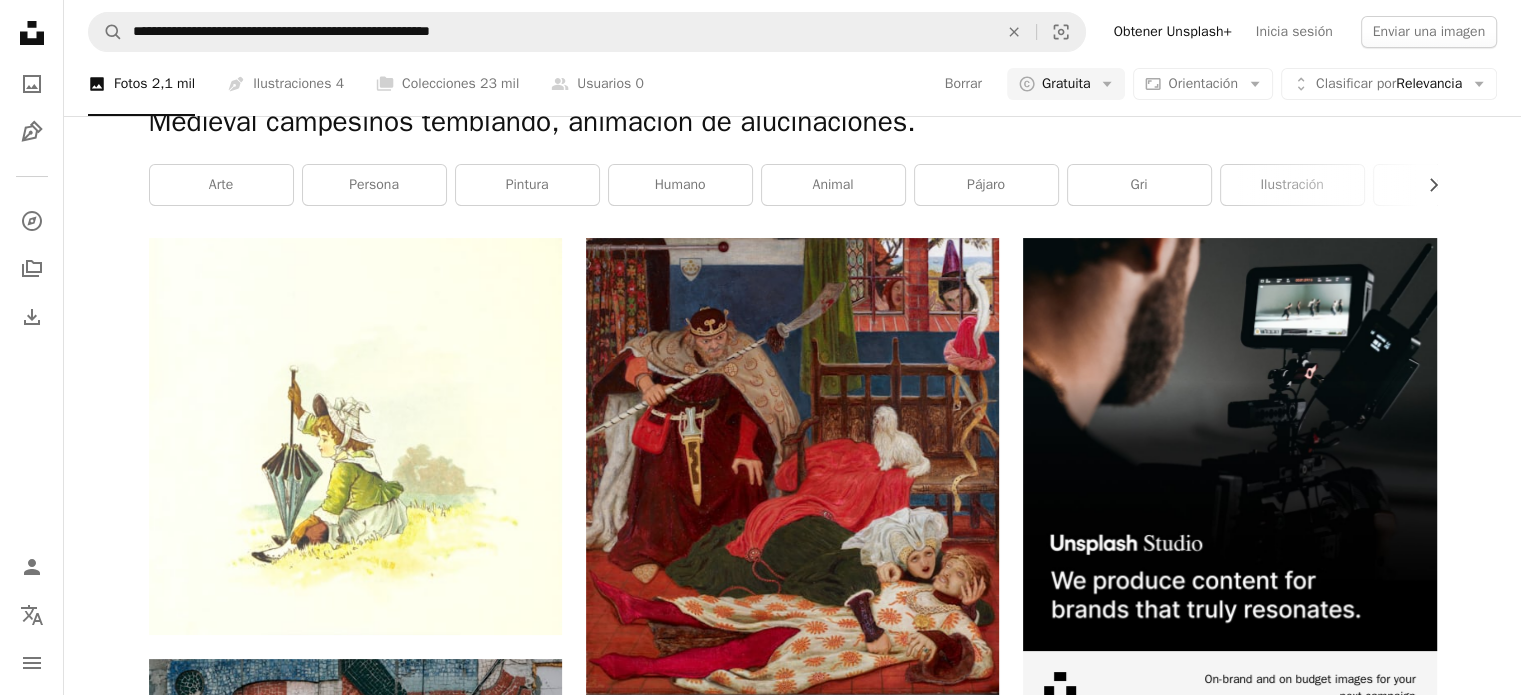scroll, scrollTop: 1331, scrollLeft: 0, axis: vertical 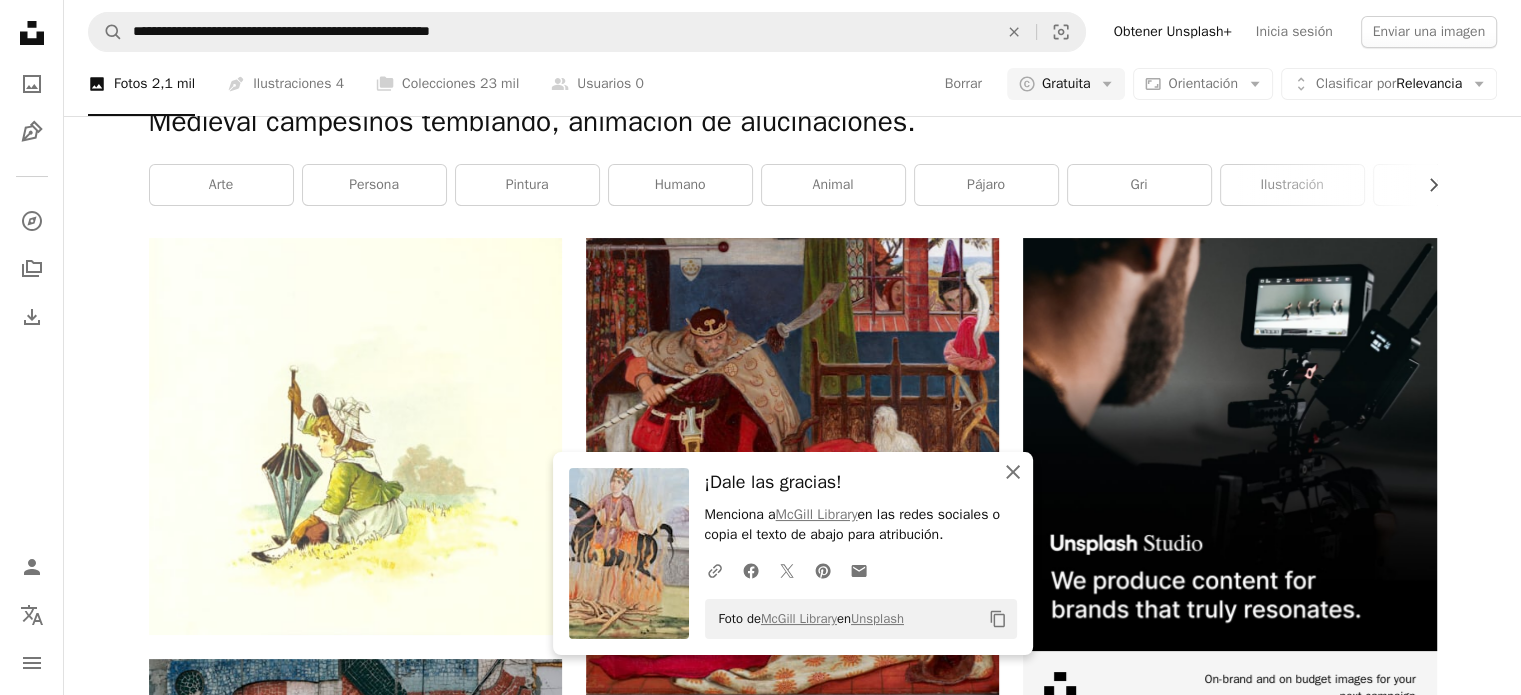 click on "An X shape" 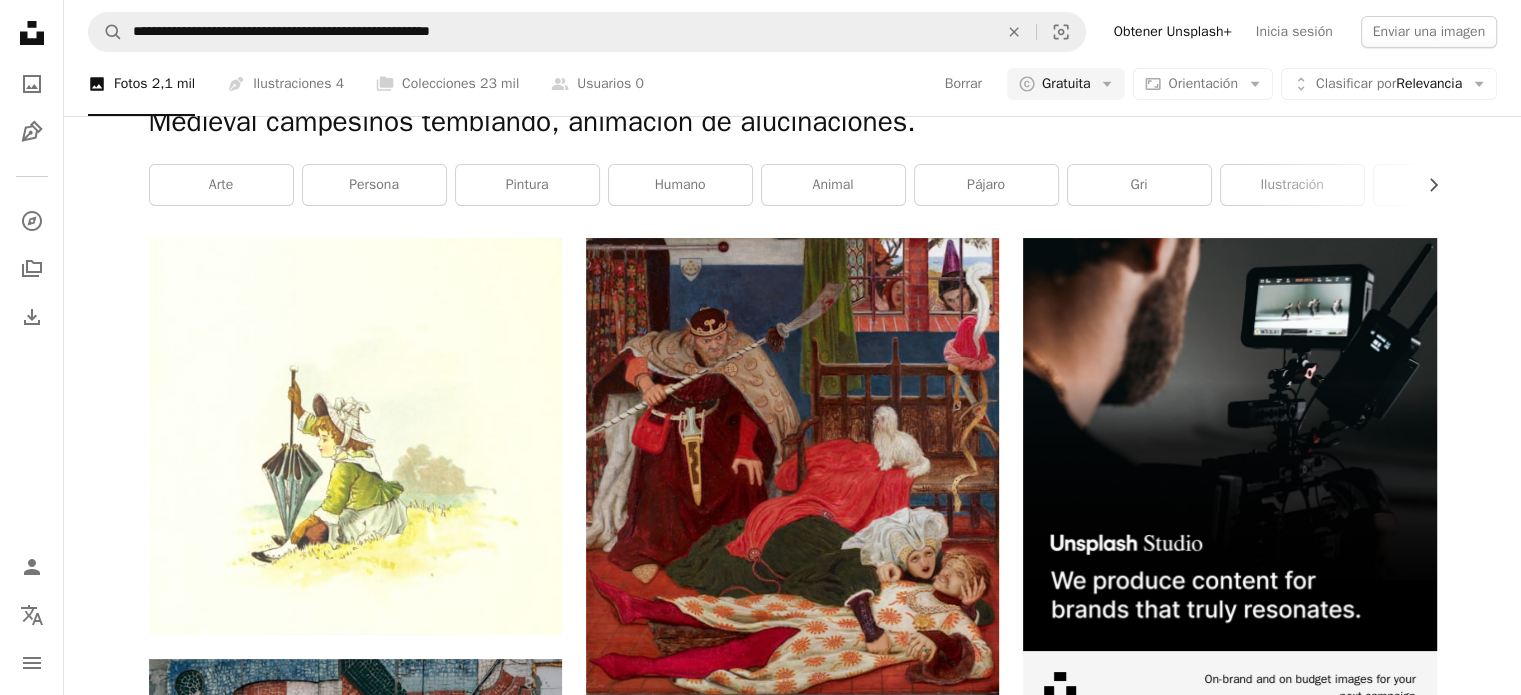 scroll, scrollTop: 1077, scrollLeft: 0, axis: vertical 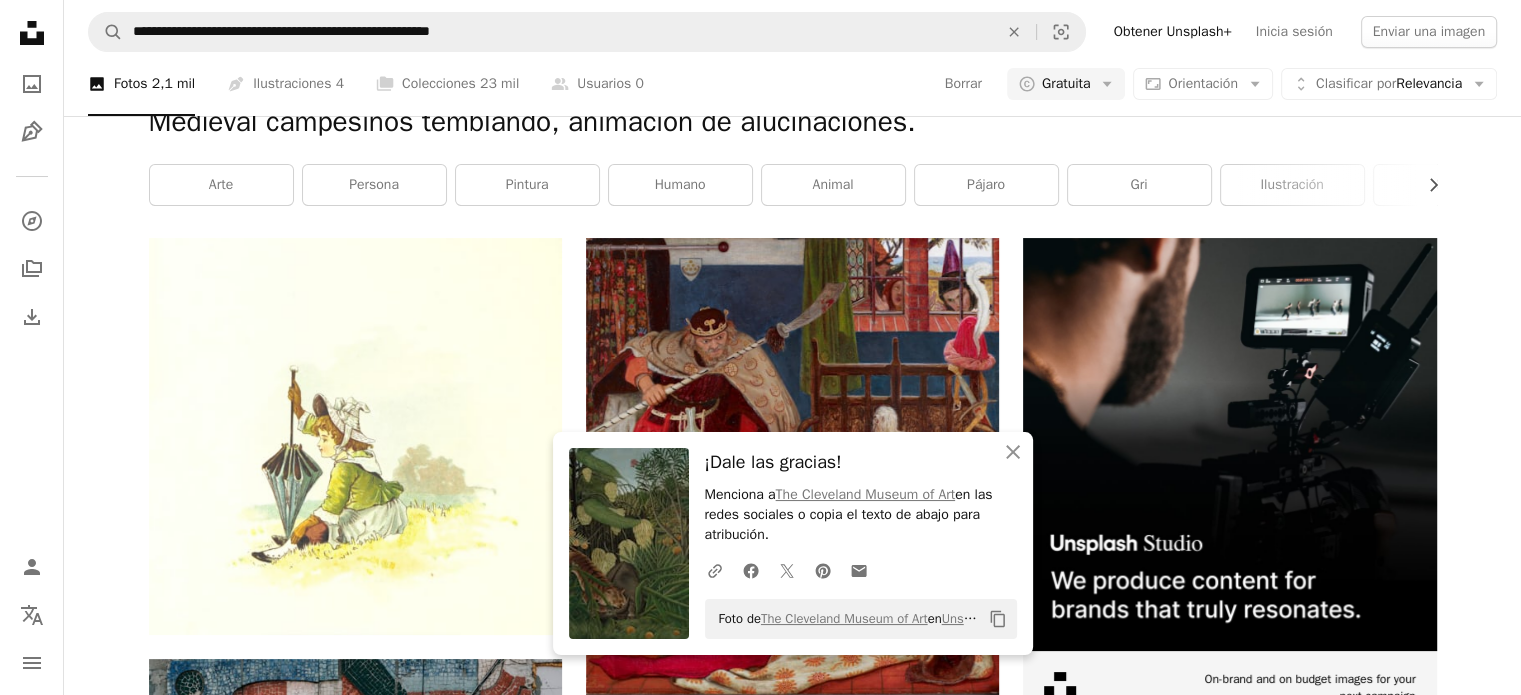 click on "Arrow pointing down" 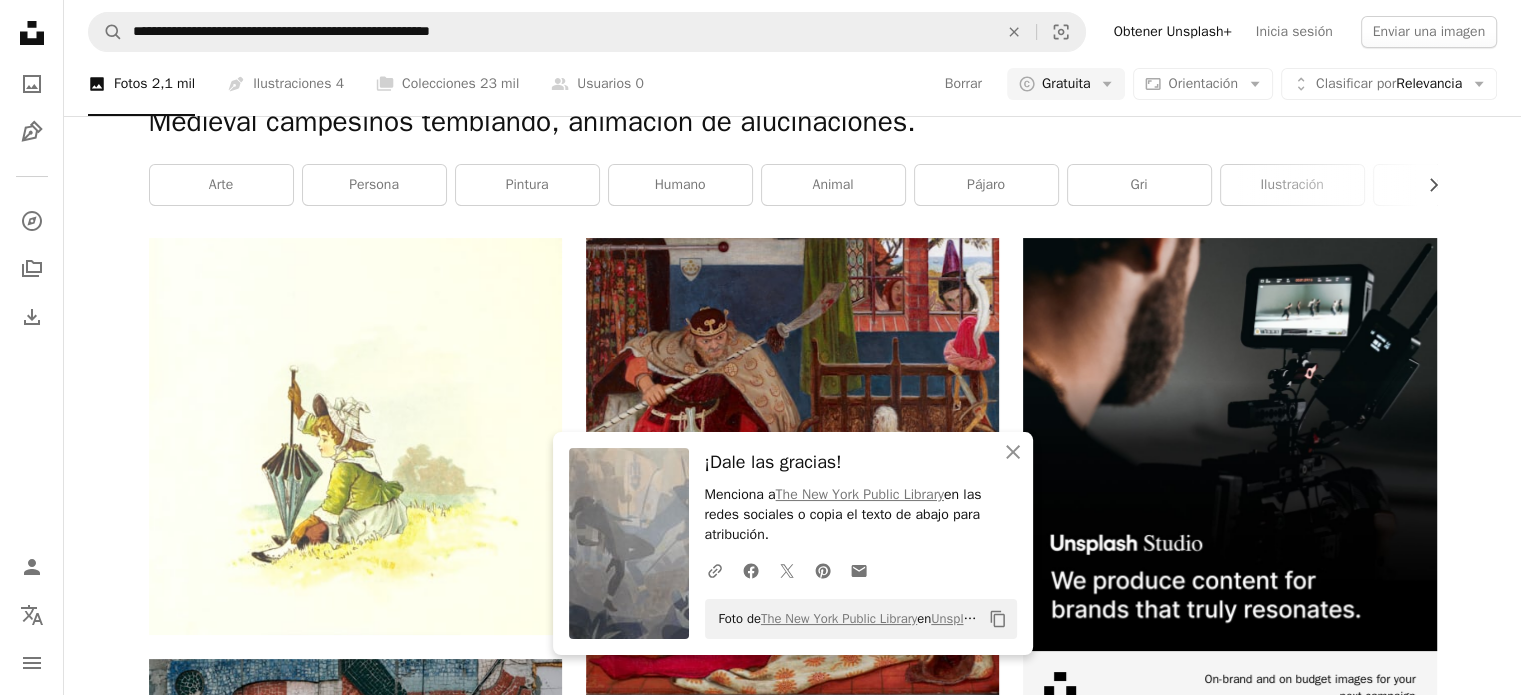 scroll, scrollTop: 3255, scrollLeft: 0, axis: vertical 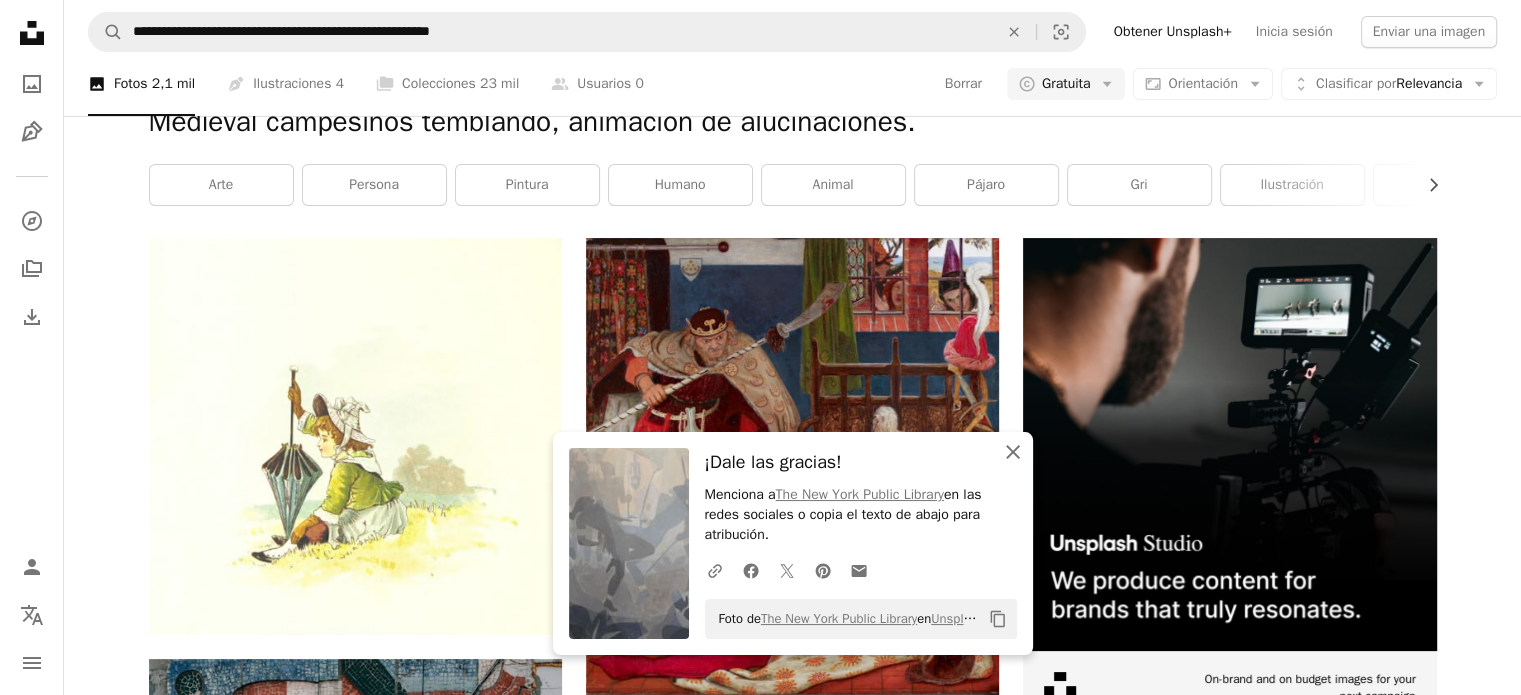 click on "An X shape" 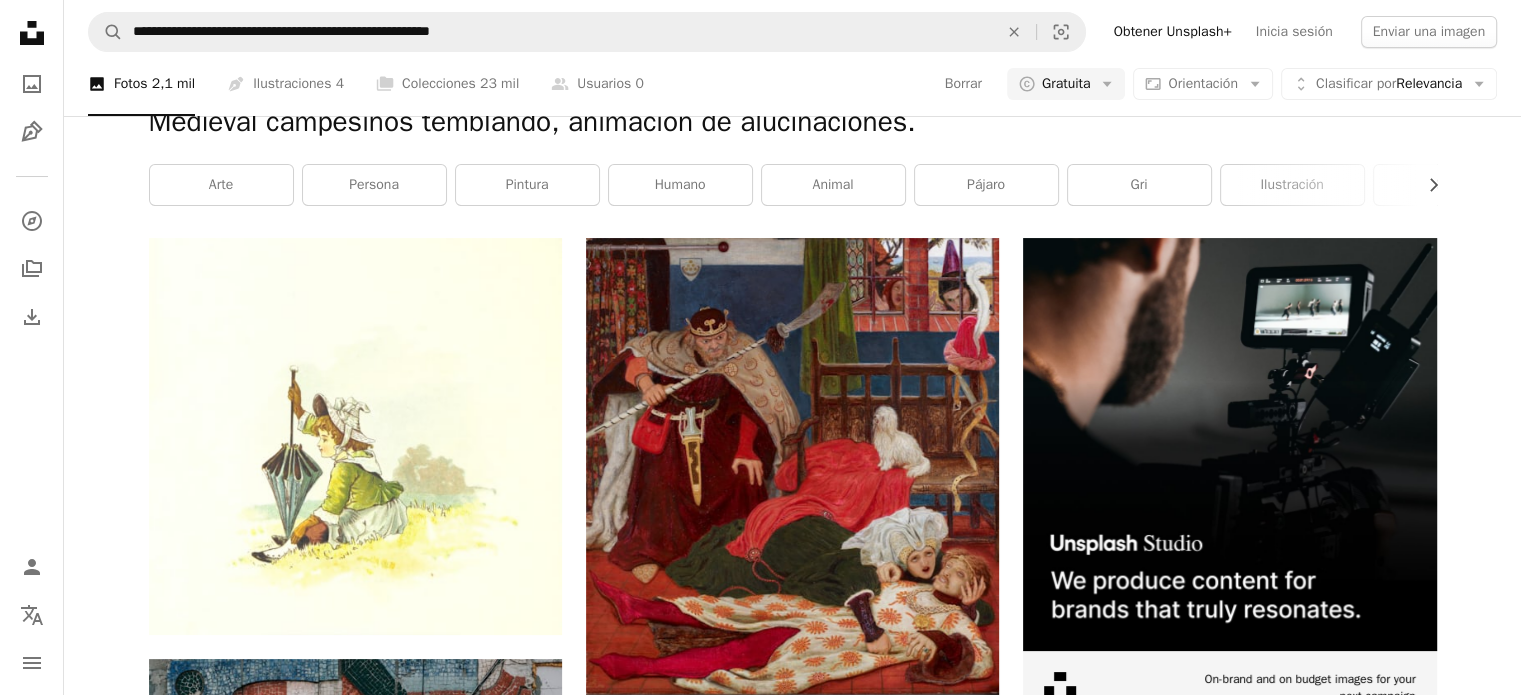 scroll, scrollTop: 3024, scrollLeft: 0, axis: vertical 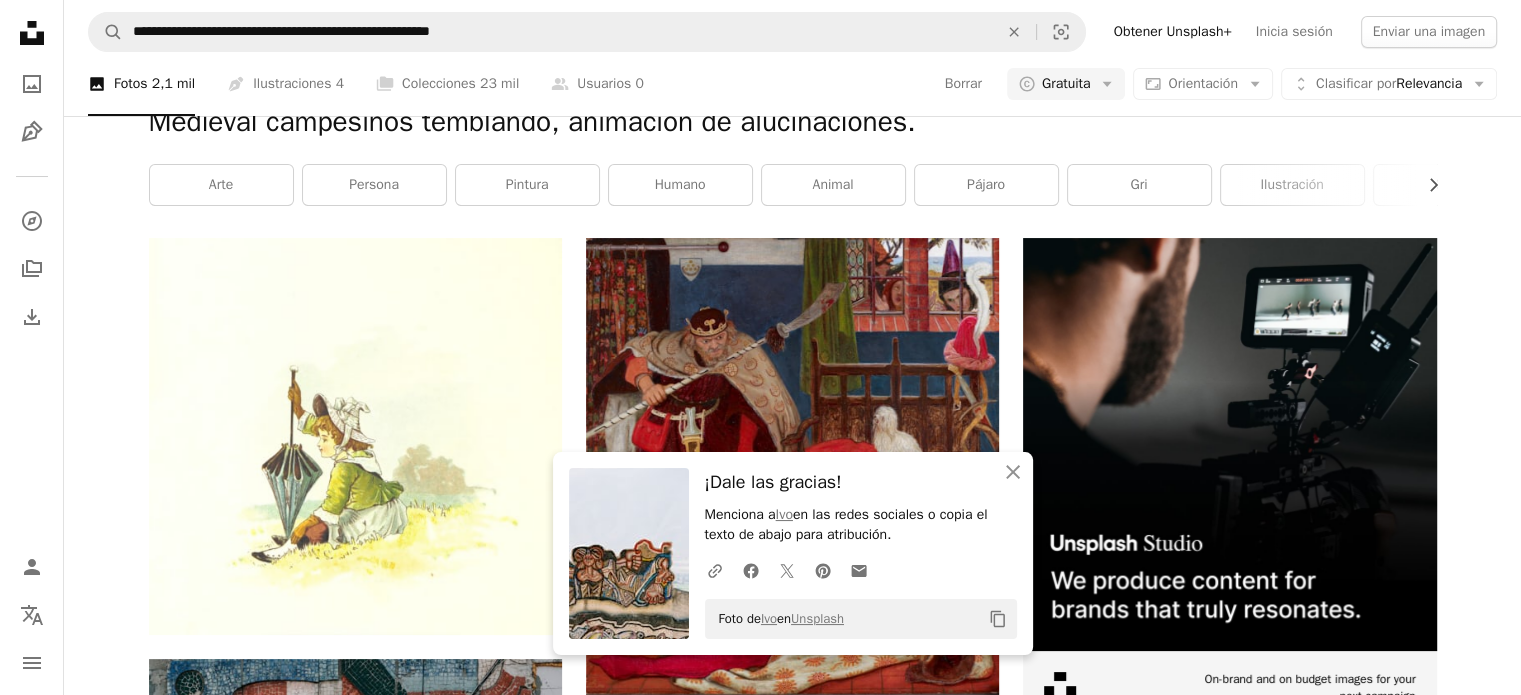 click on "Arrow pointing down" at bounding box center (1397, 2969) 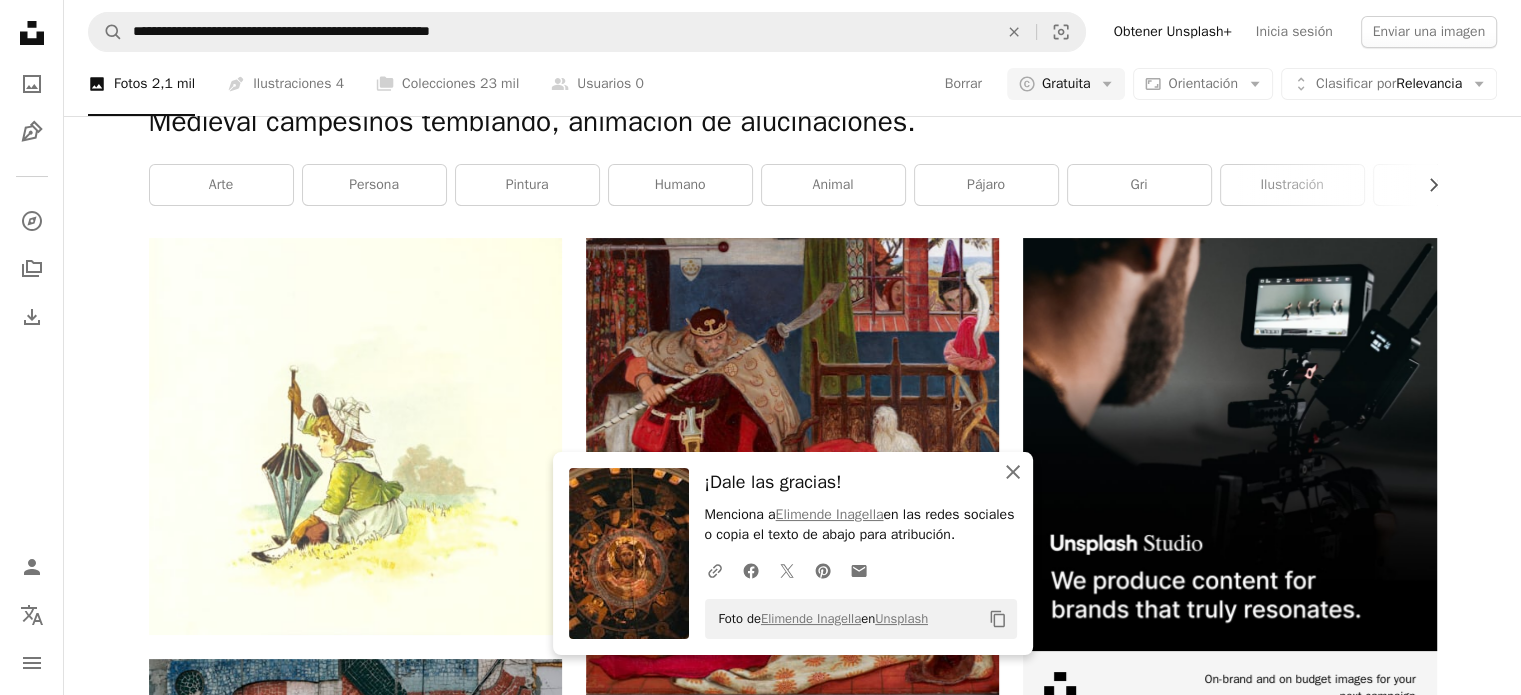 click on "An X shape" 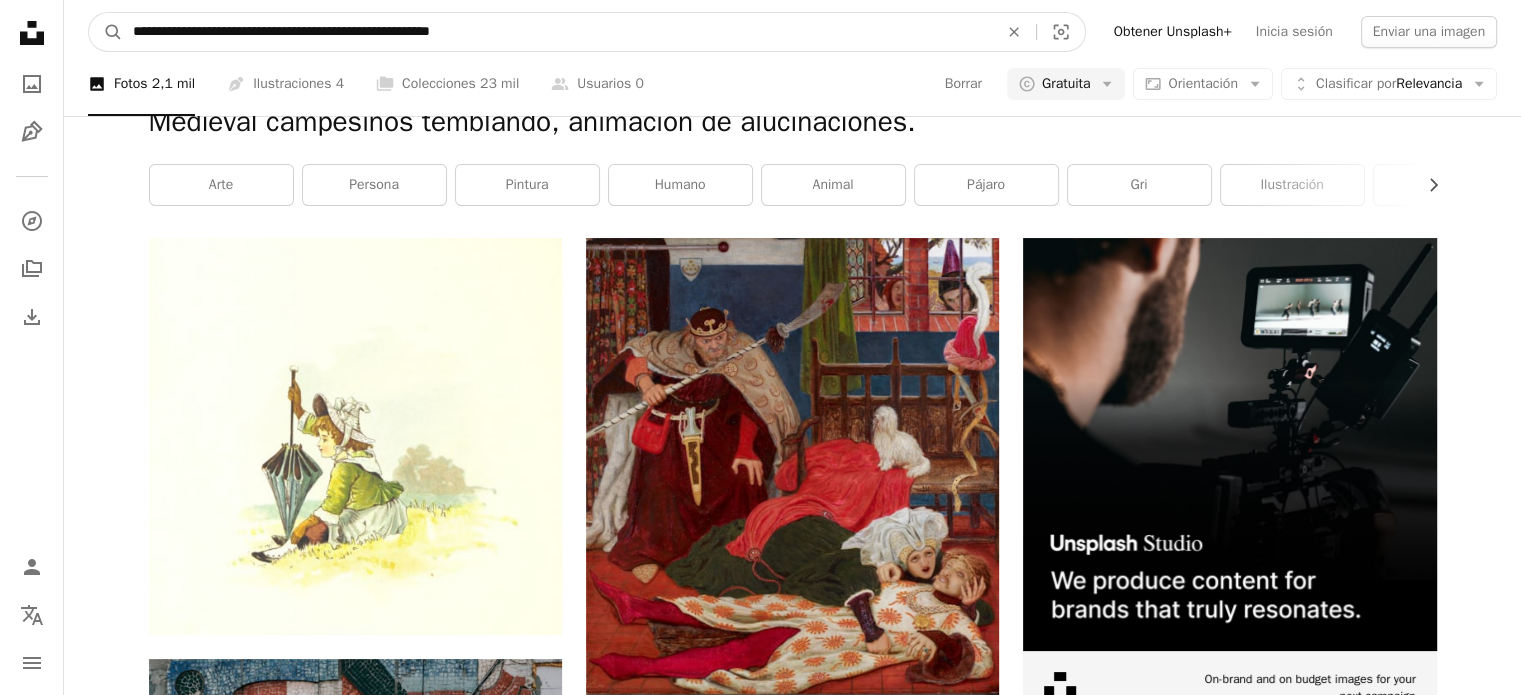 click on "**********" at bounding box center (557, 32) 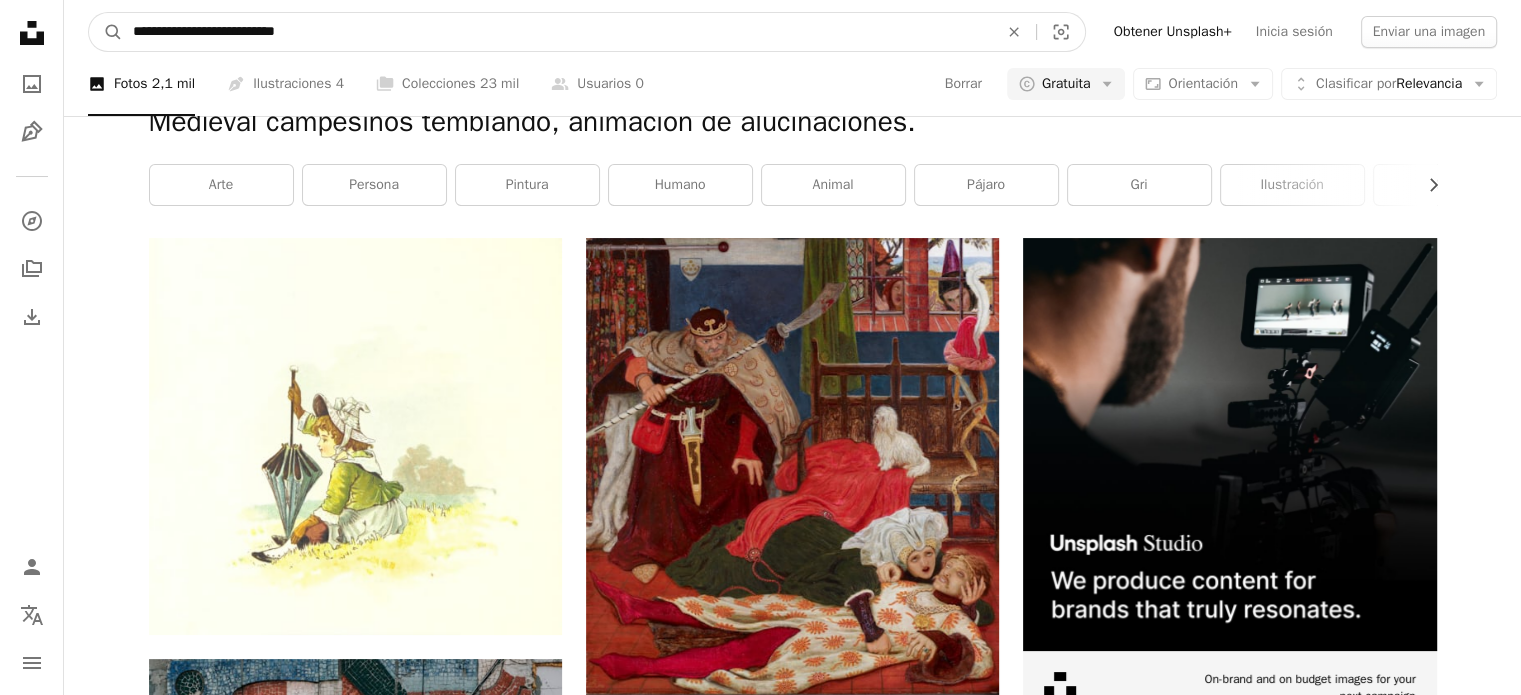 type on "**********" 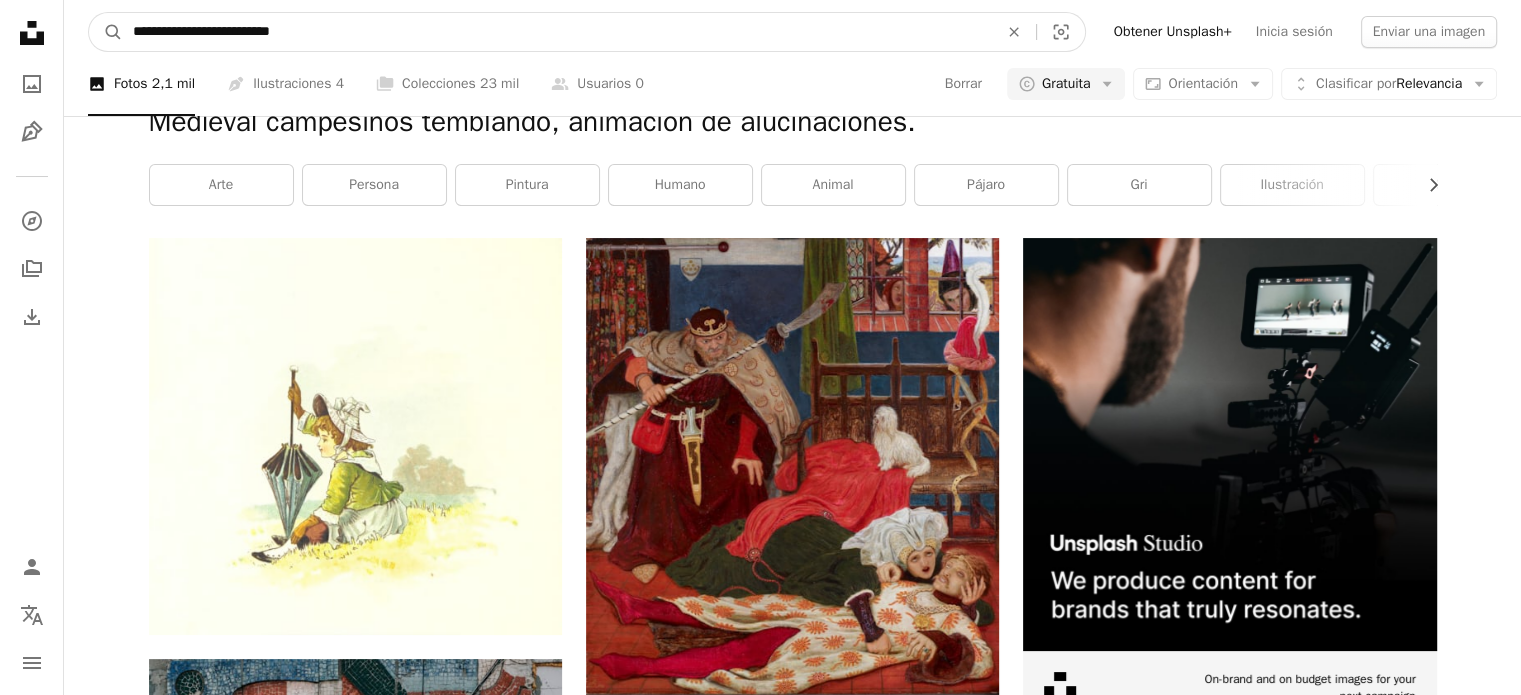 click on "A magnifying glass" at bounding box center (106, 32) 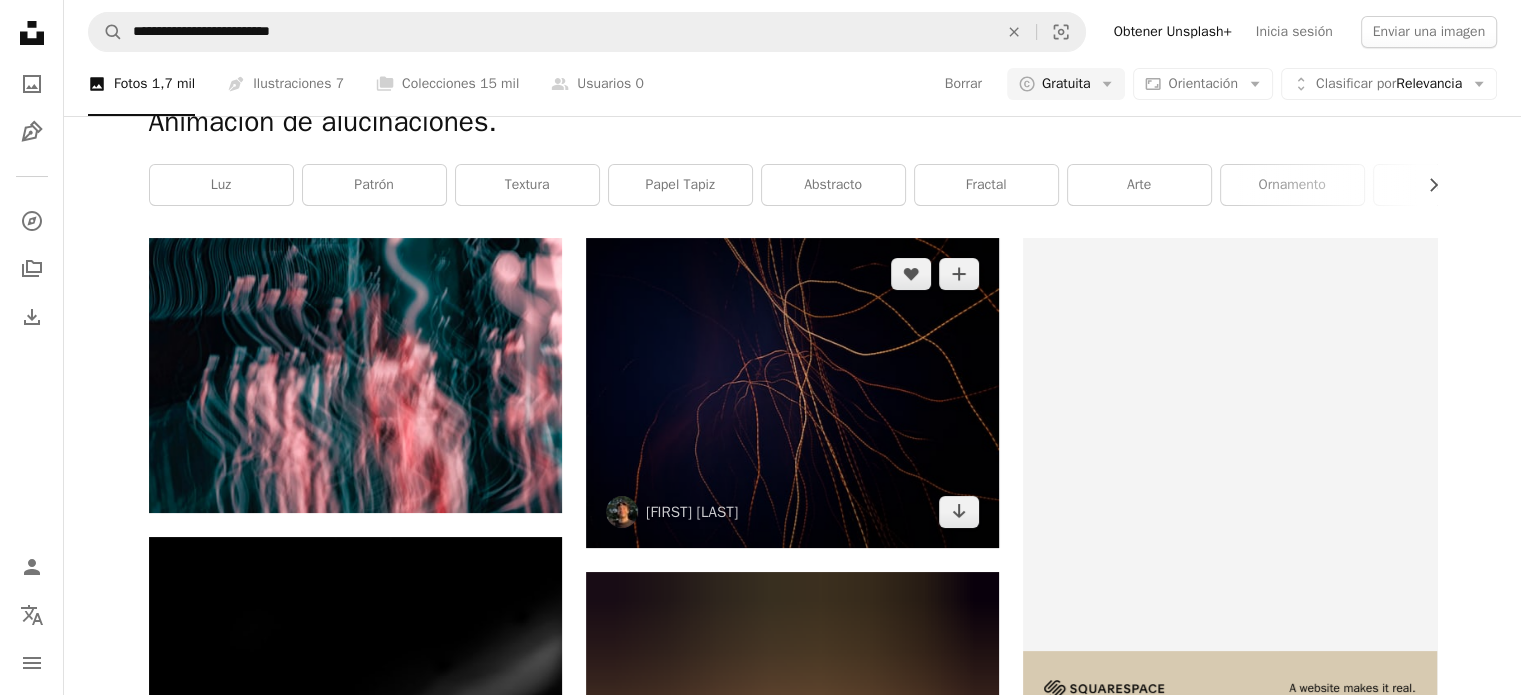 scroll, scrollTop: 800, scrollLeft: 0, axis: vertical 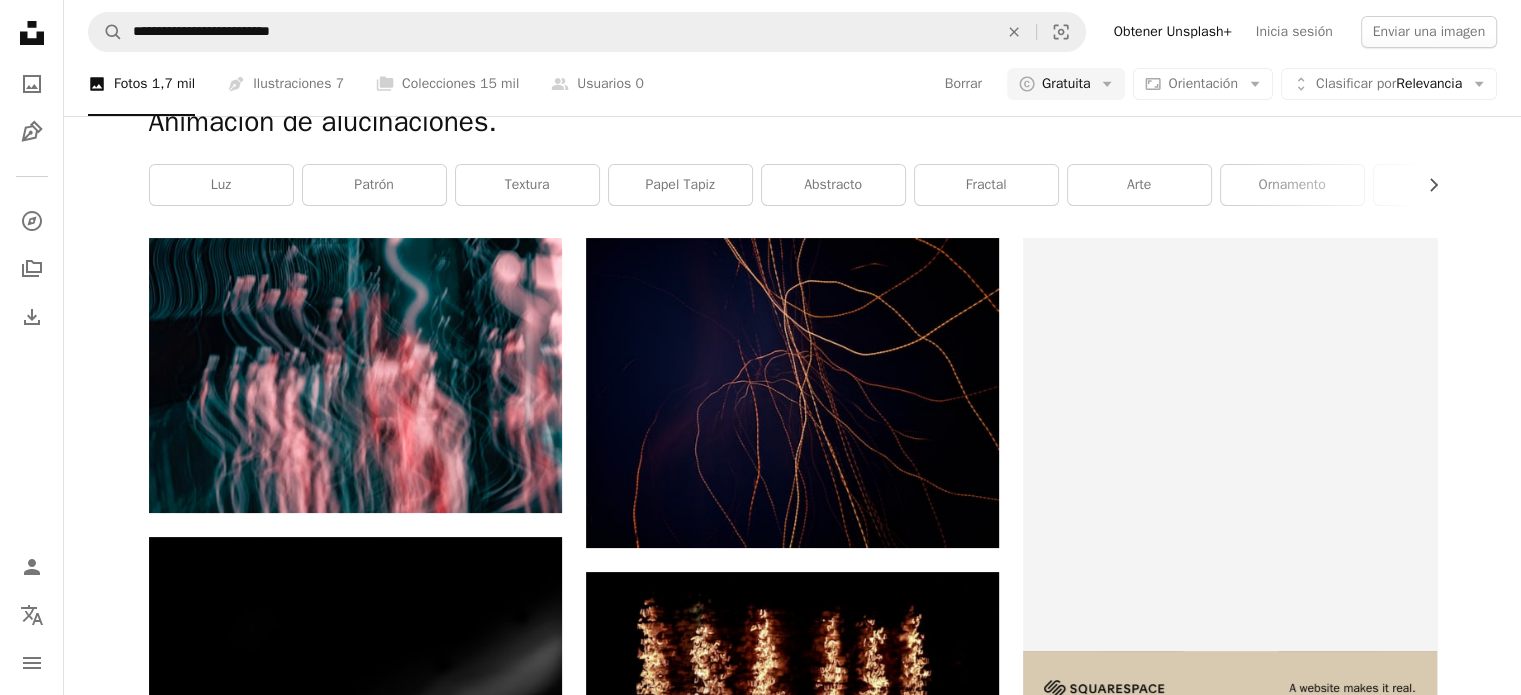 click on "Arrow pointing down" 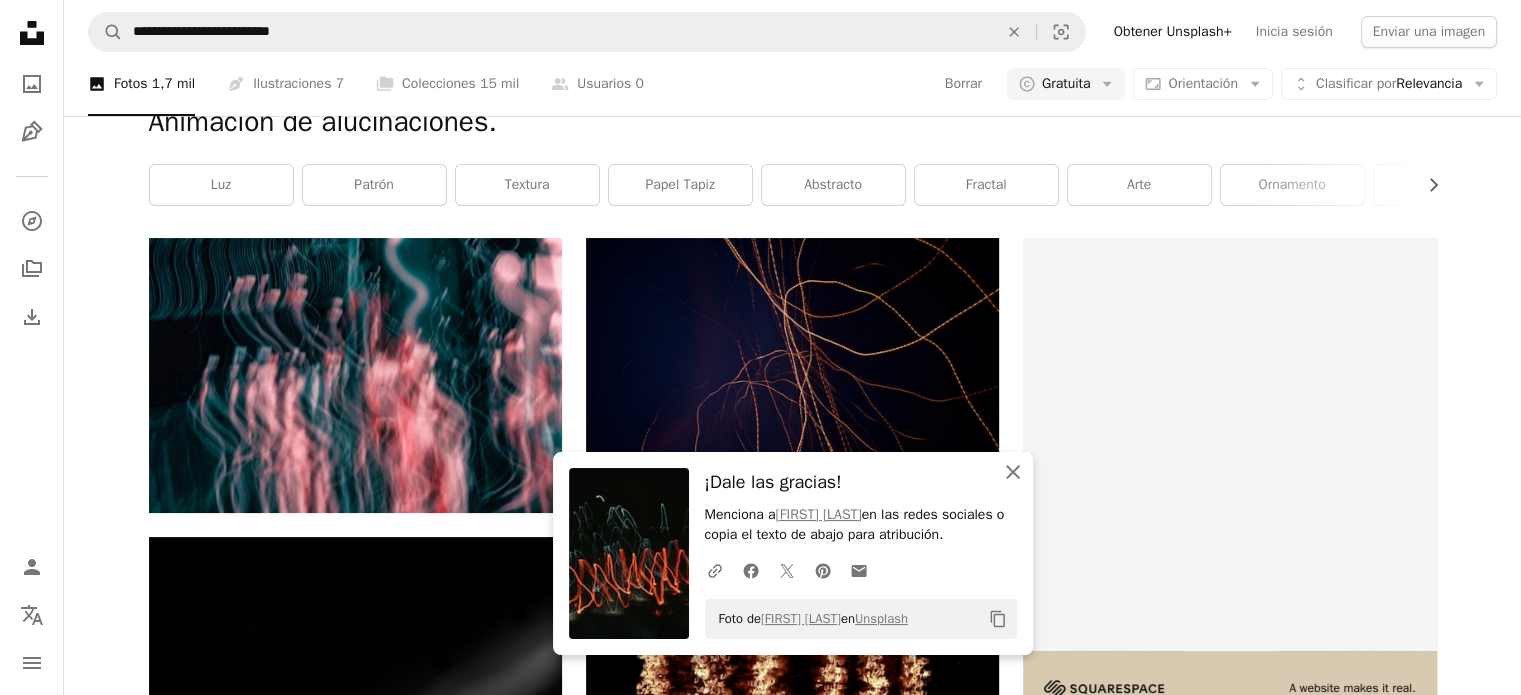 click on "An X shape" 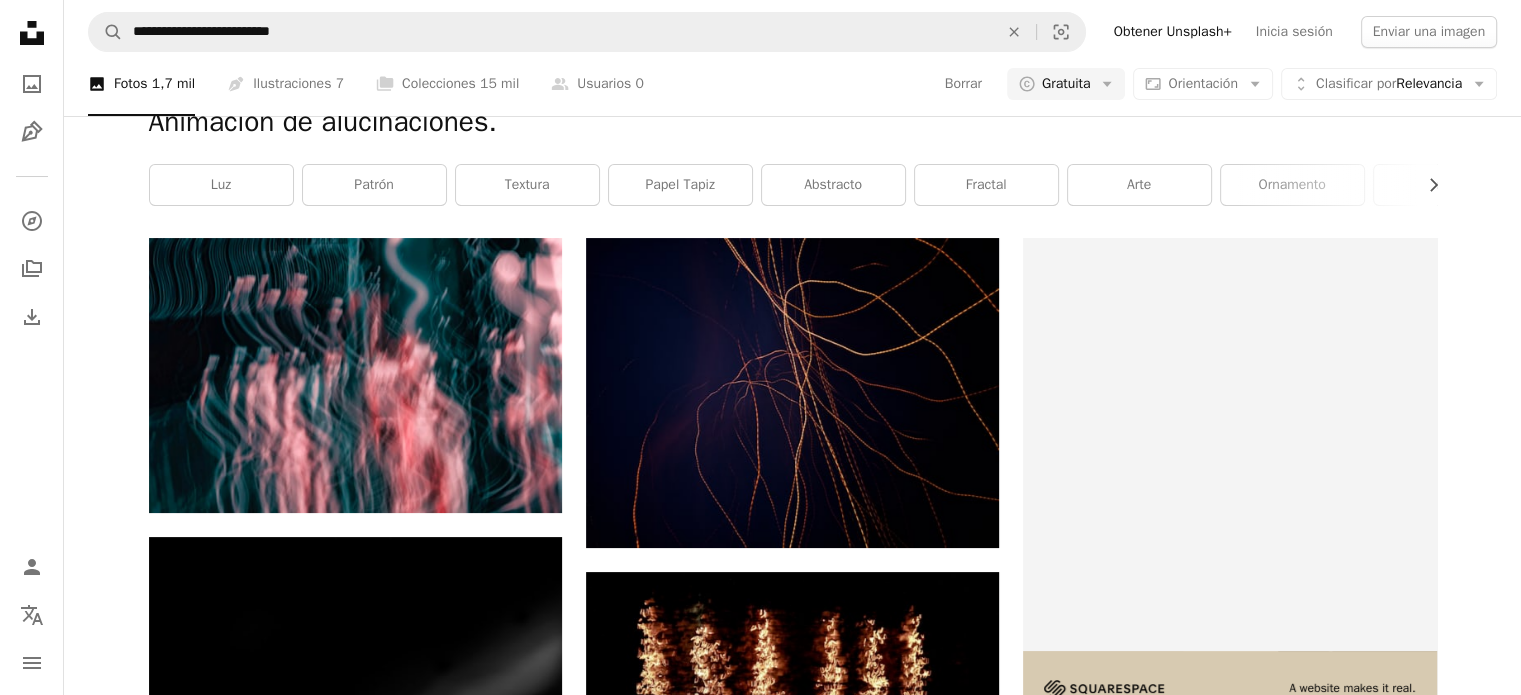 scroll, scrollTop: 1540, scrollLeft: 0, axis: vertical 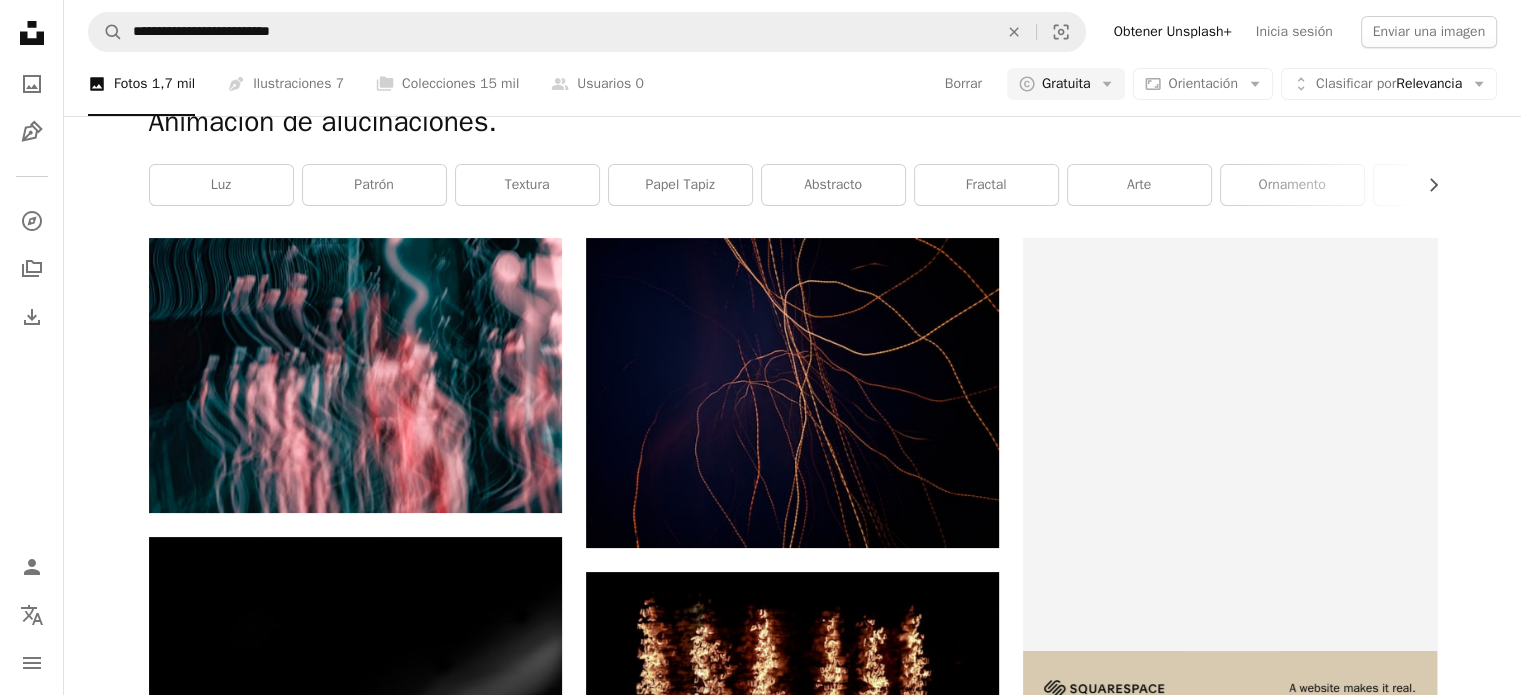 click on "Arrow pointing down" 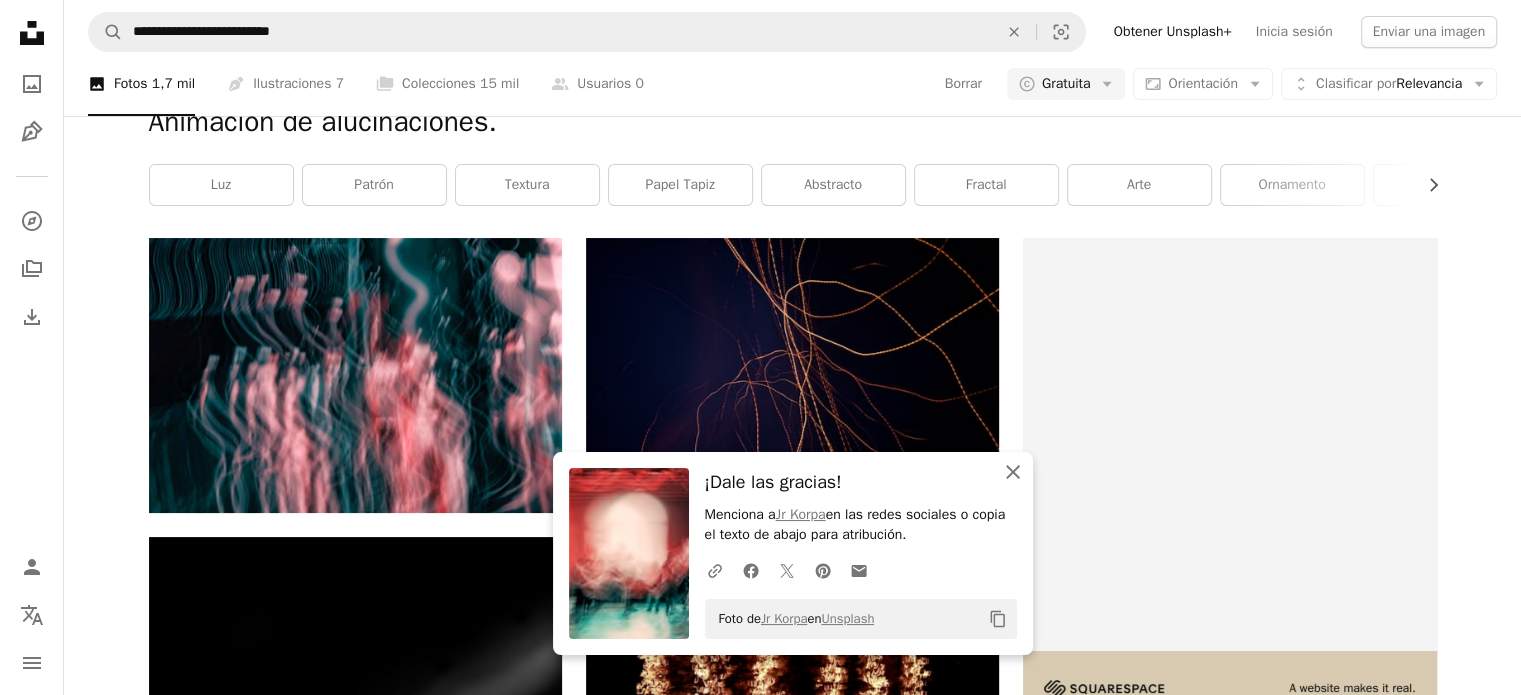 click 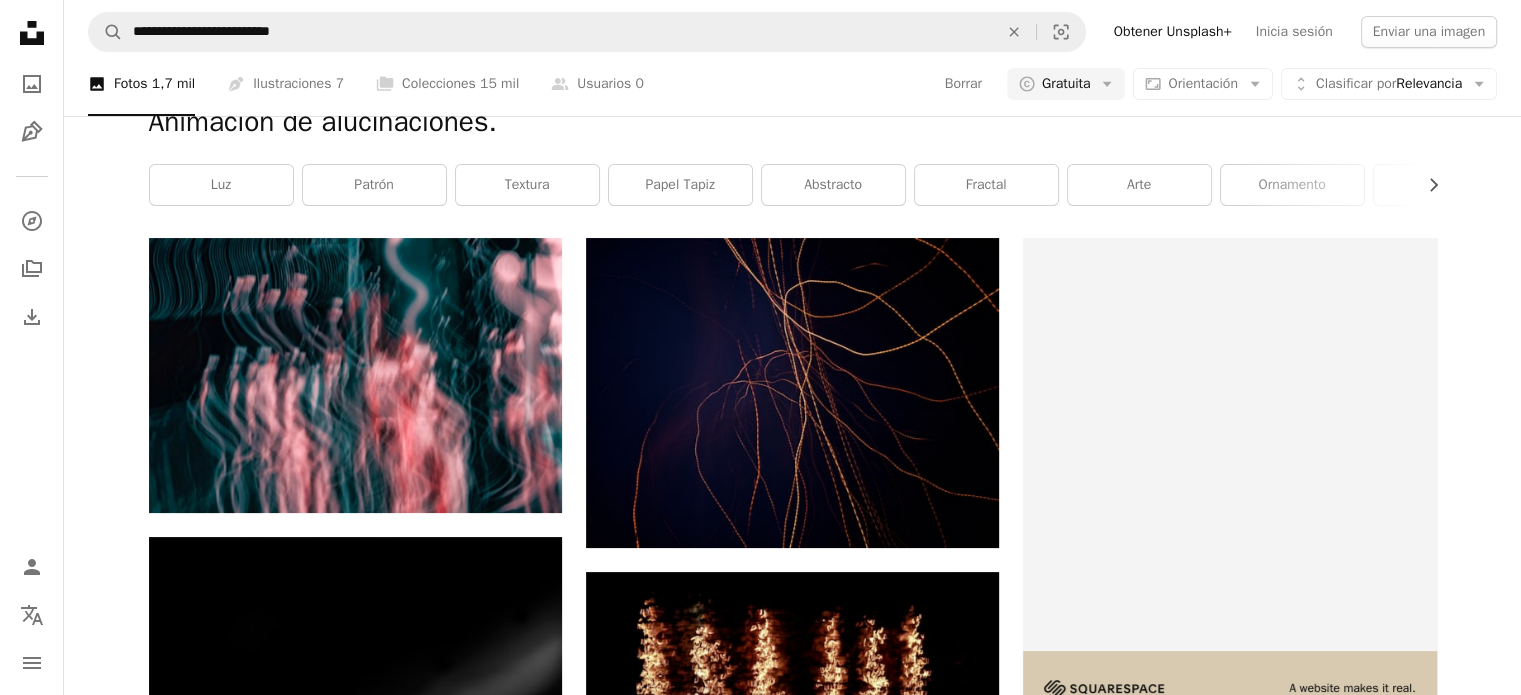 click 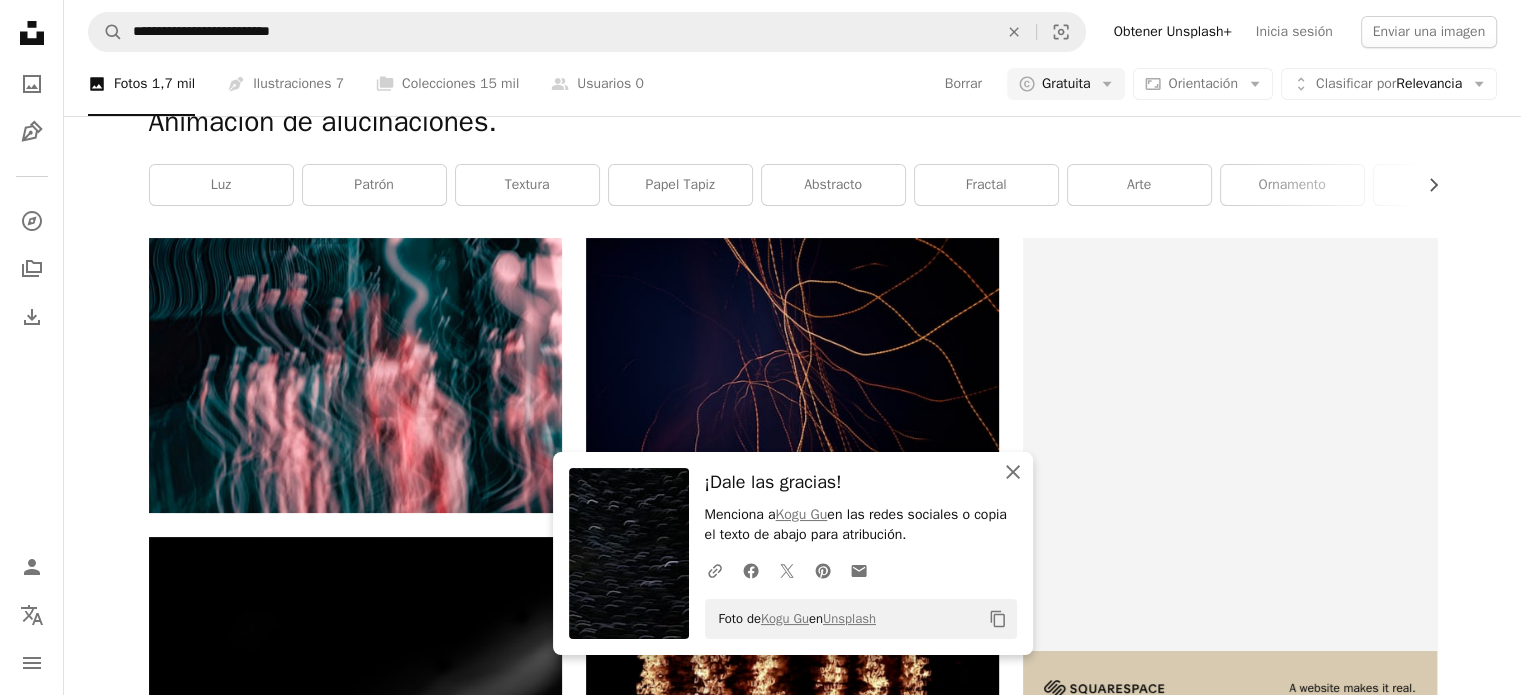click on "An X shape" 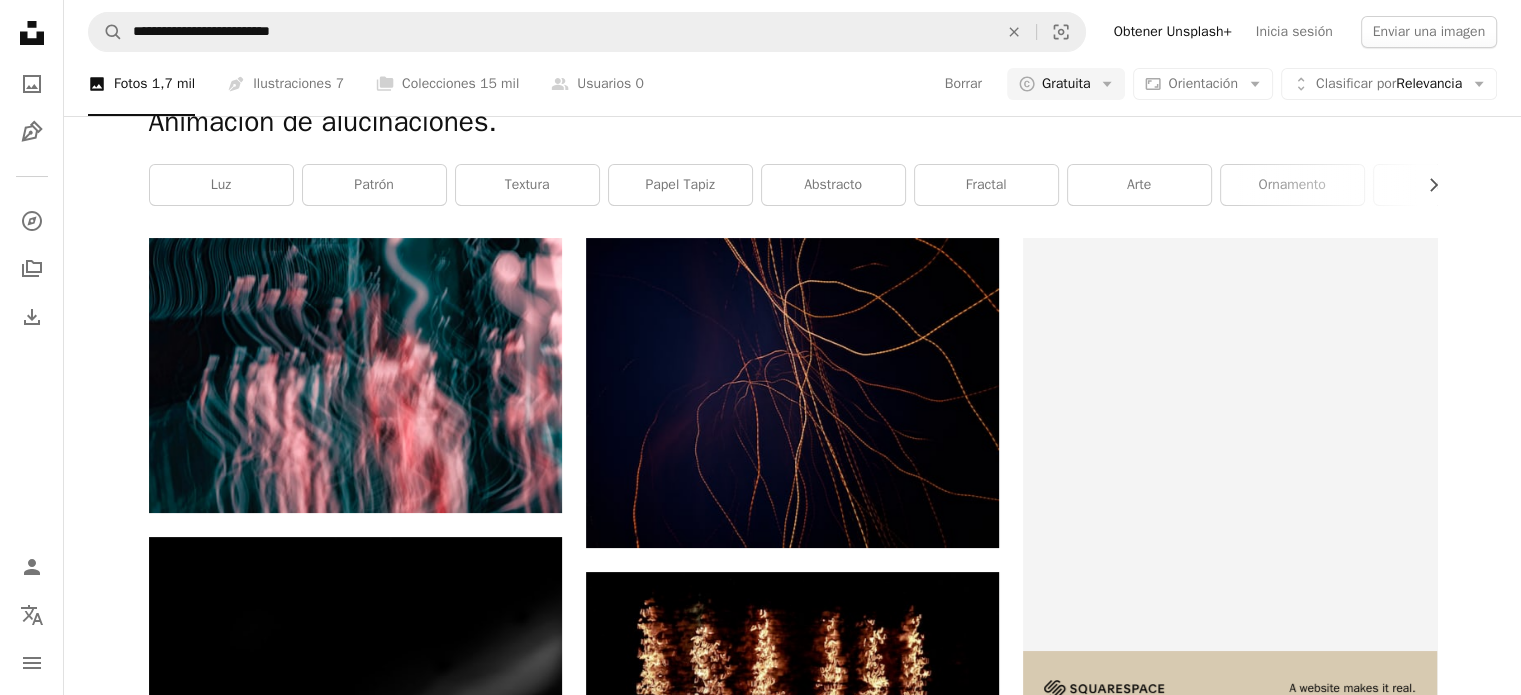 scroll, scrollTop: 2147, scrollLeft: 0, axis: vertical 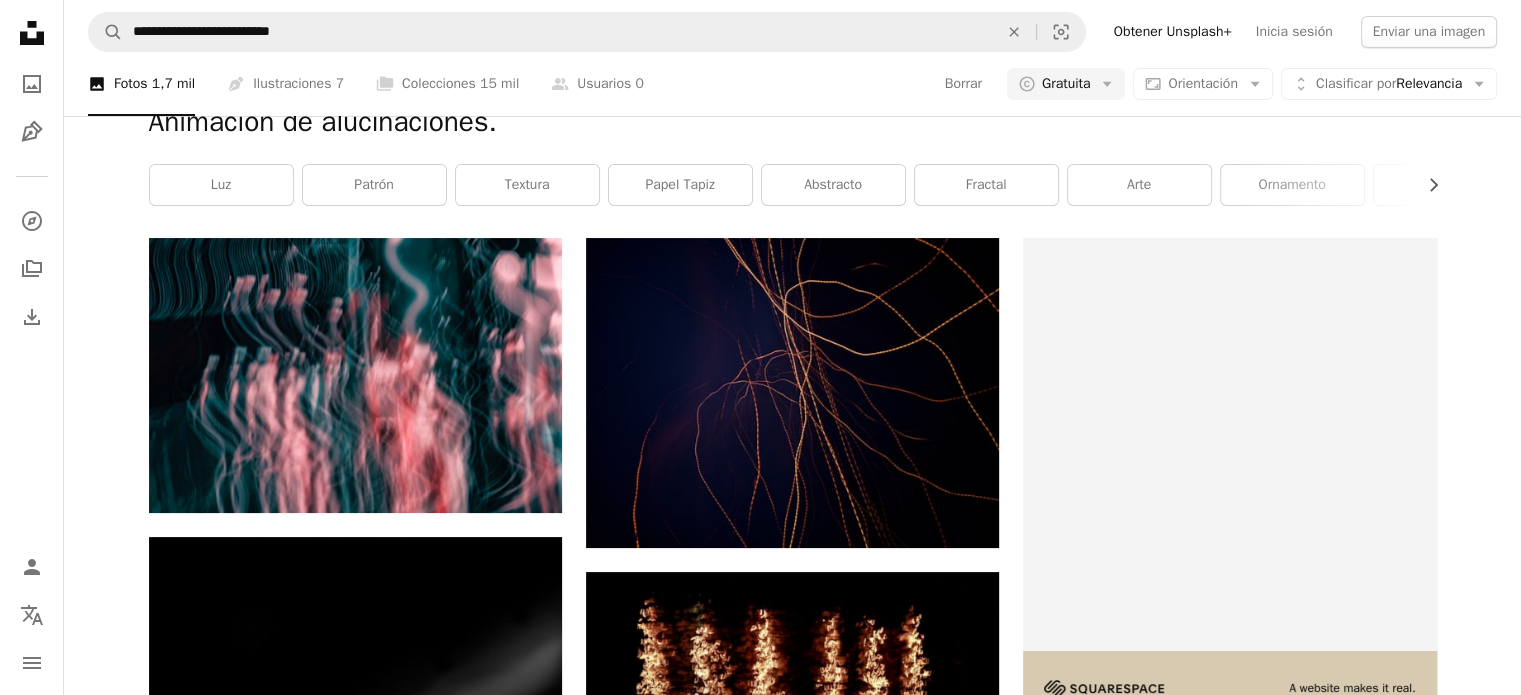 click on "Arrow pointing down" 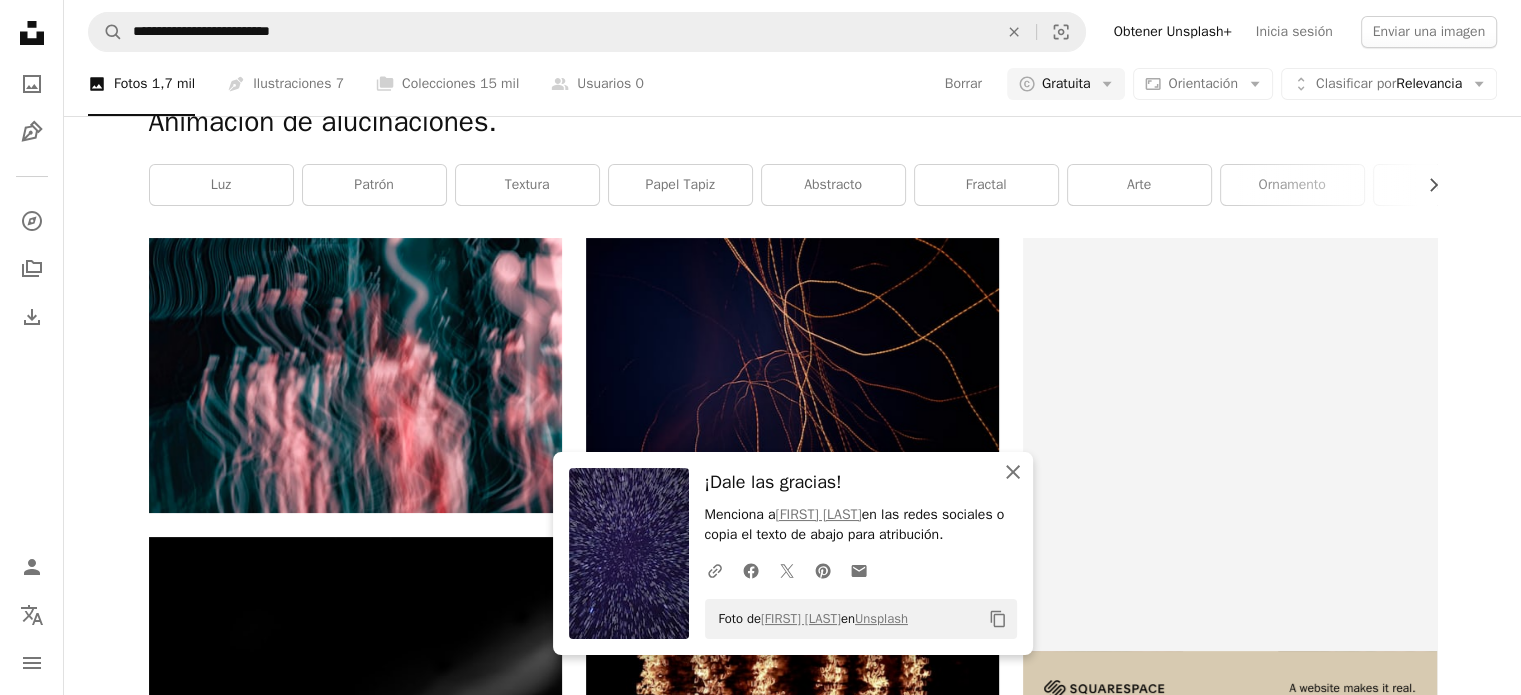 click on "An X shape" 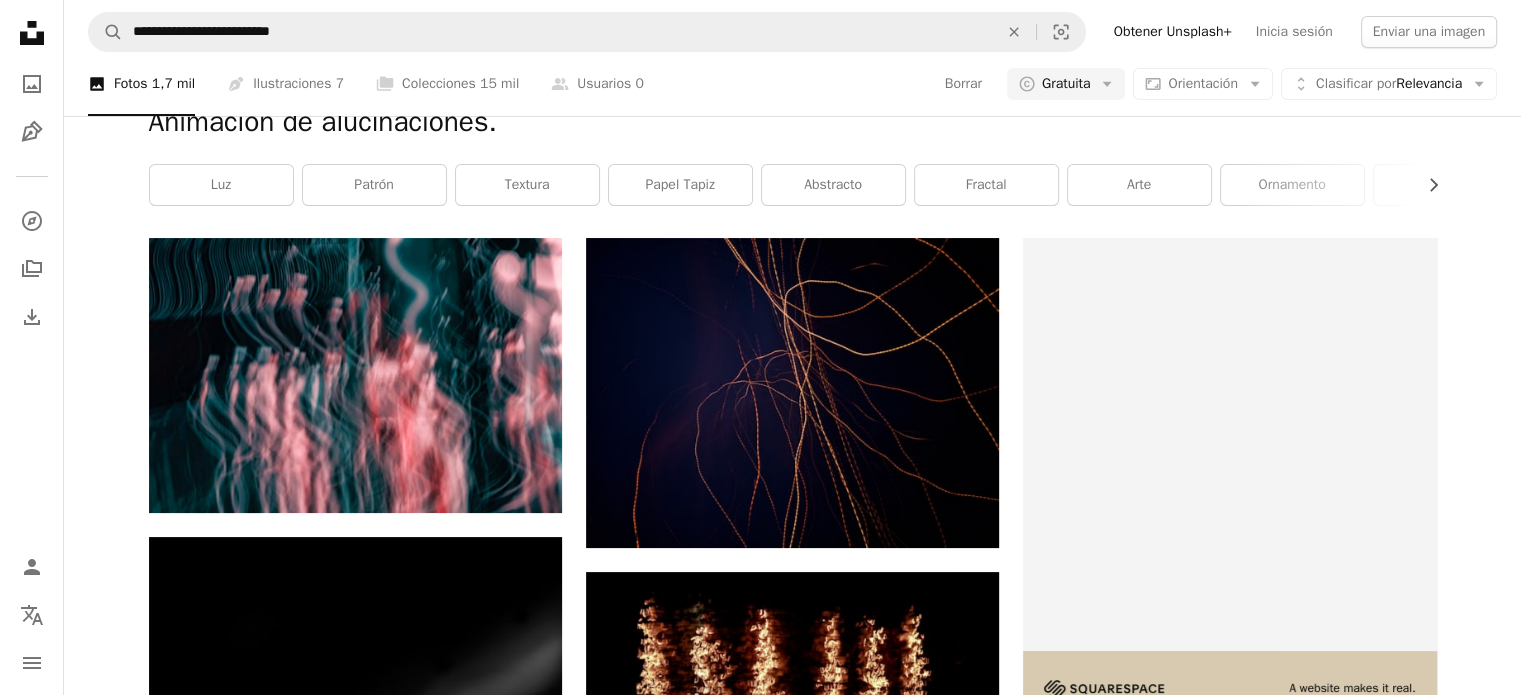 scroll, scrollTop: 2560, scrollLeft: 0, axis: vertical 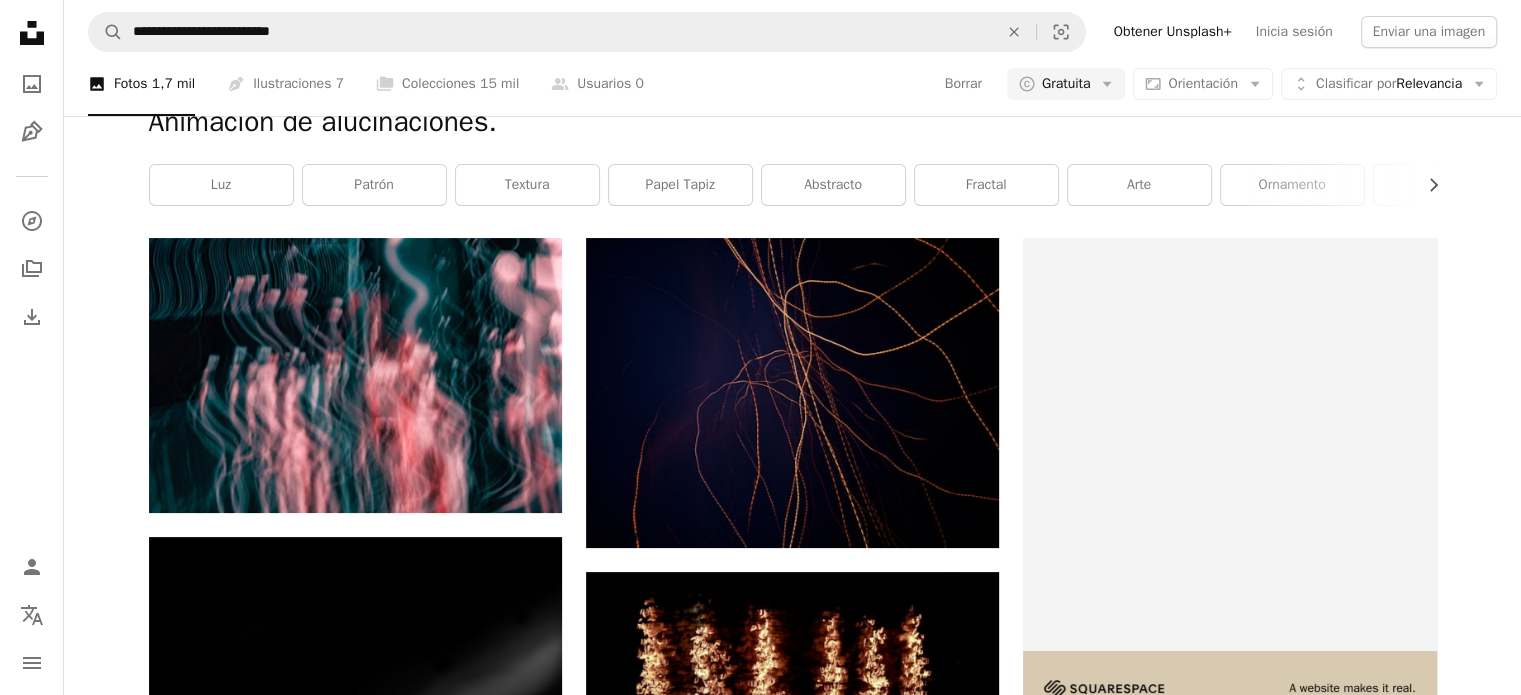 click 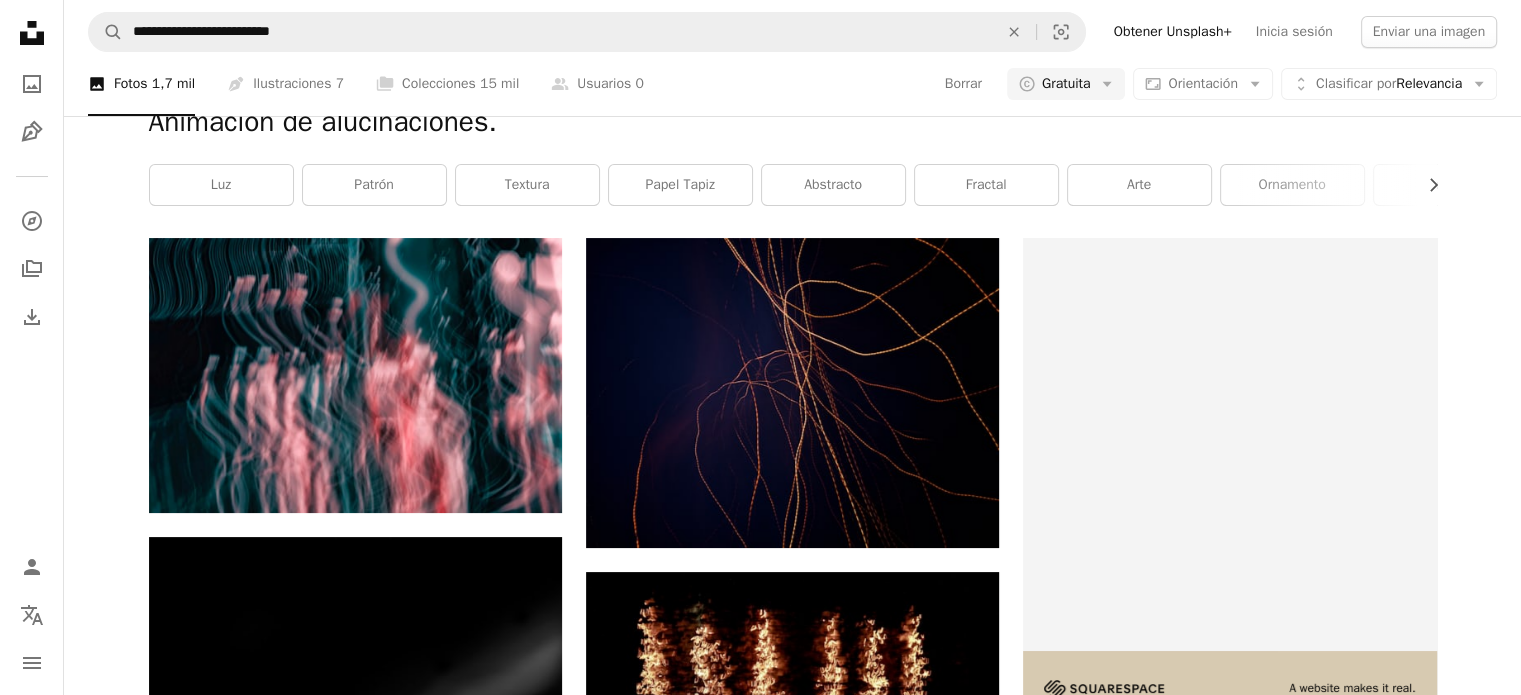 scroll, scrollTop: 0, scrollLeft: 0, axis: both 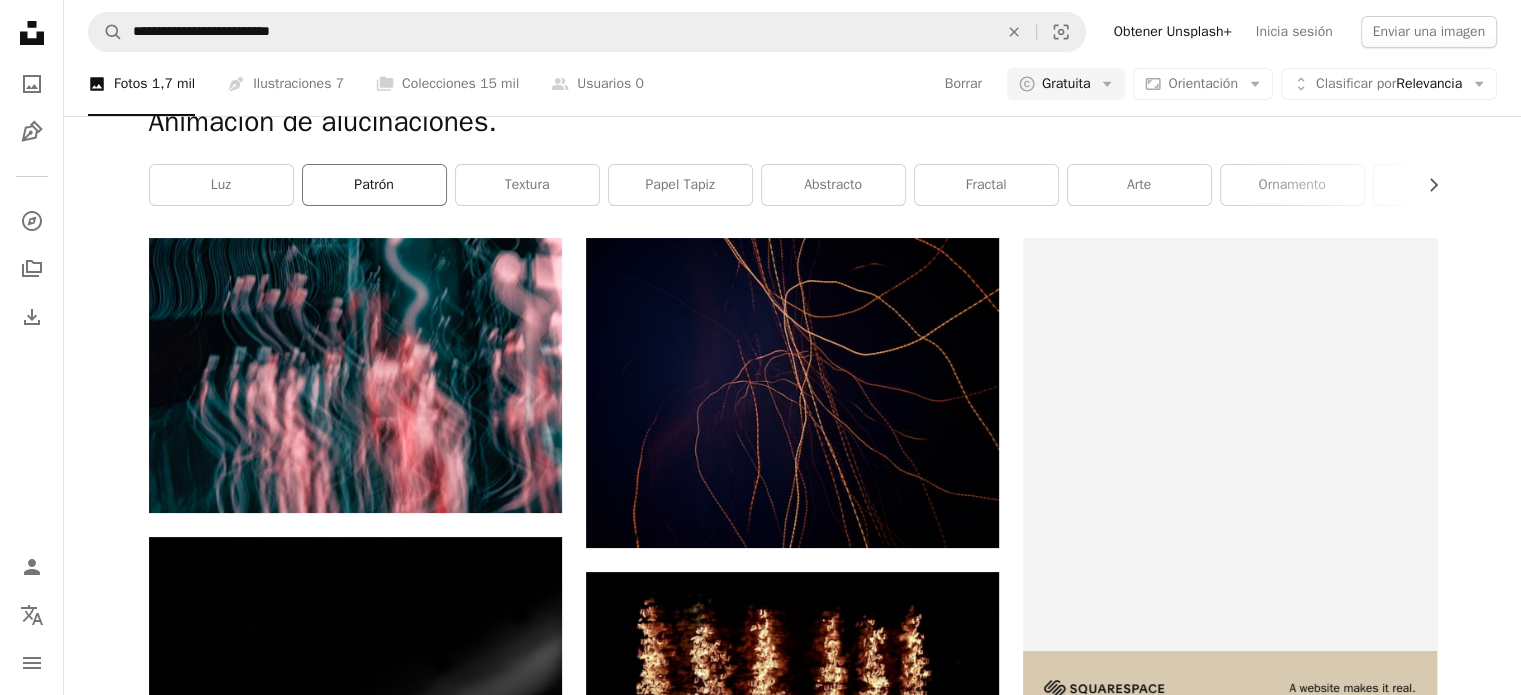 click on "patrón" at bounding box center [374, 185] 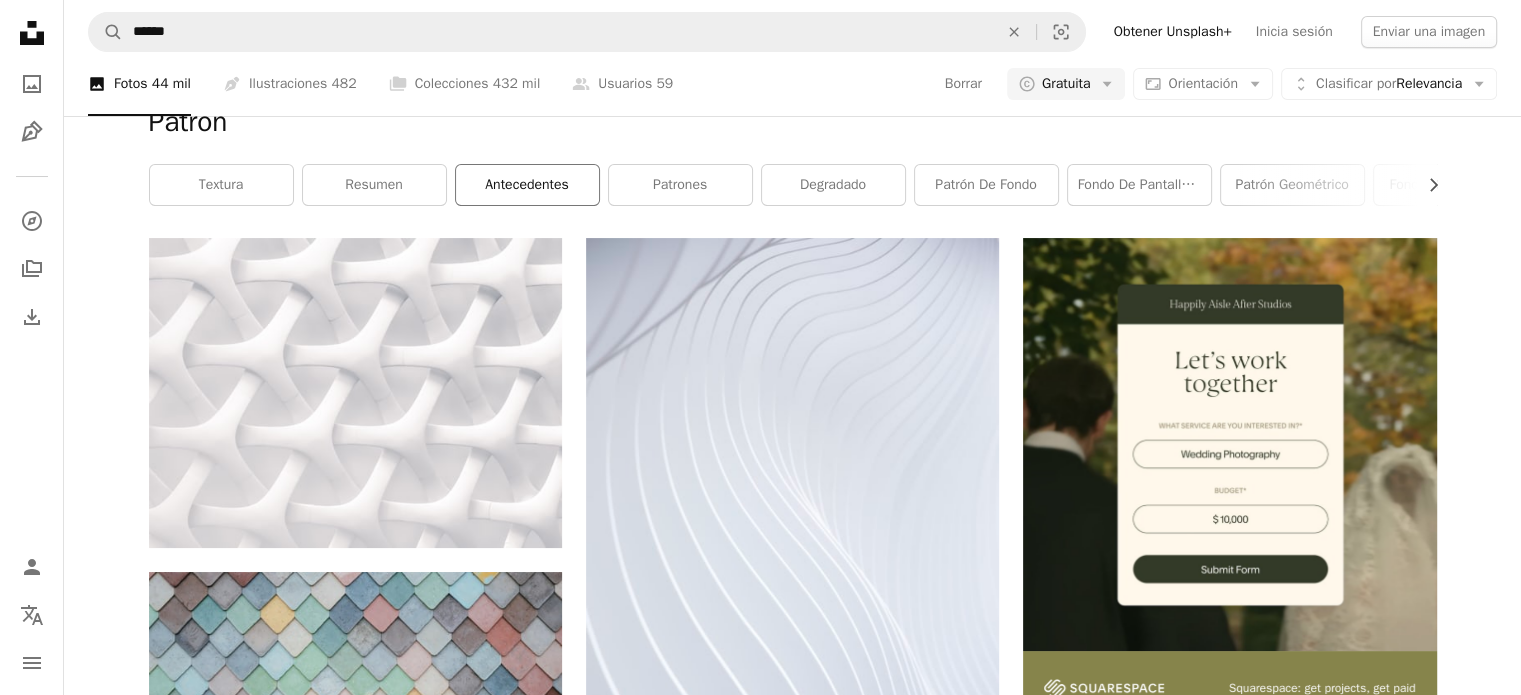 click on "antecedentes" at bounding box center (527, 185) 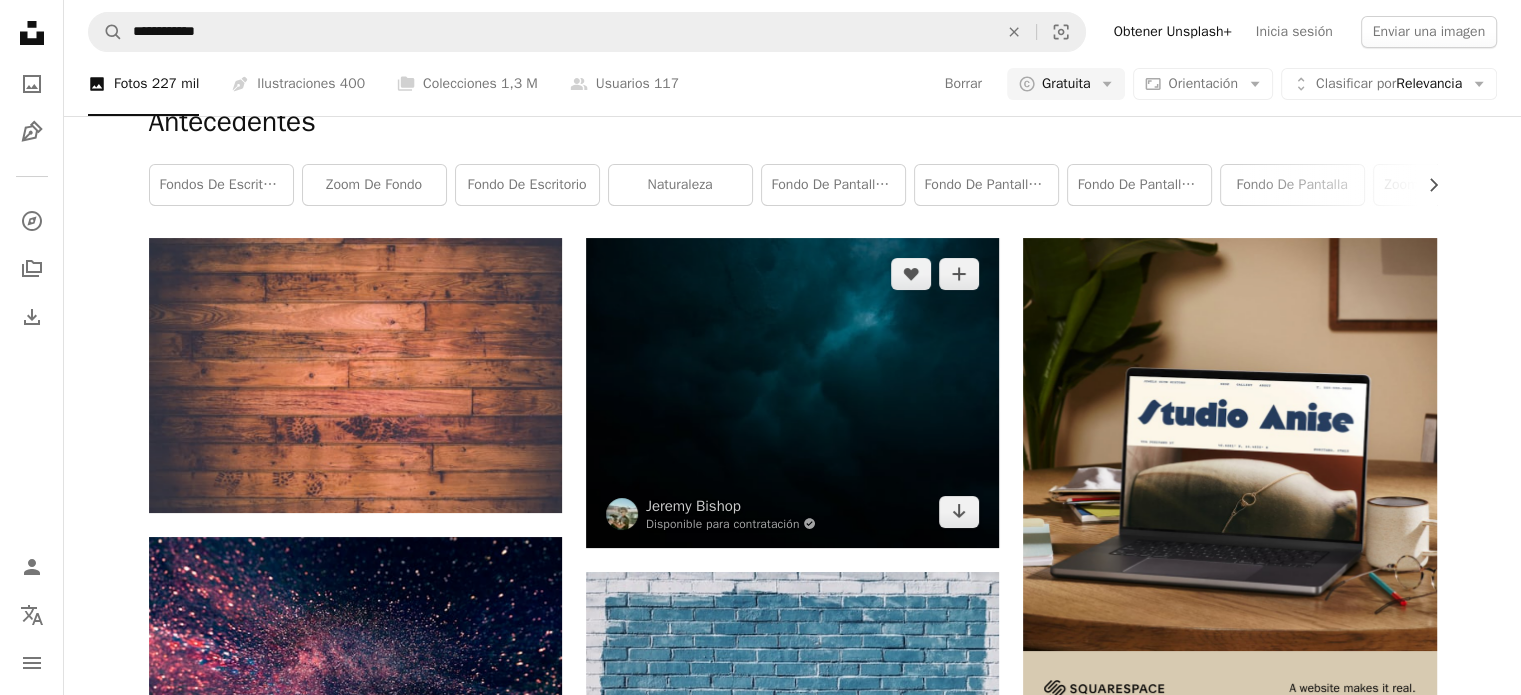 scroll, scrollTop: 0, scrollLeft: 0, axis: both 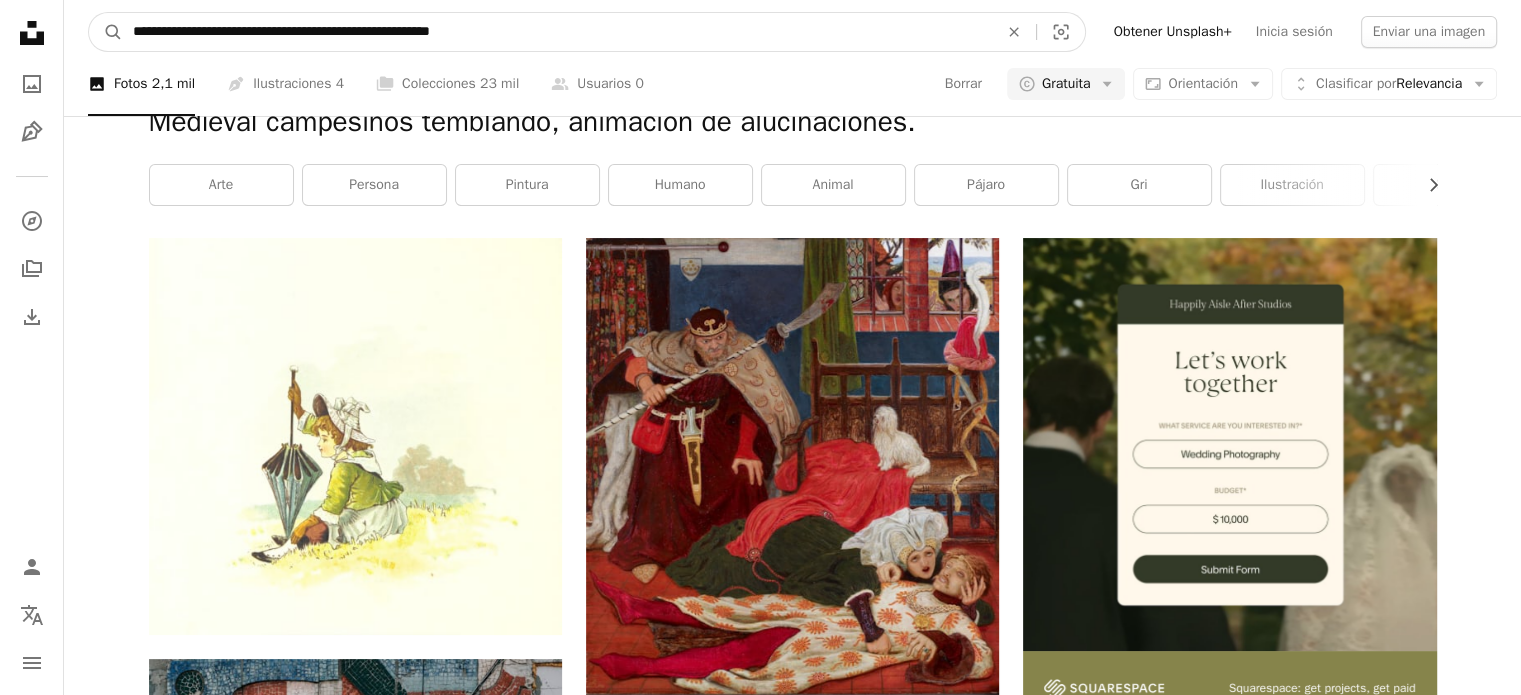 click on "**********" at bounding box center [557, 32] 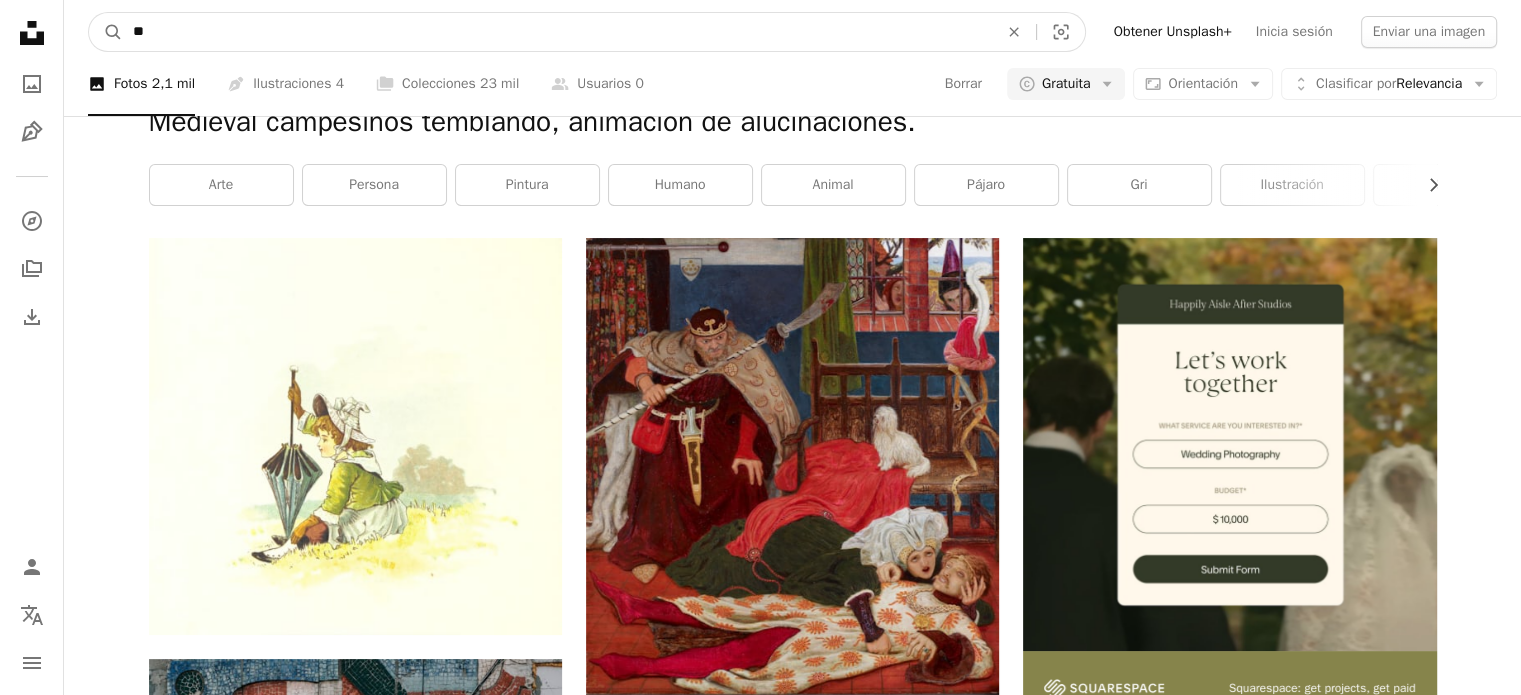 type on "*" 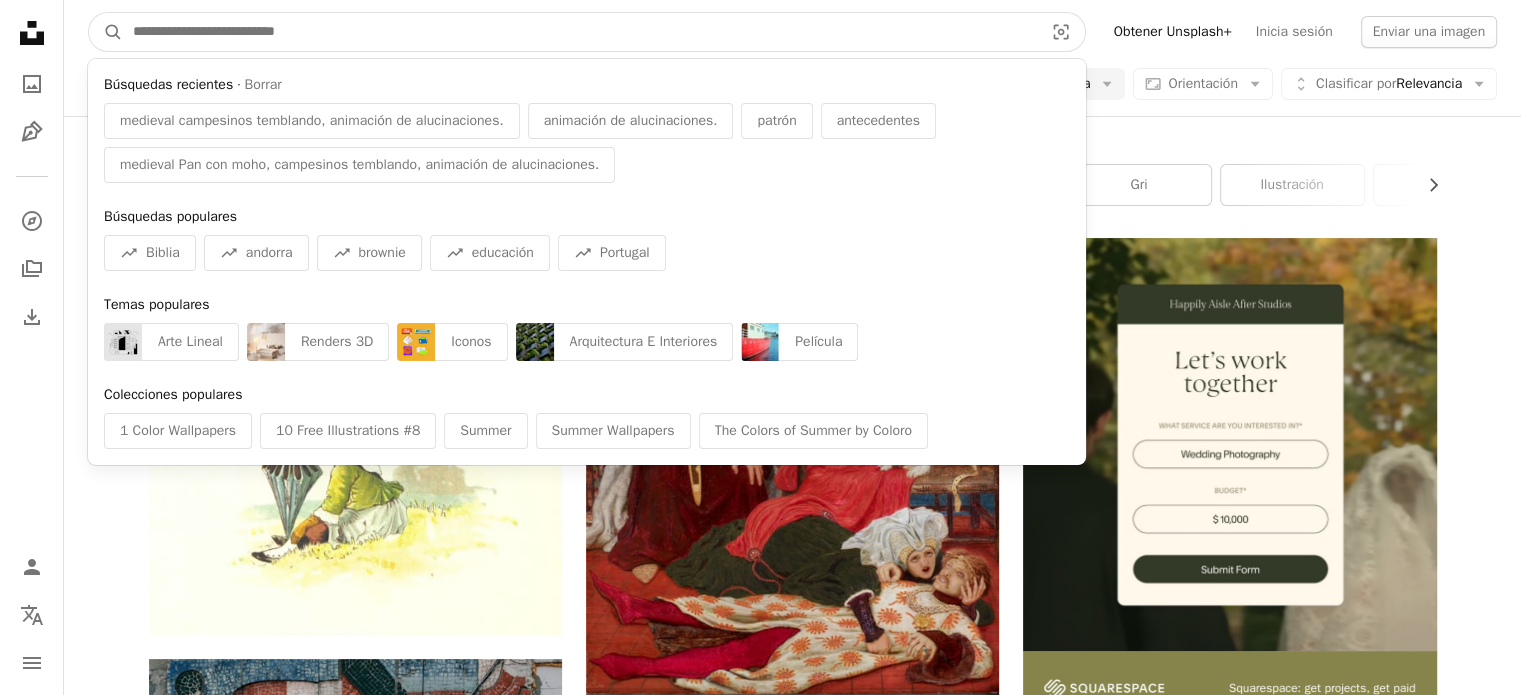 paste on "**********" 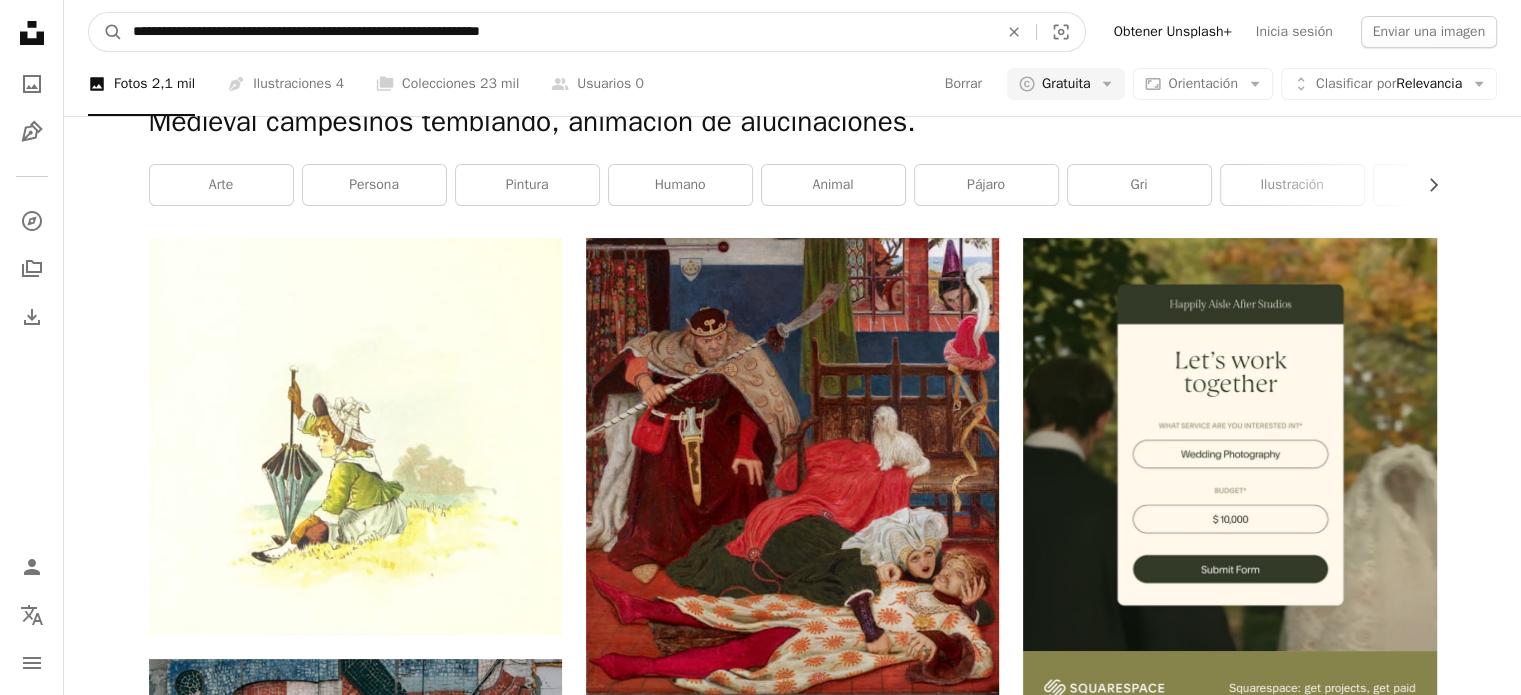 click on "A magnifying glass" at bounding box center (106, 32) 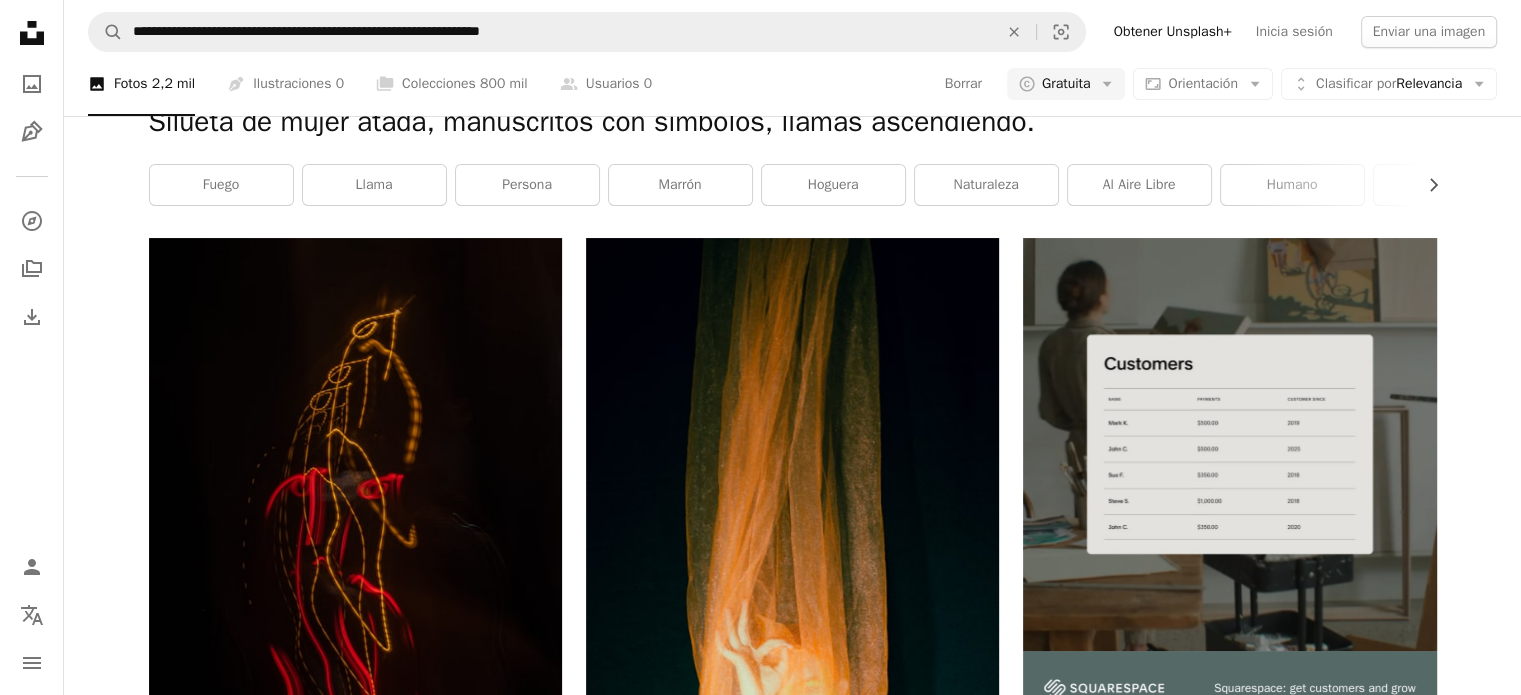 scroll, scrollTop: 3420, scrollLeft: 0, axis: vertical 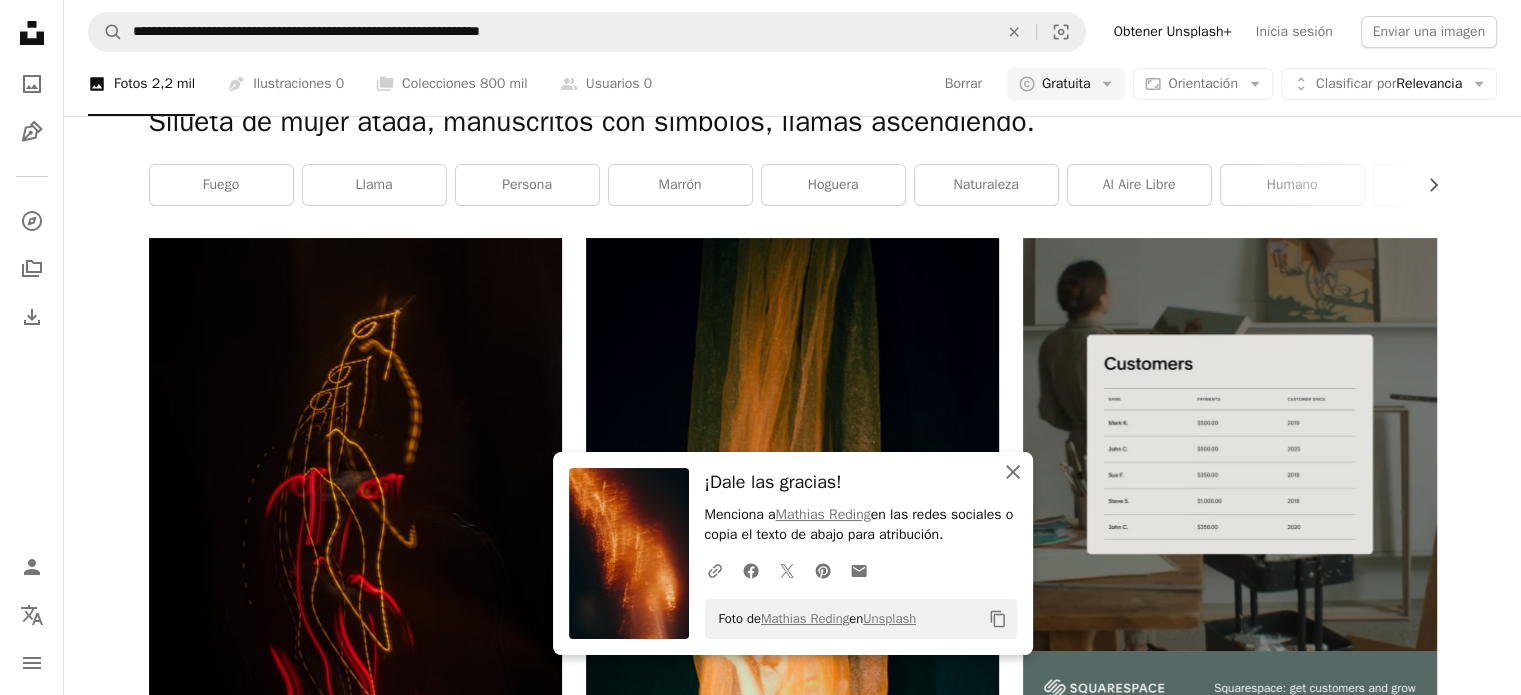 click on "An X shape" 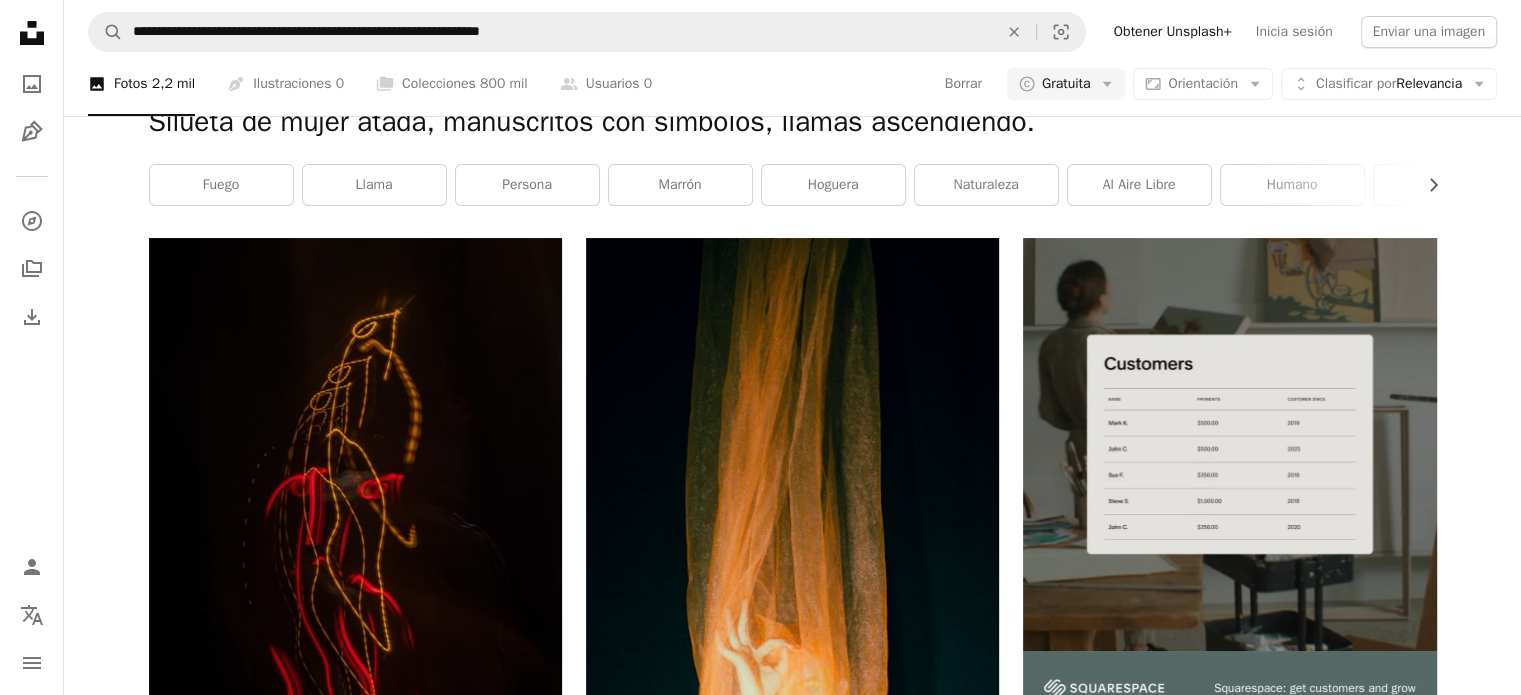 scroll, scrollTop: 4904, scrollLeft: 0, axis: vertical 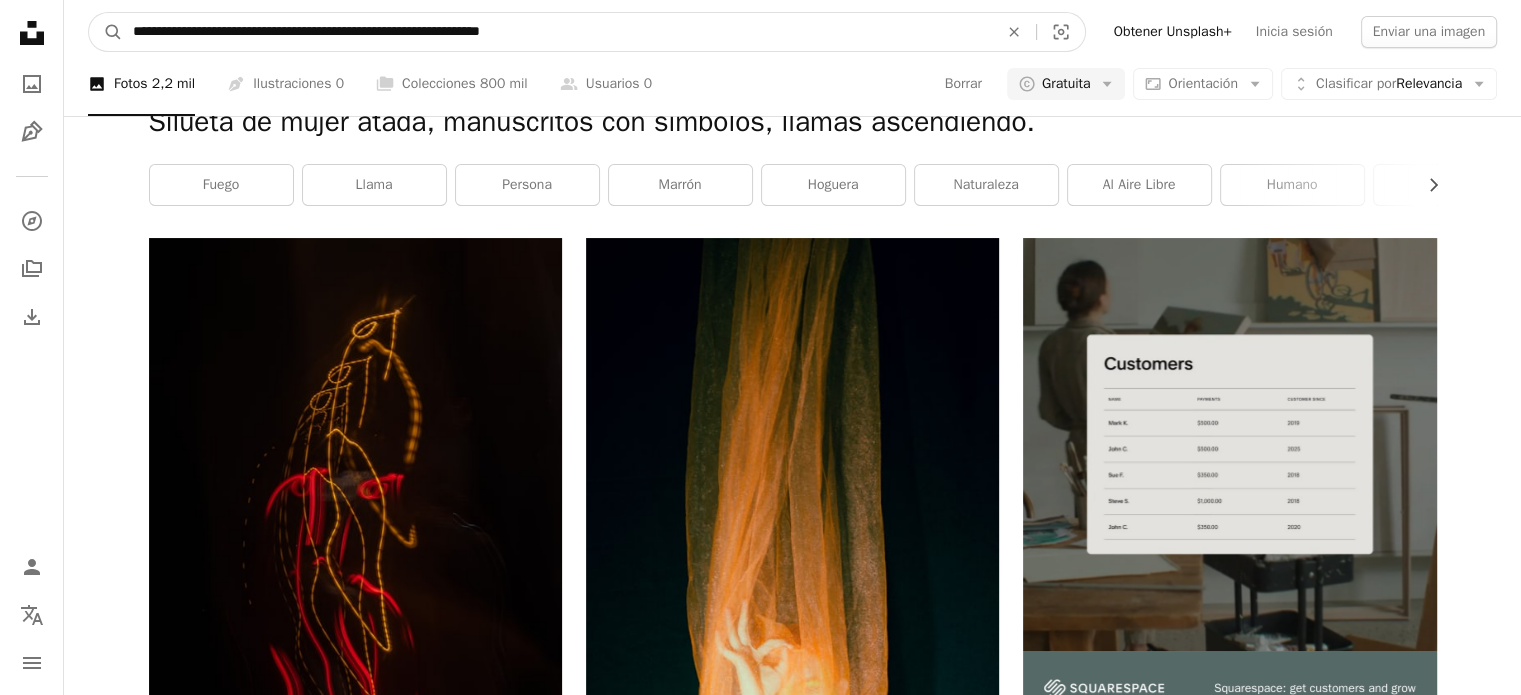 click on "**********" at bounding box center (557, 32) 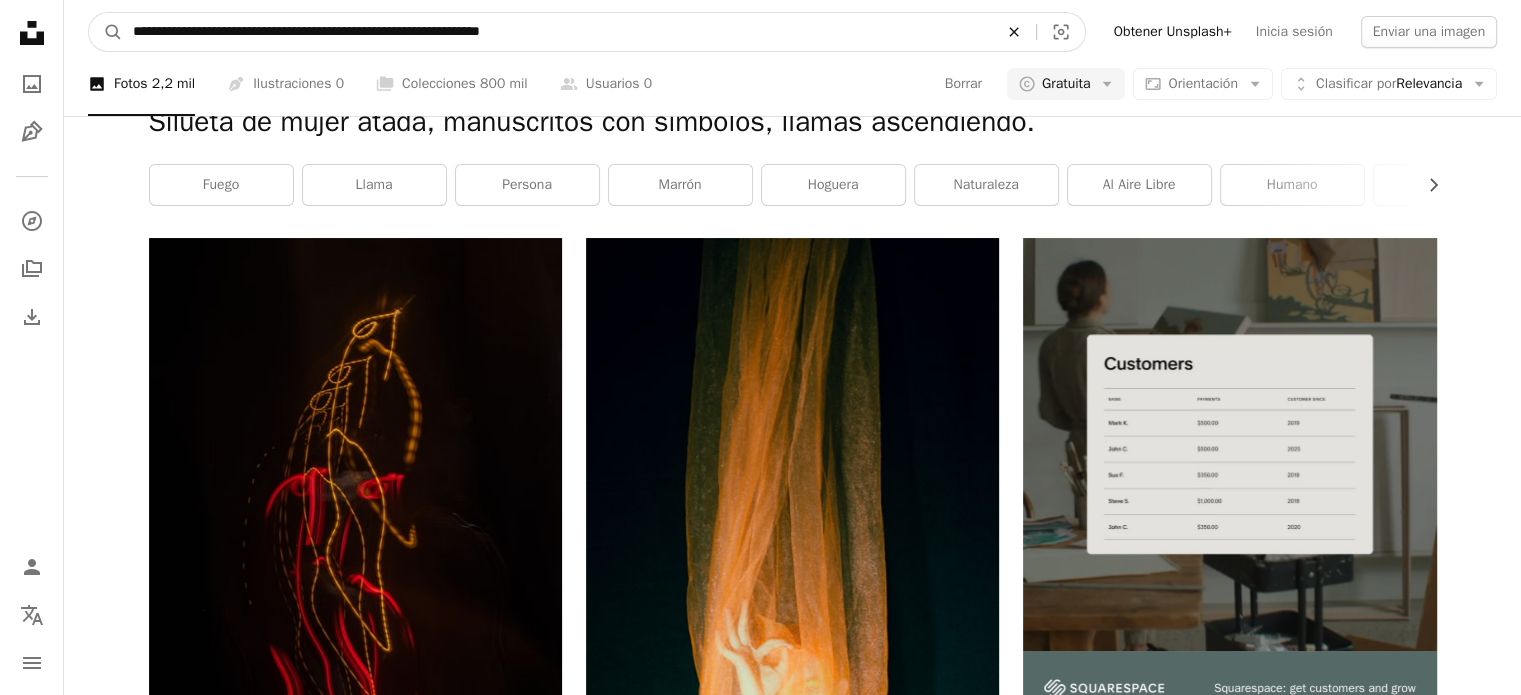 click 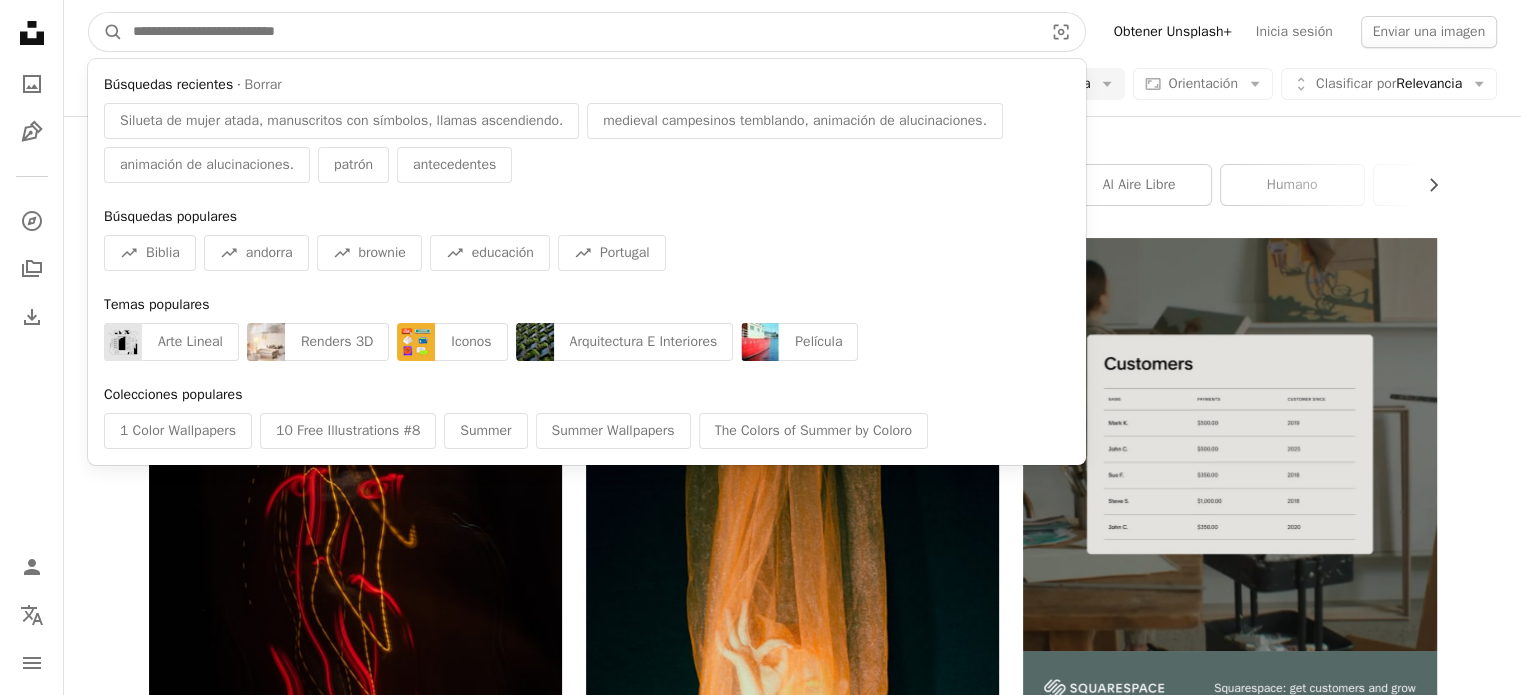 paste on "**********" 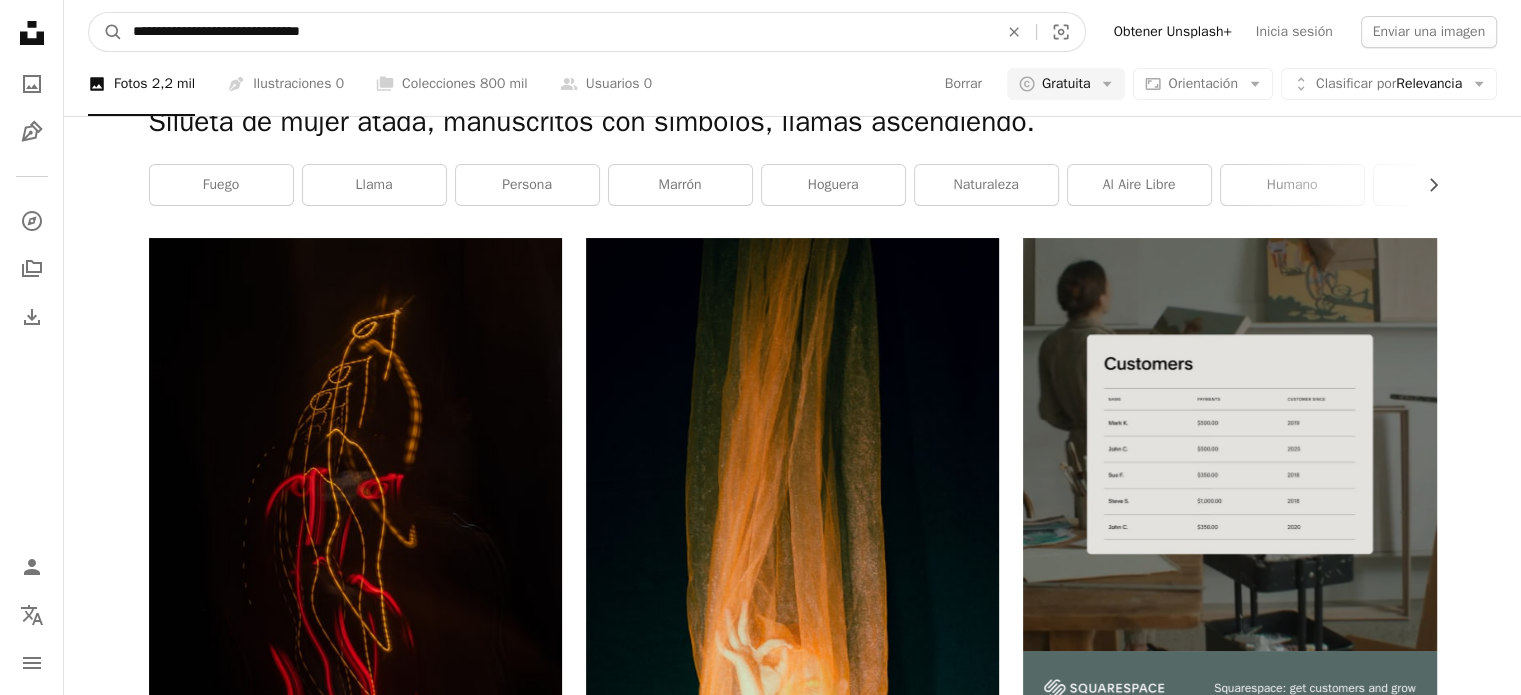 click on "A magnifying glass" at bounding box center [106, 32] 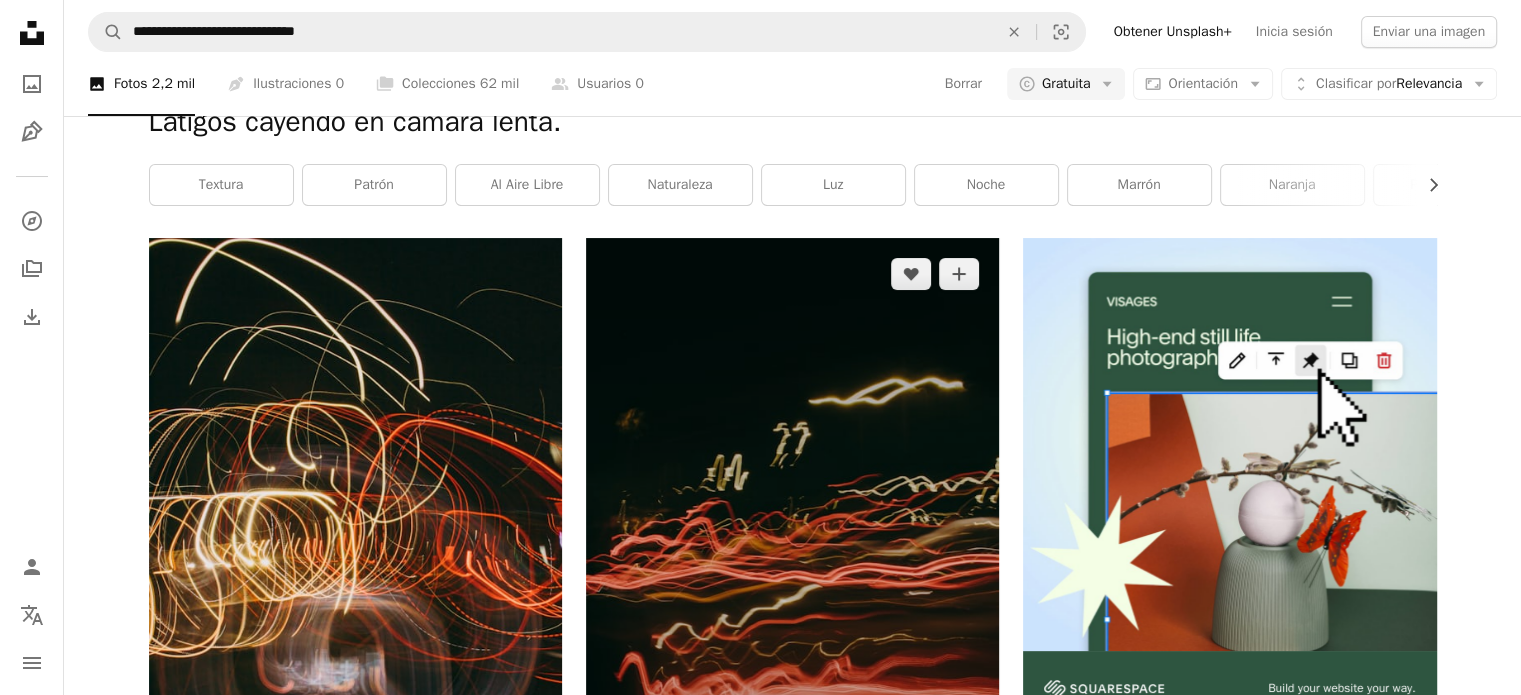 scroll, scrollTop: 0, scrollLeft: 0, axis: both 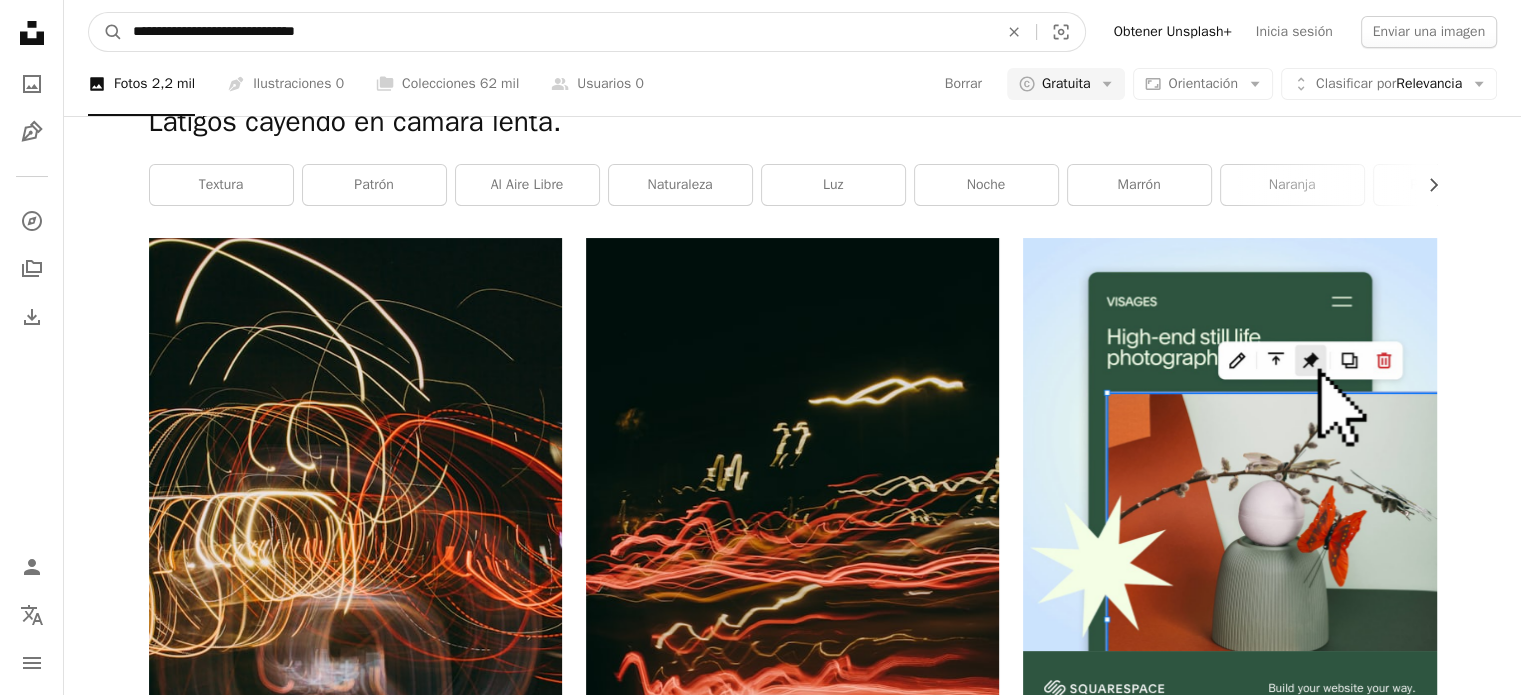click on "**********" at bounding box center [557, 32] 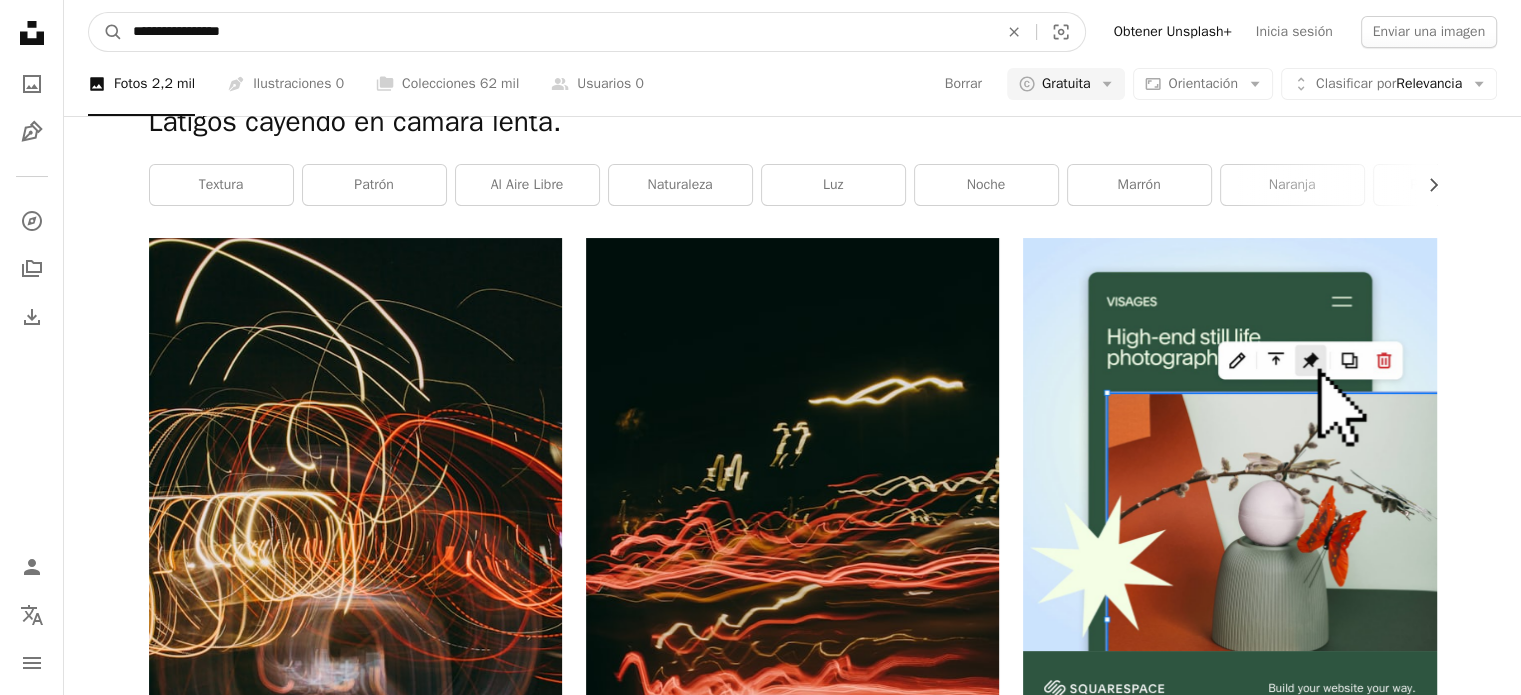 type on "**********" 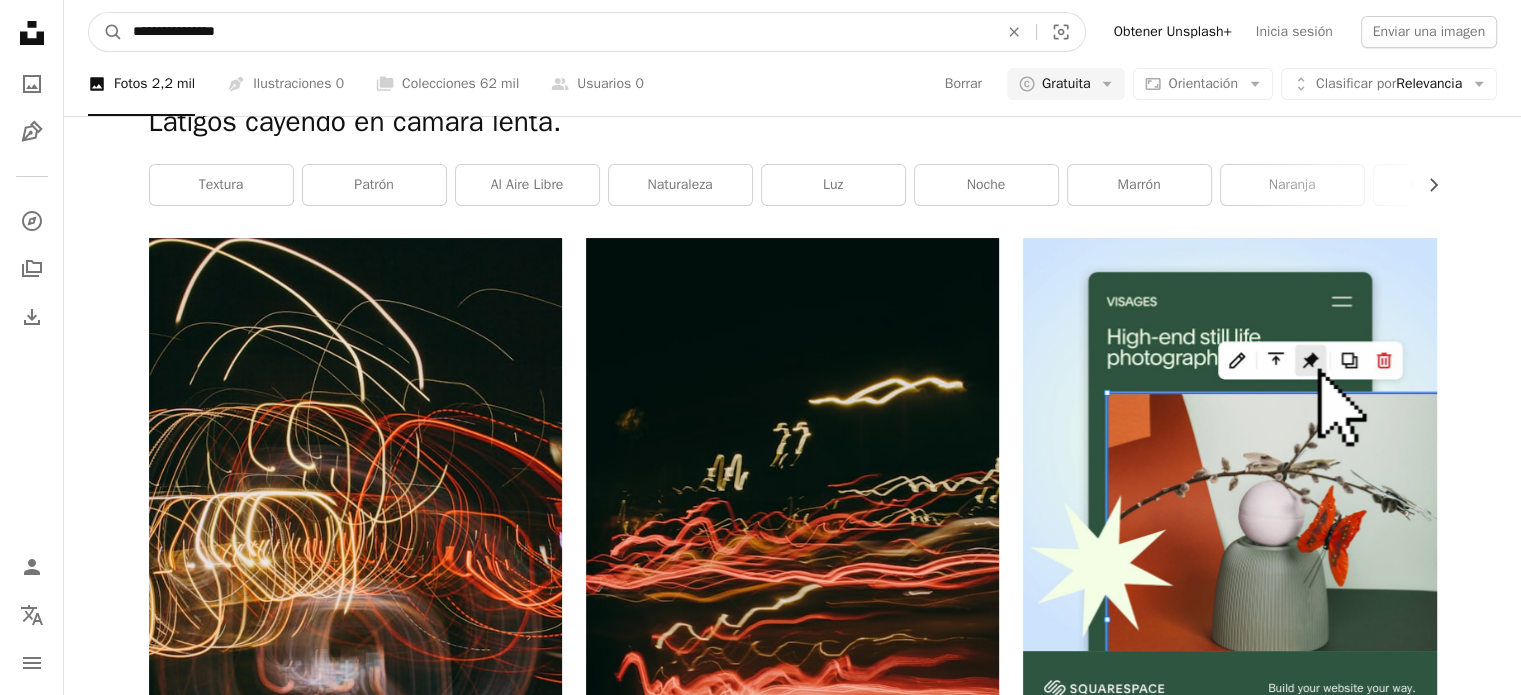click on "A magnifying glass" at bounding box center (106, 32) 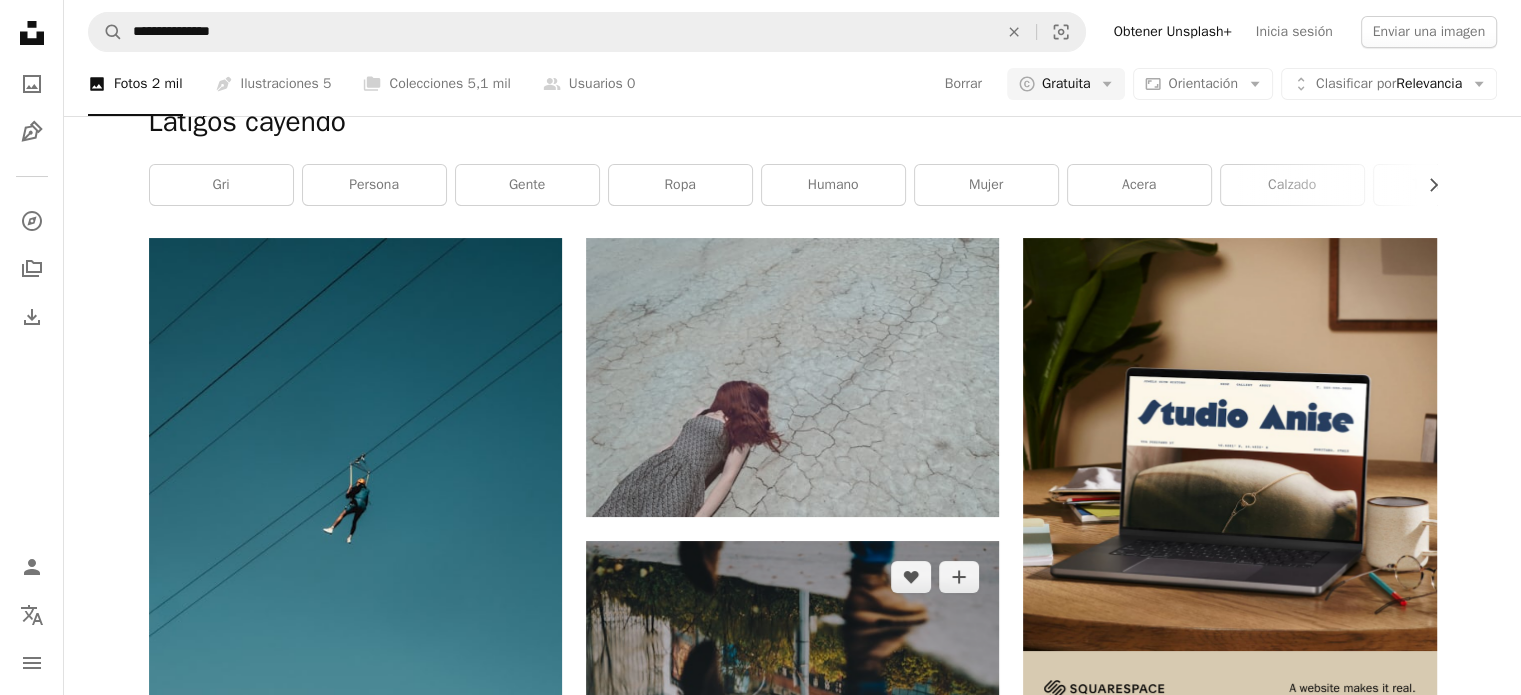 scroll, scrollTop: 1804, scrollLeft: 0, axis: vertical 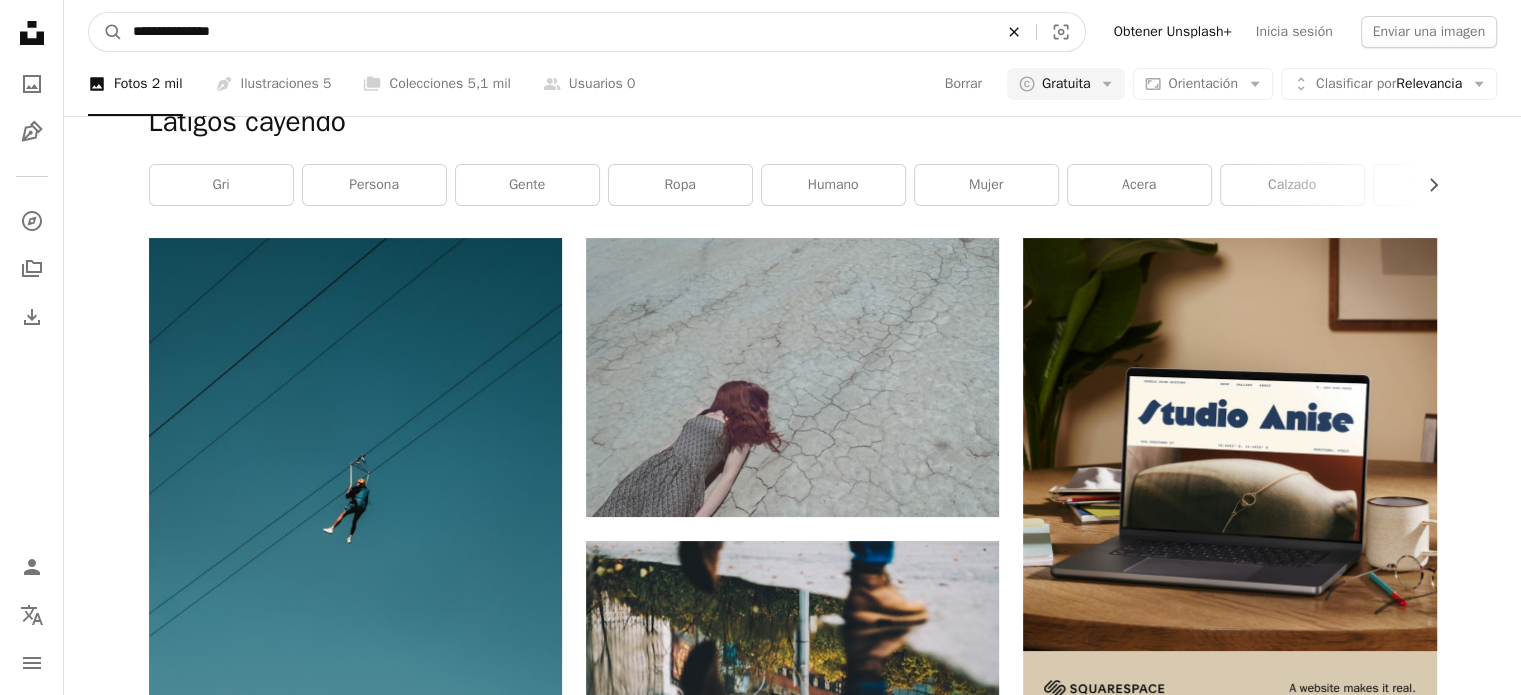 click on "An X shape" 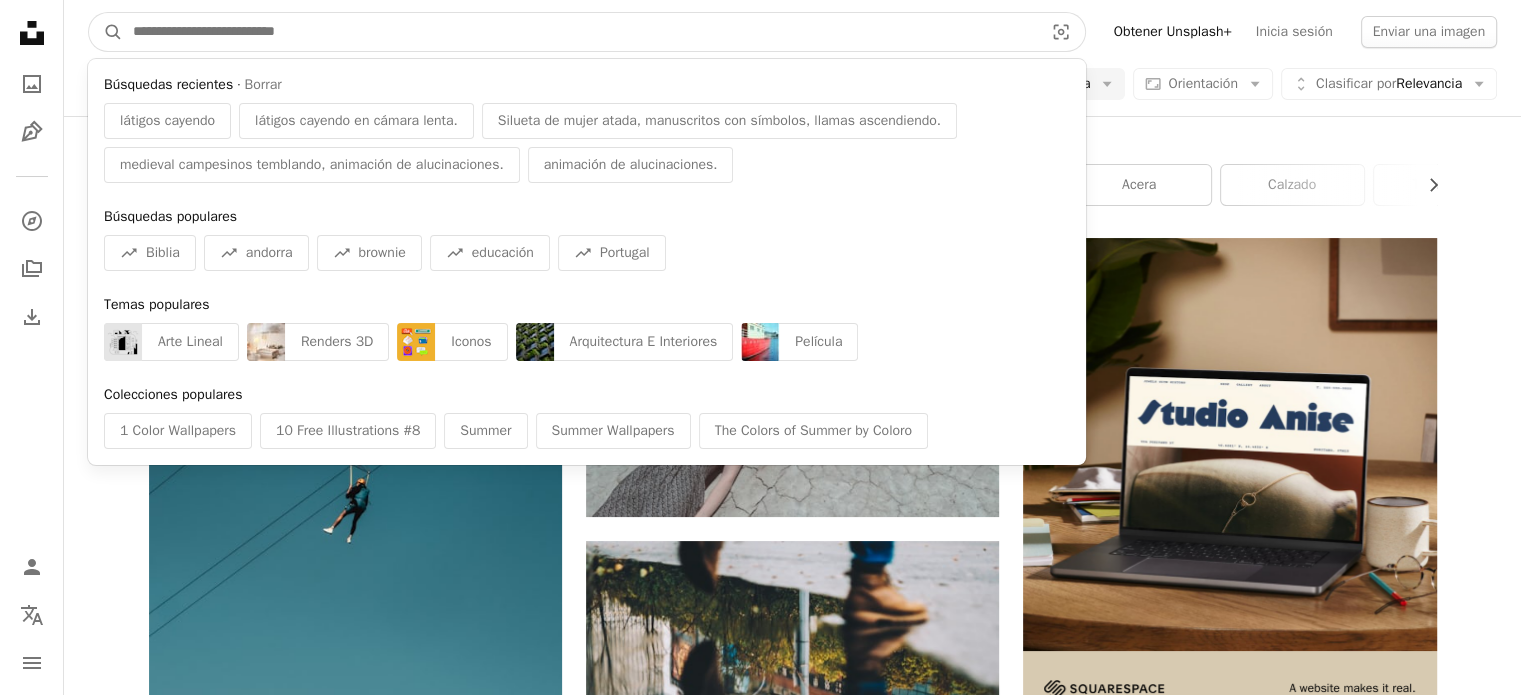 paste on "**********" 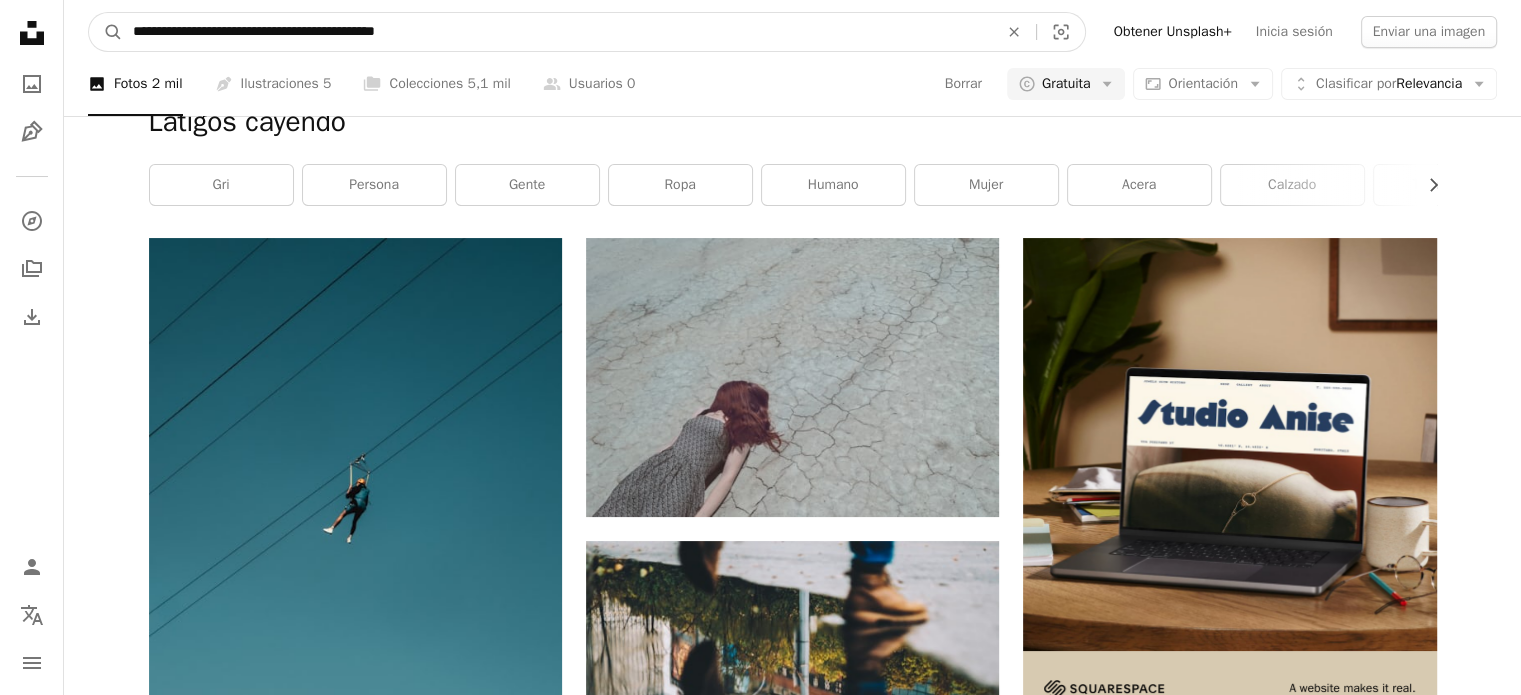 click on "A magnifying glass" at bounding box center (106, 32) 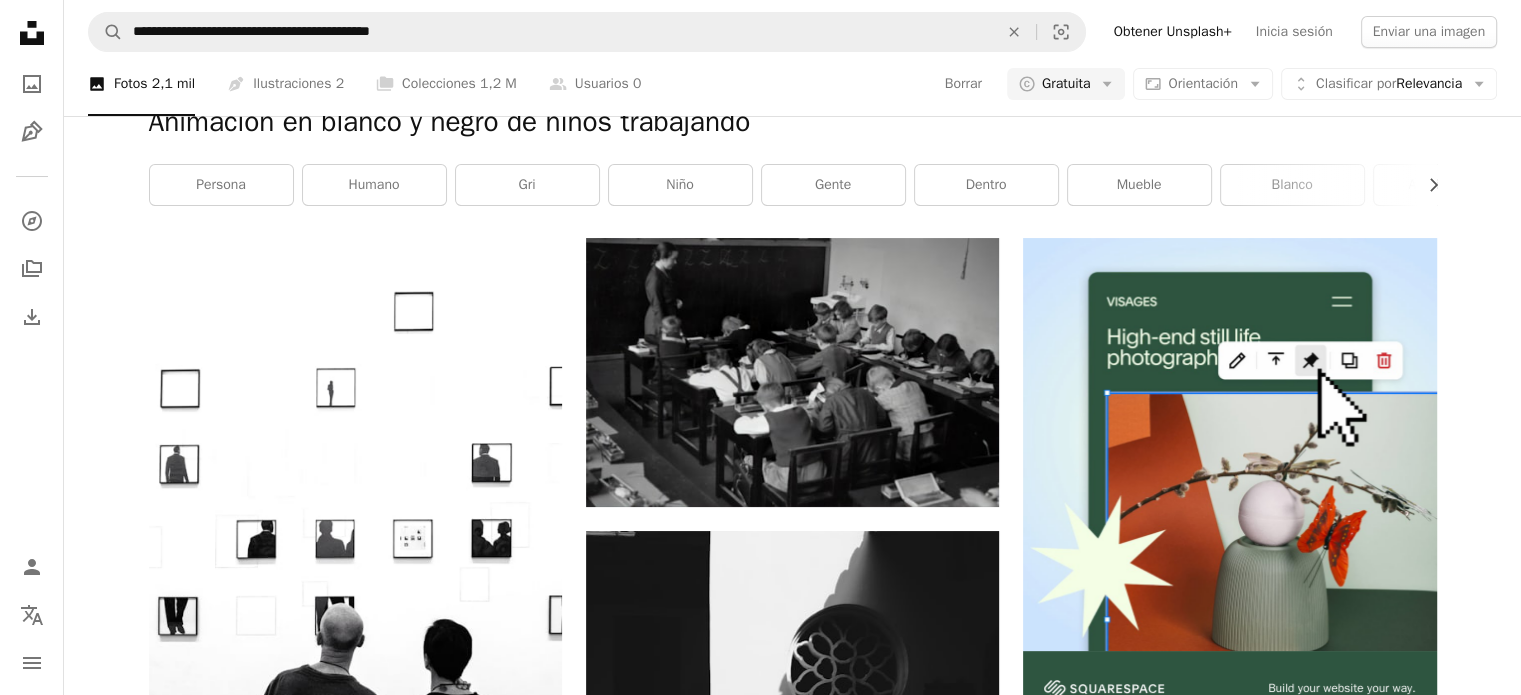 scroll, scrollTop: 3980, scrollLeft: 0, axis: vertical 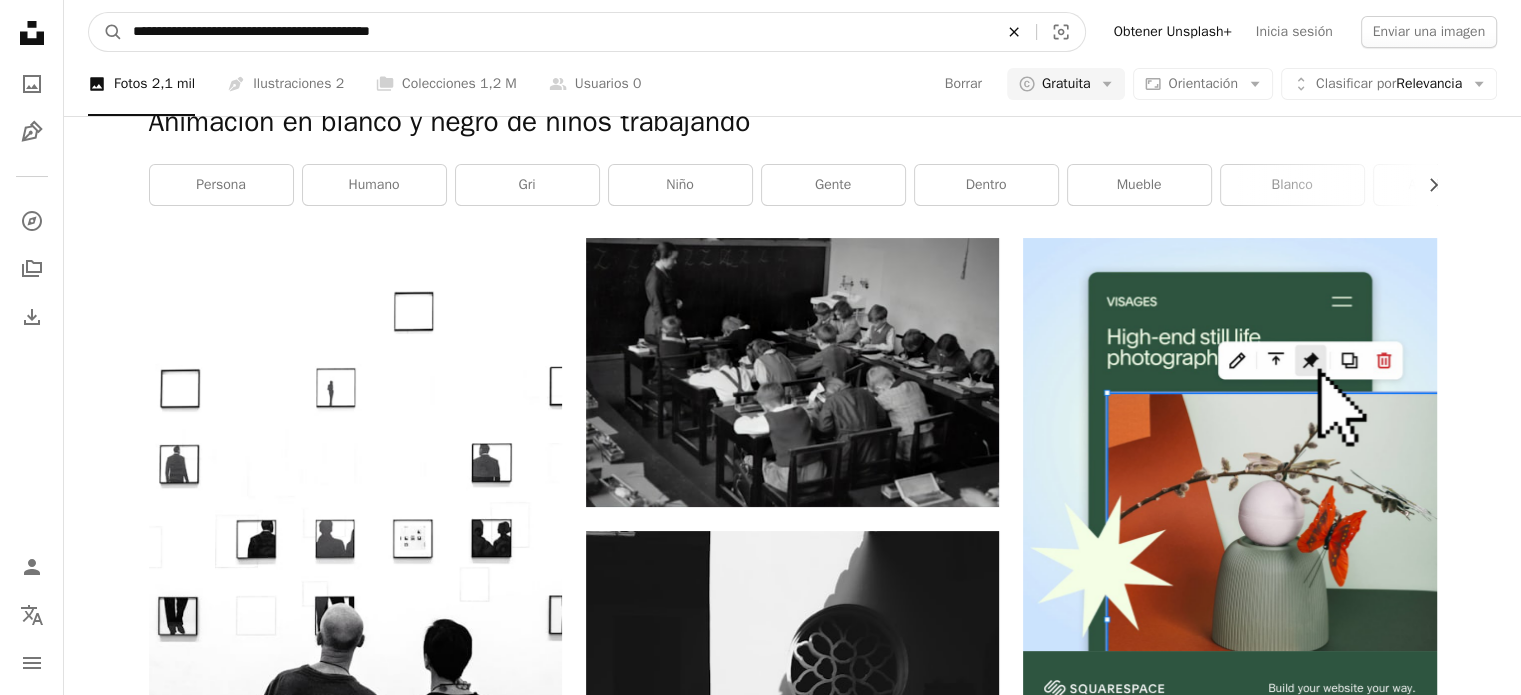 click on "An X shape" 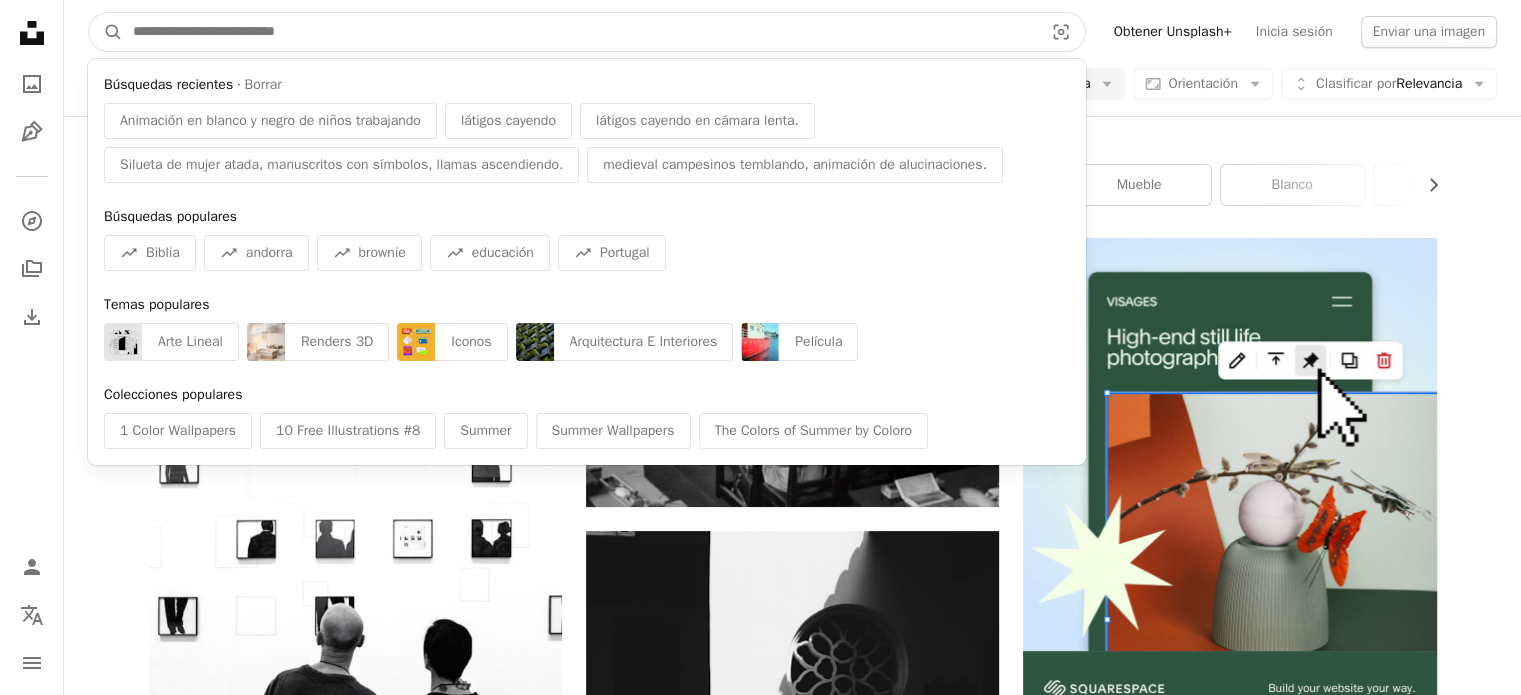 paste on "**********" 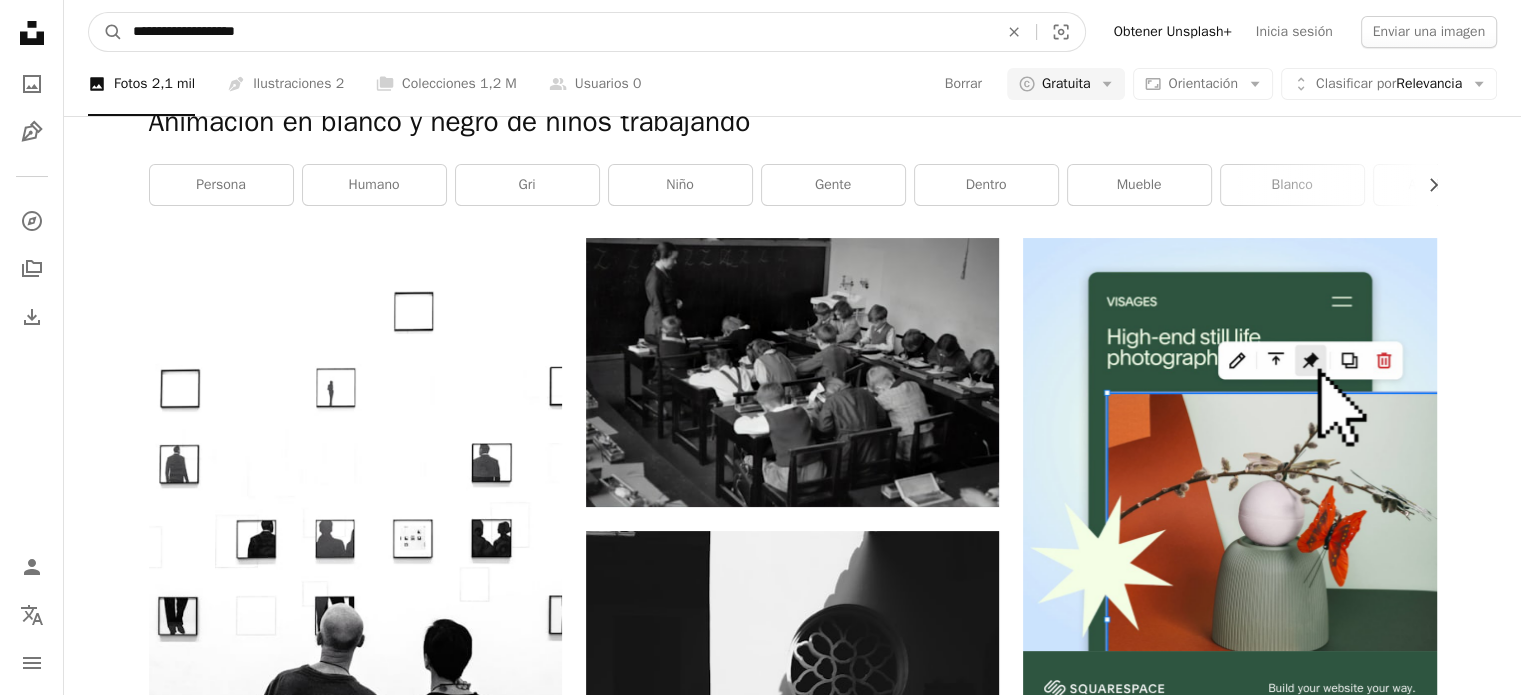 click on "A magnifying glass" at bounding box center (106, 32) 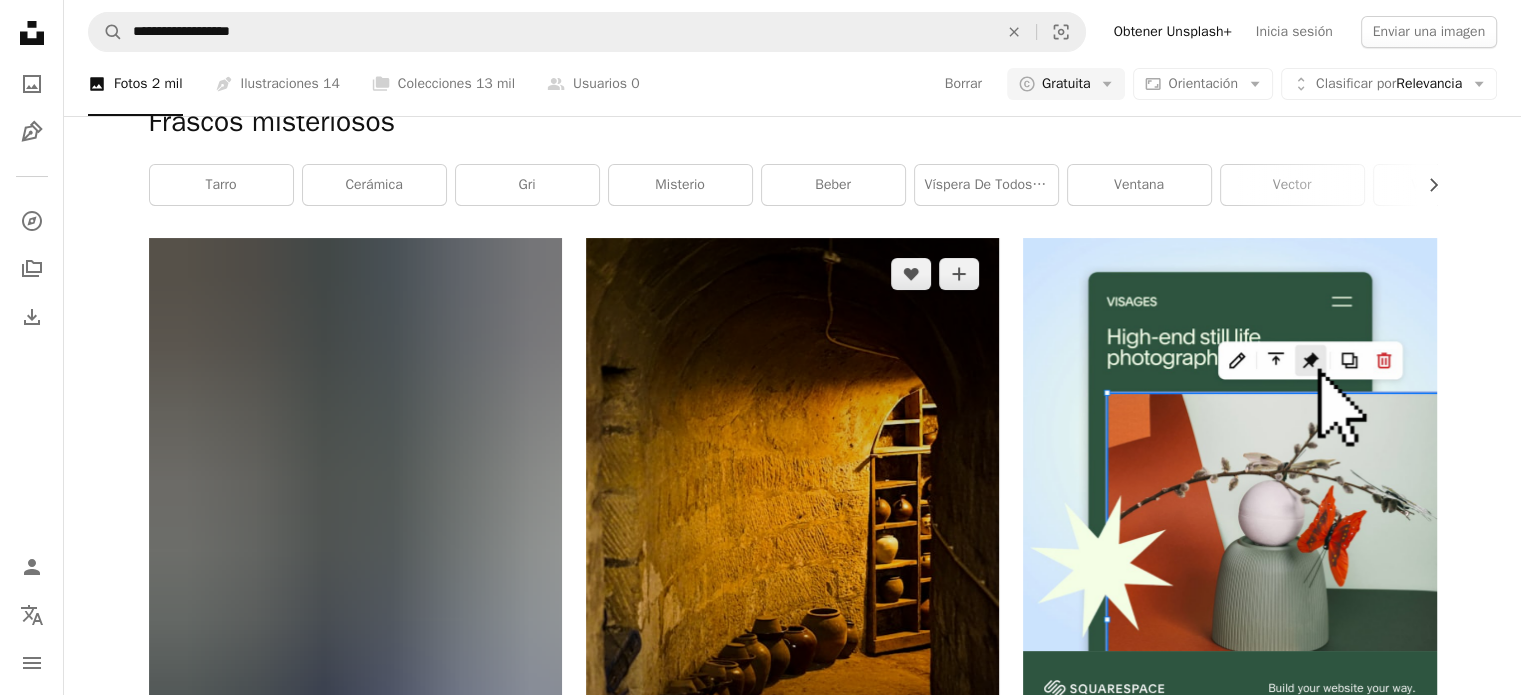 scroll, scrollTop: 2563, scrollLeft: 0, axis: vertical 